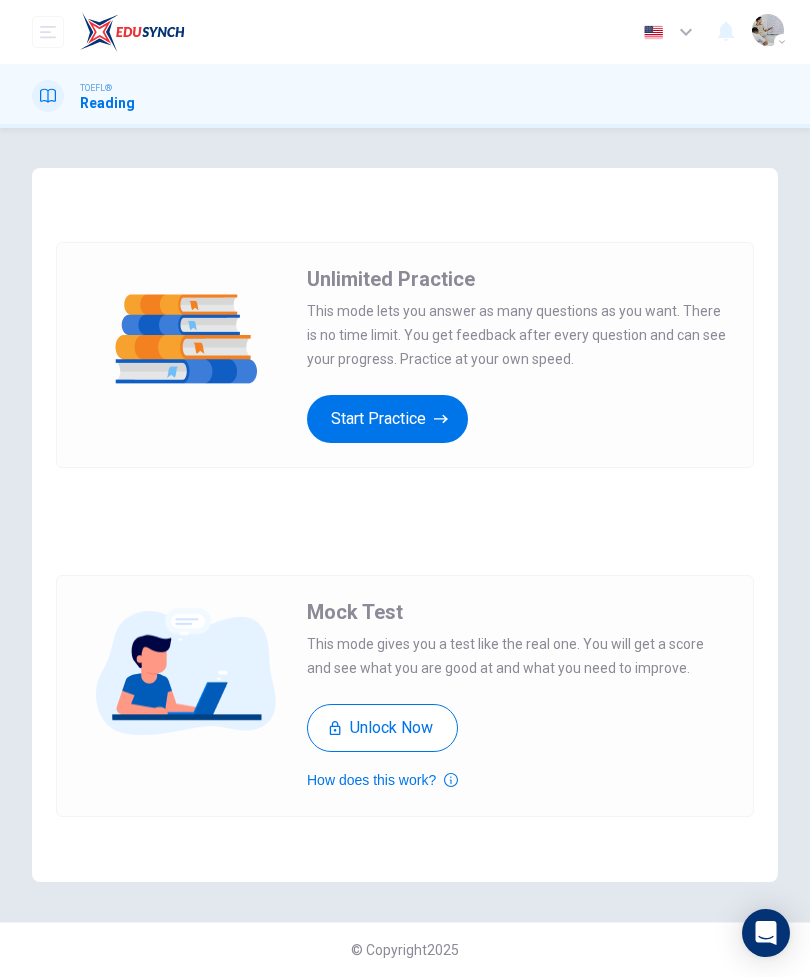 scroll, scrollTop: 0, scrollLeft: 0, axis: both 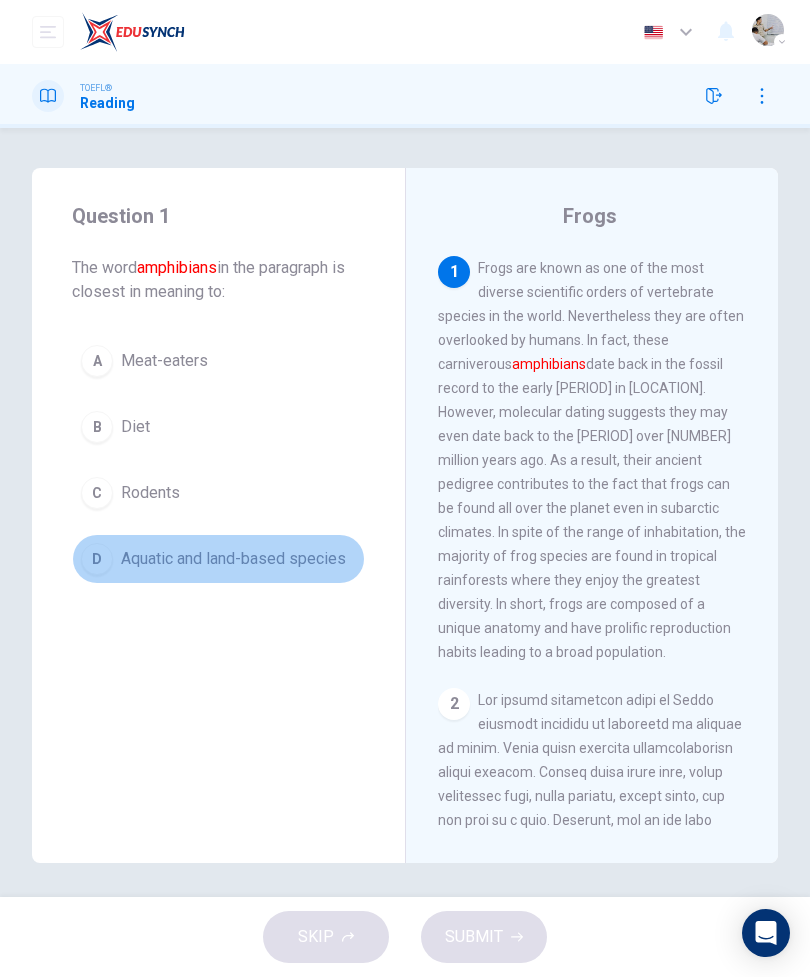 click on "D Aquatic and land-based species" at bounding box center [218, 559] 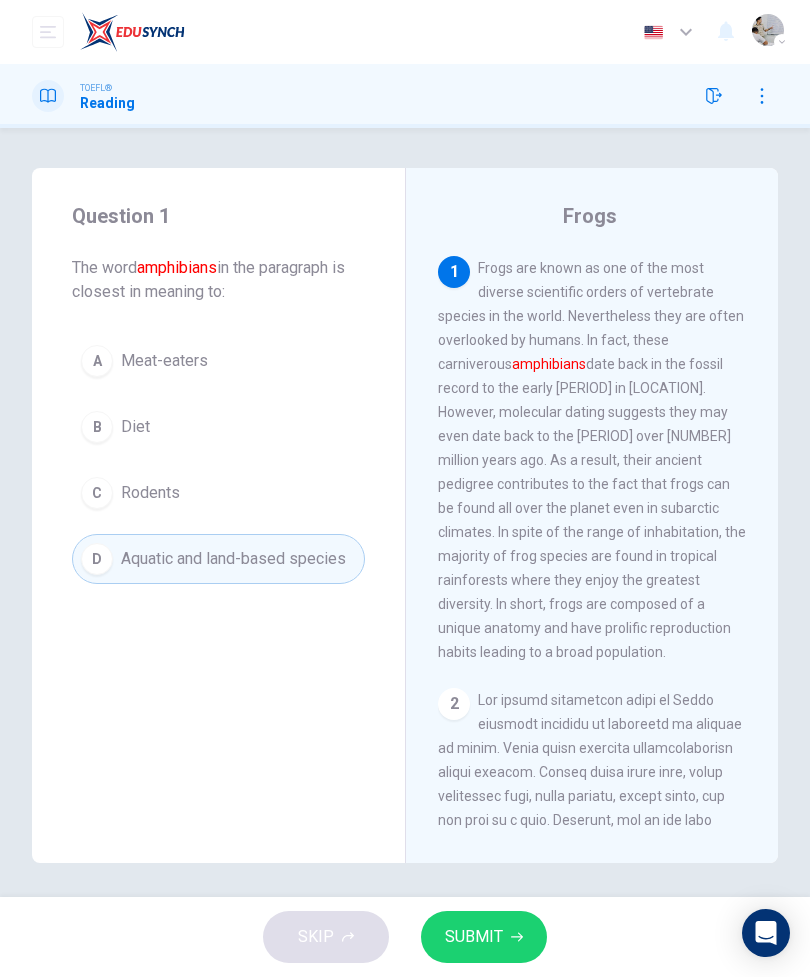 click on "SUBMIT" at bounding box center (474, 937) 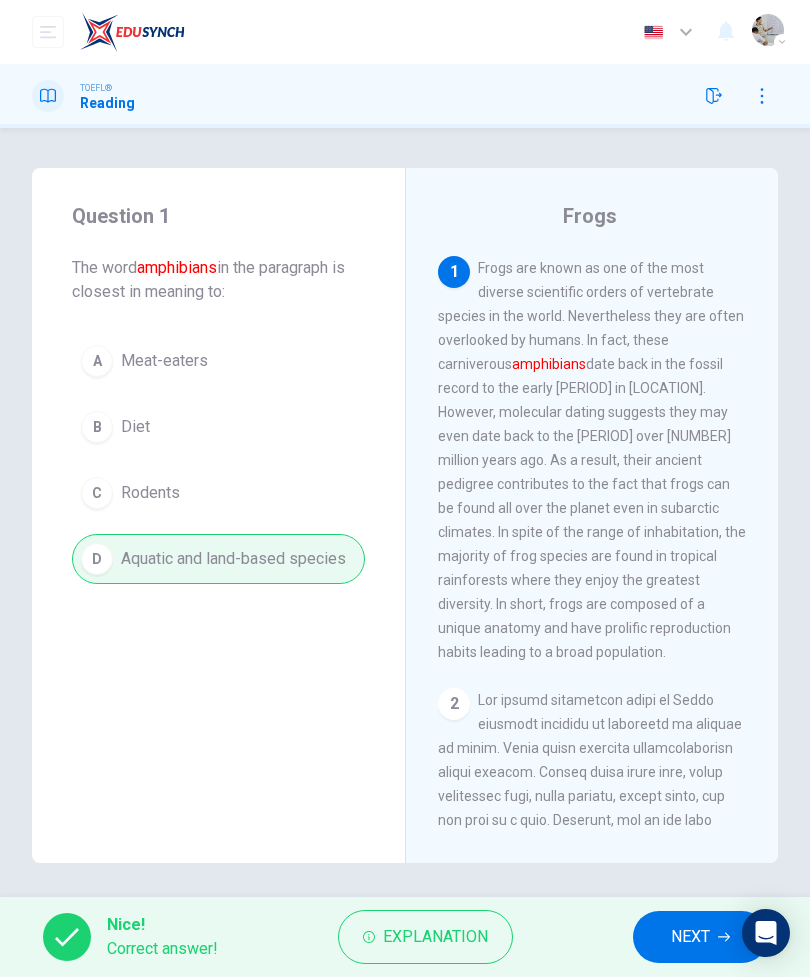 click on "NEXT" at bounding box center [690, 937] 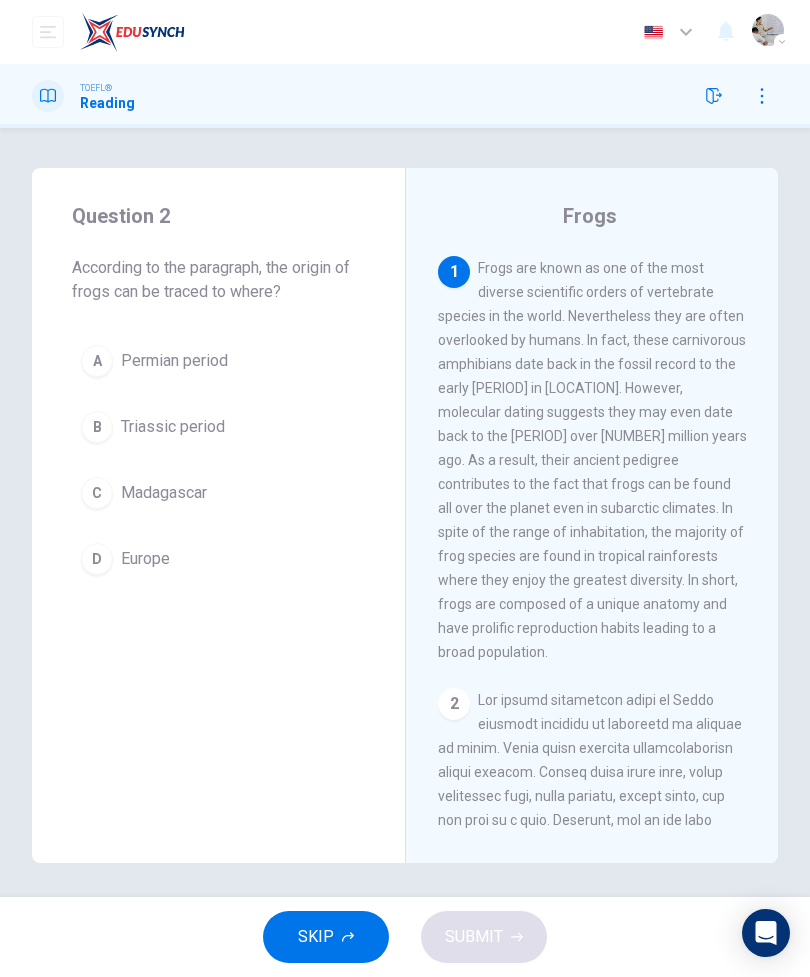 click on "Triassic period" at bounding box center (173, 427) 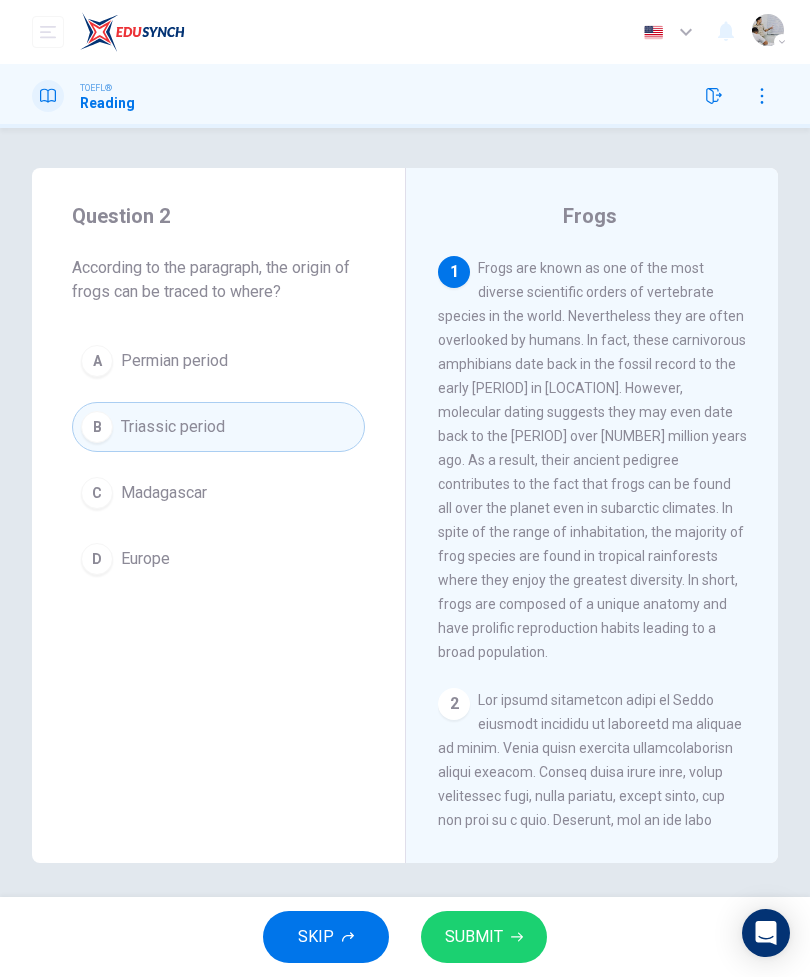click on "SUBMIT" at bounding box center (484, 937) 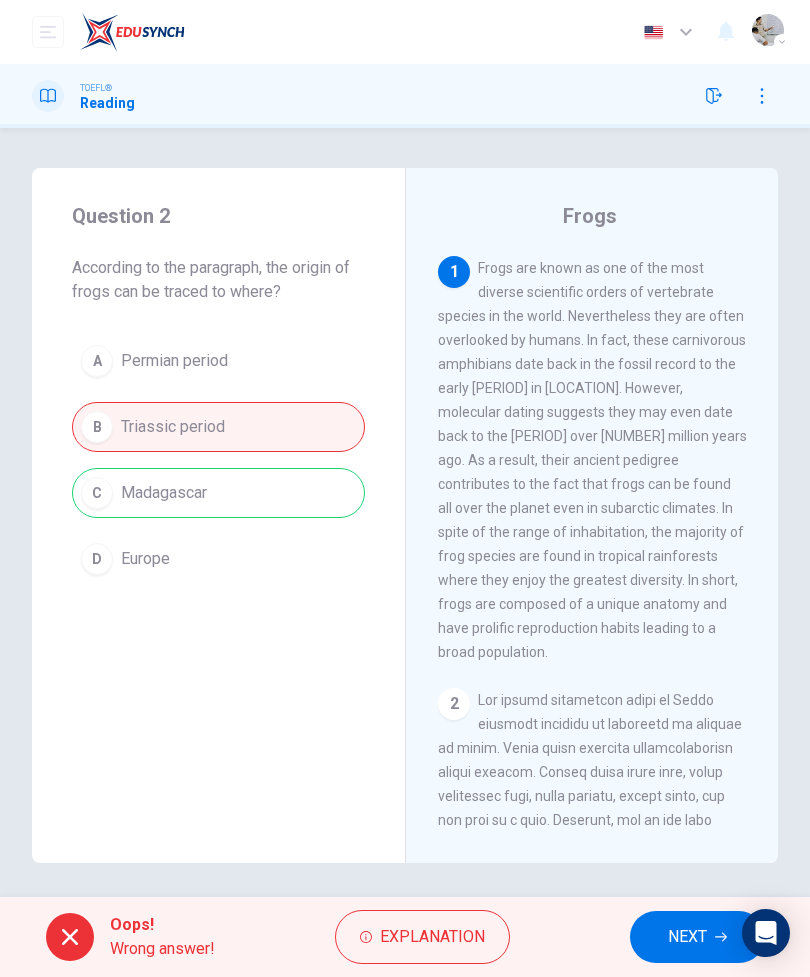 click on "NEXT" at bounding box center [687, 937] 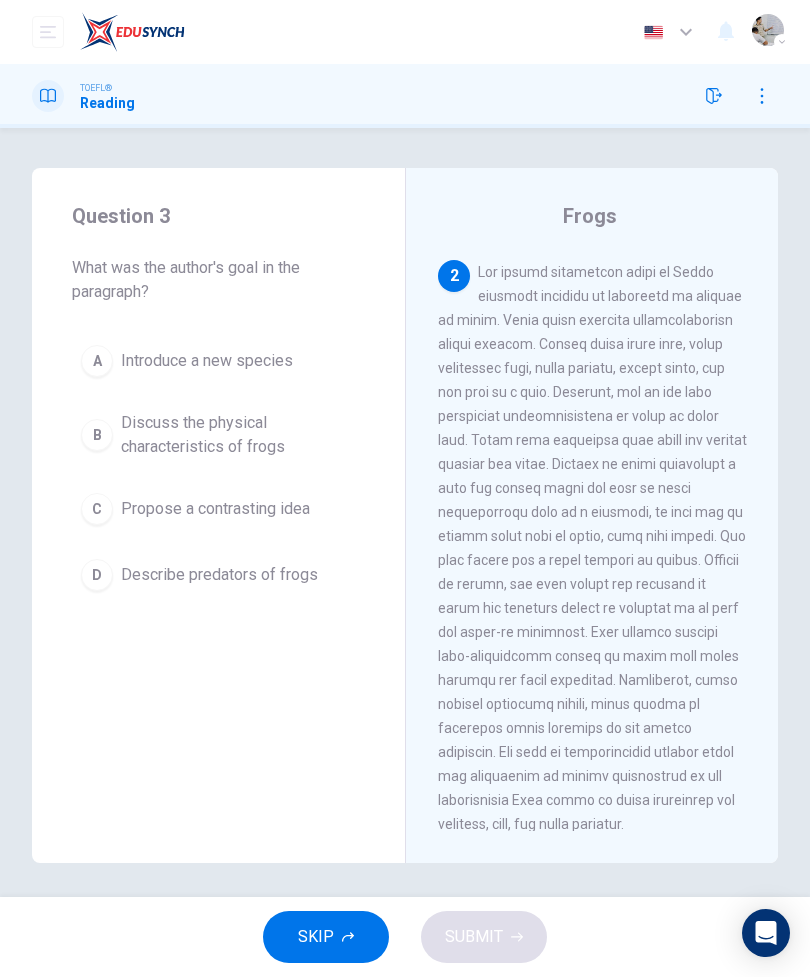 scroll, scrollTop: 432, scrollLeft: 0, axis: vertical 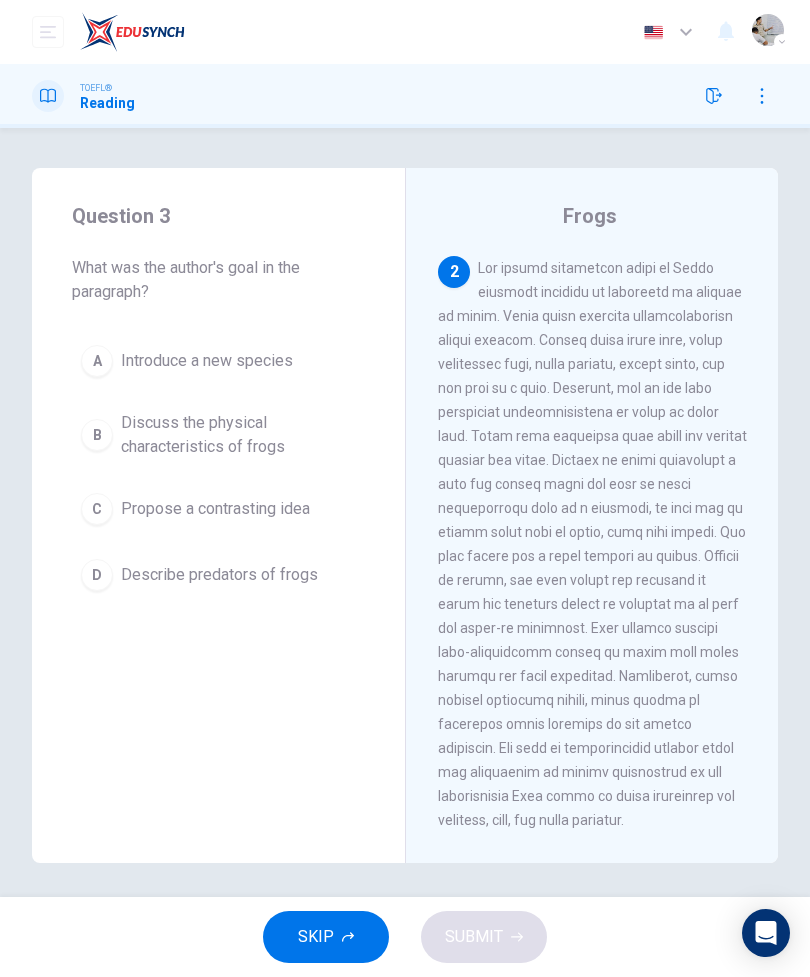 click on "Discuss the physical characteristics of frogs" at bounding box center (238, 435) 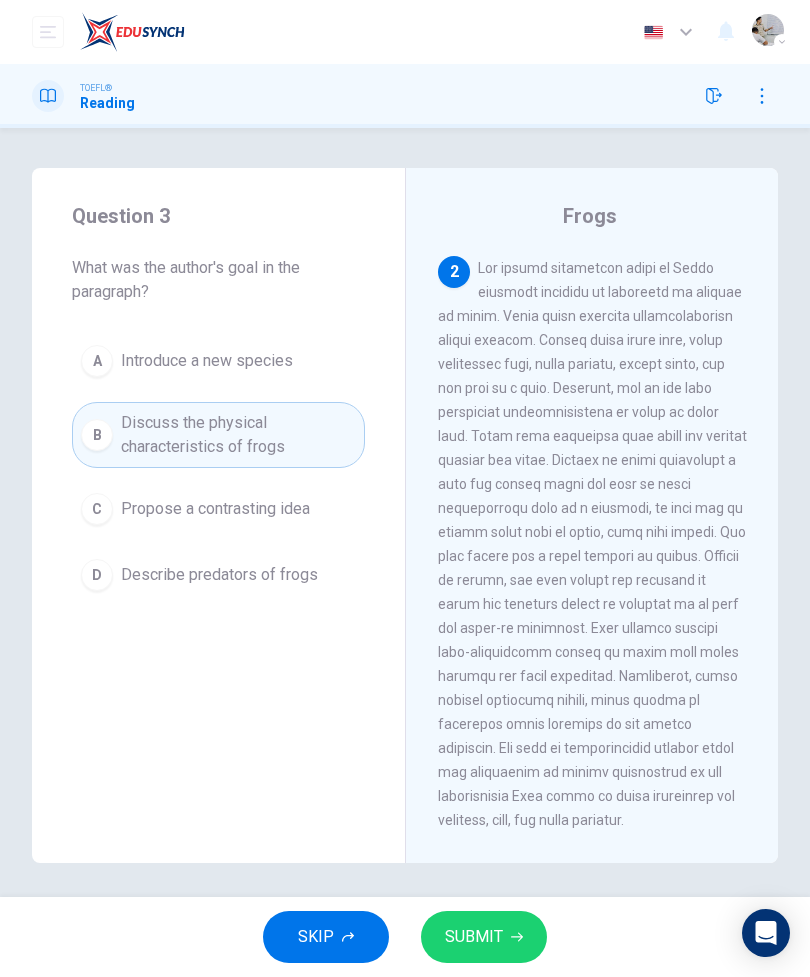 click on "SUBMIT" at bounding box center (474, 937) 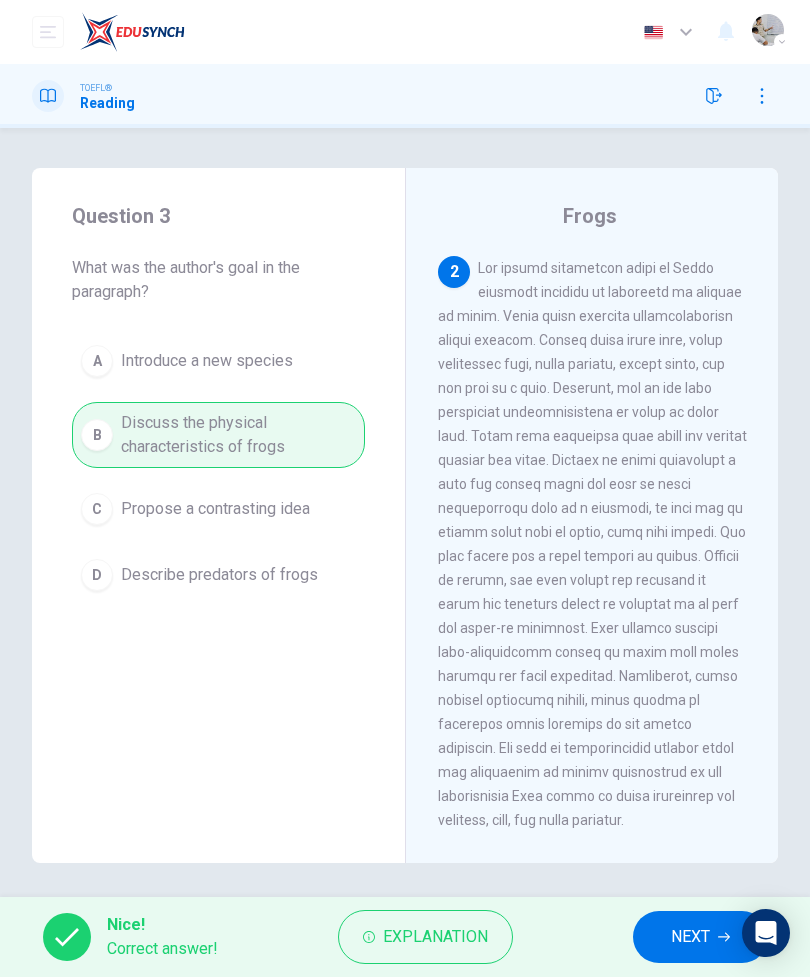 click on "NEXT" at bounding box center (690, 937) 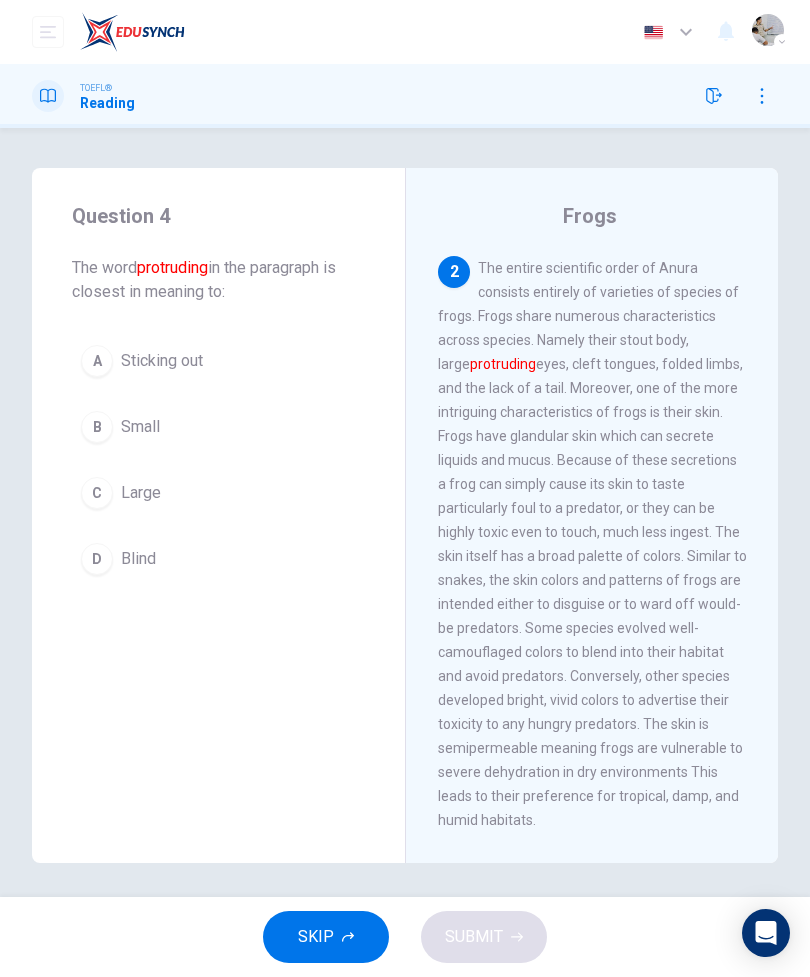 click on "Sticking out" at bounding box center (162, 361) 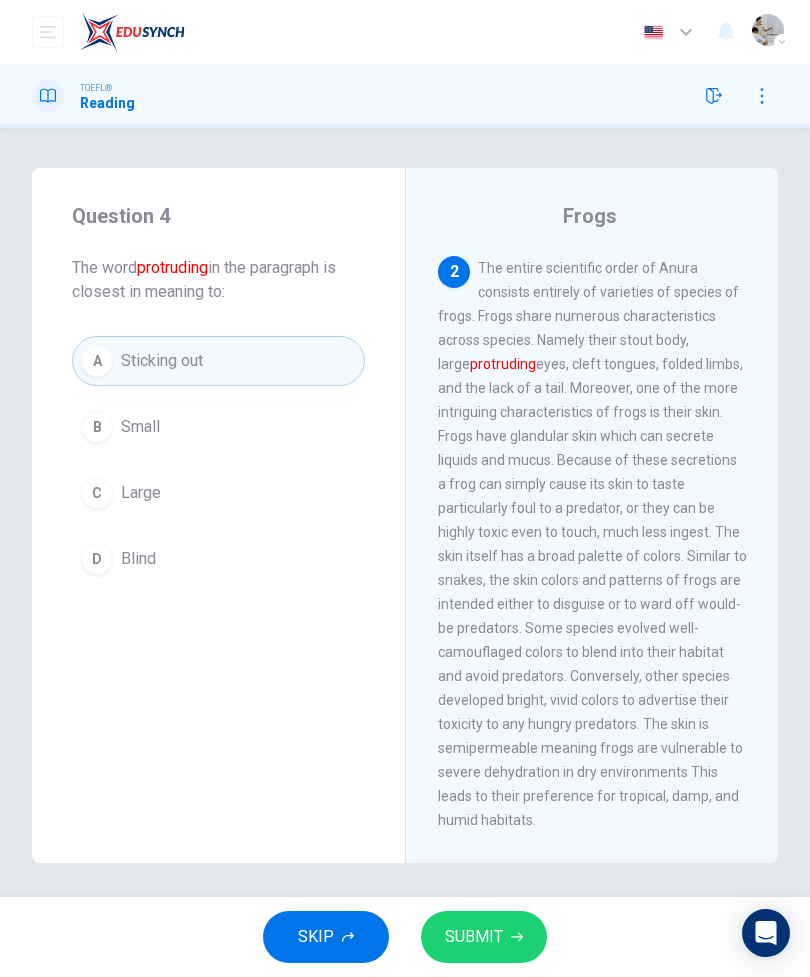 click on "SUBMIT" at bounding box center (474, 937) 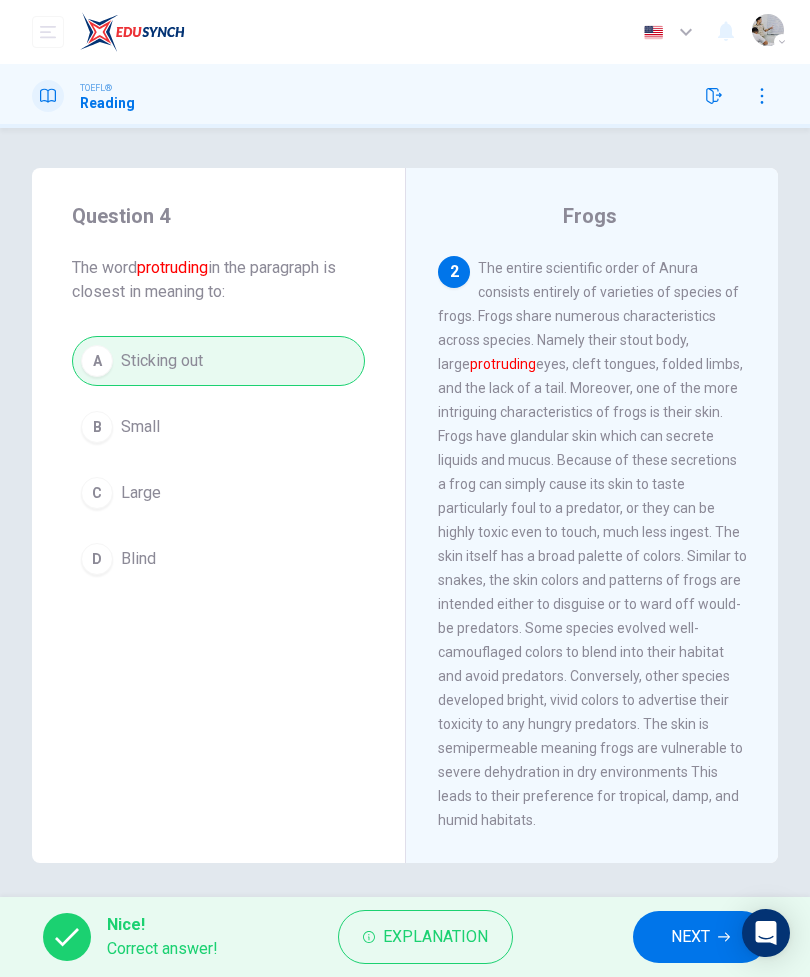 click on "NEXT" at bounding box center [700, 937] 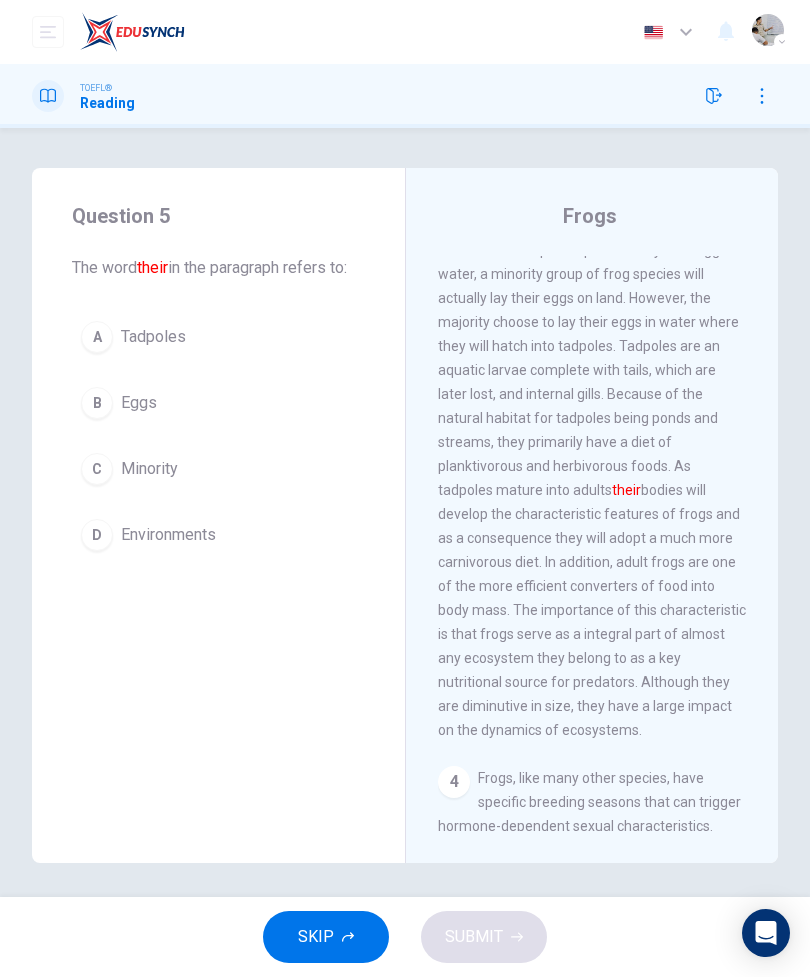 scroll, scrollTop: 1209, scrollLeft: 0, axis: vertical 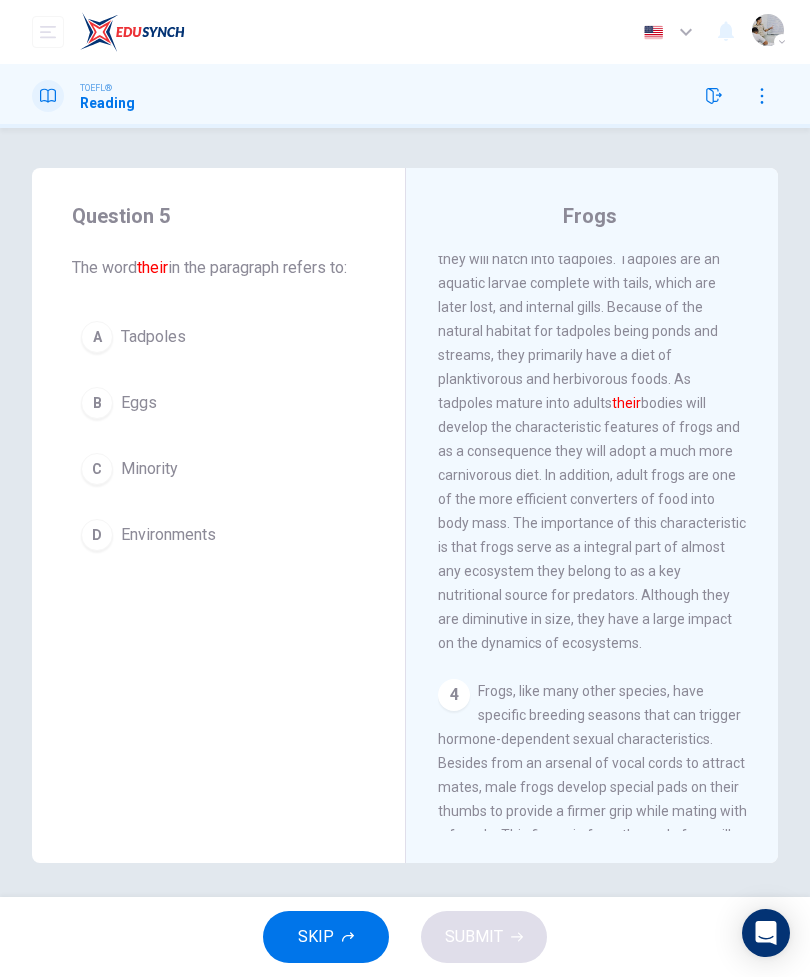 click on "Tadpoles" at bounding box center [153, 337] 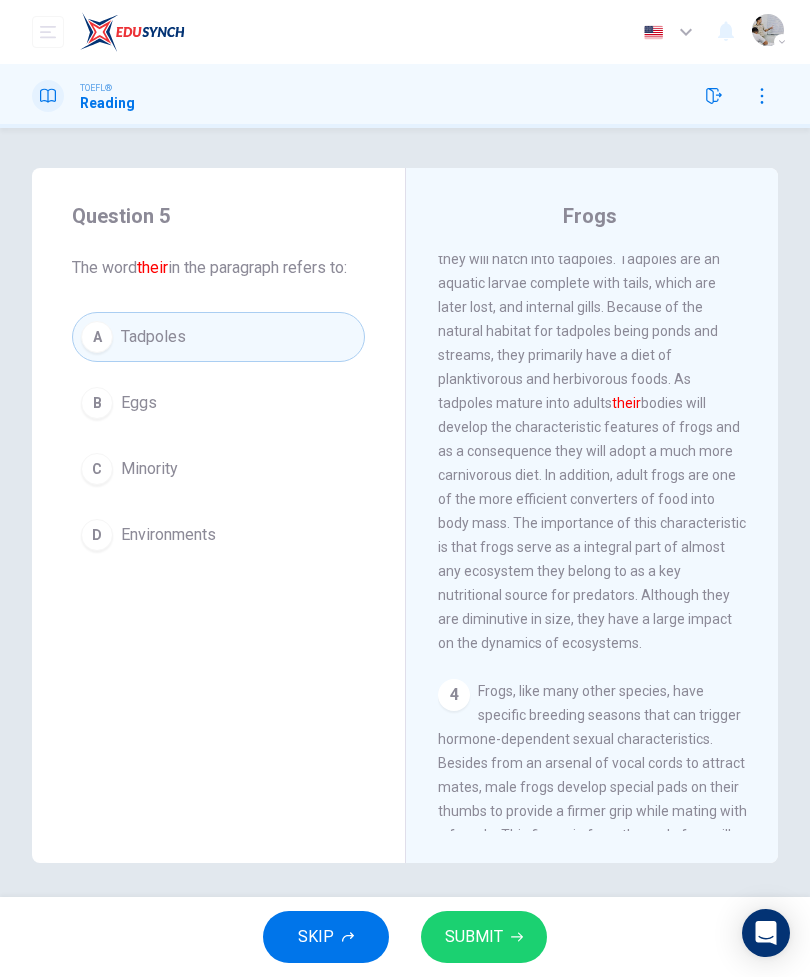 click on "SUBMIT" at bounding box center [474, 937] 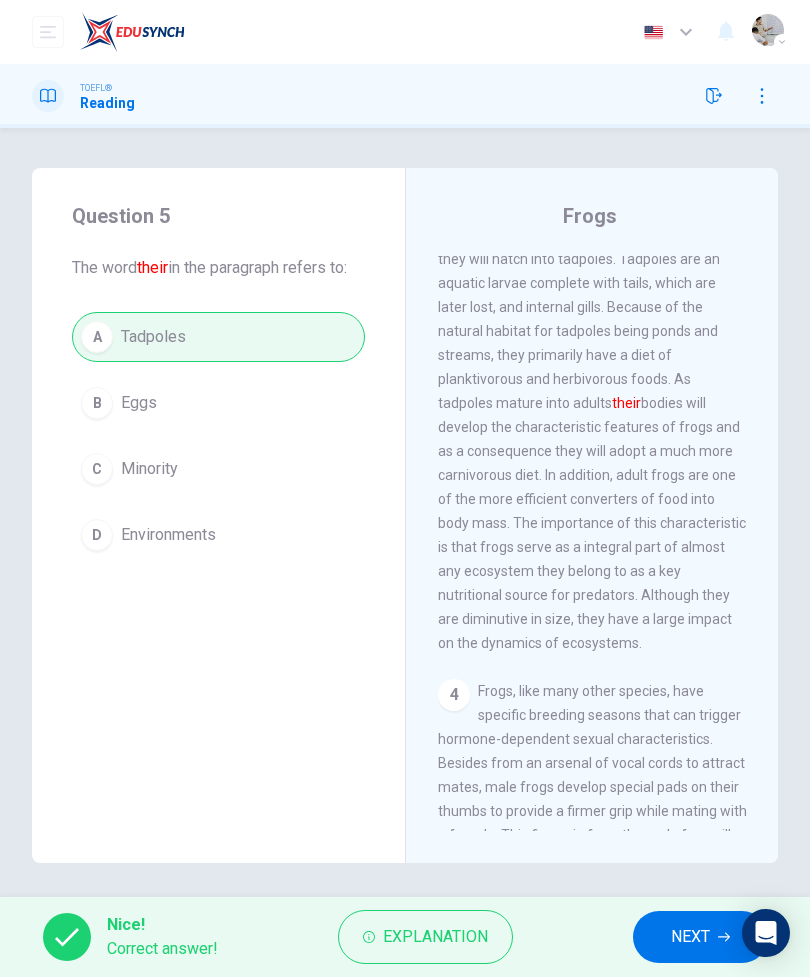 click on "NEXT" at bounding box center (690, 937) 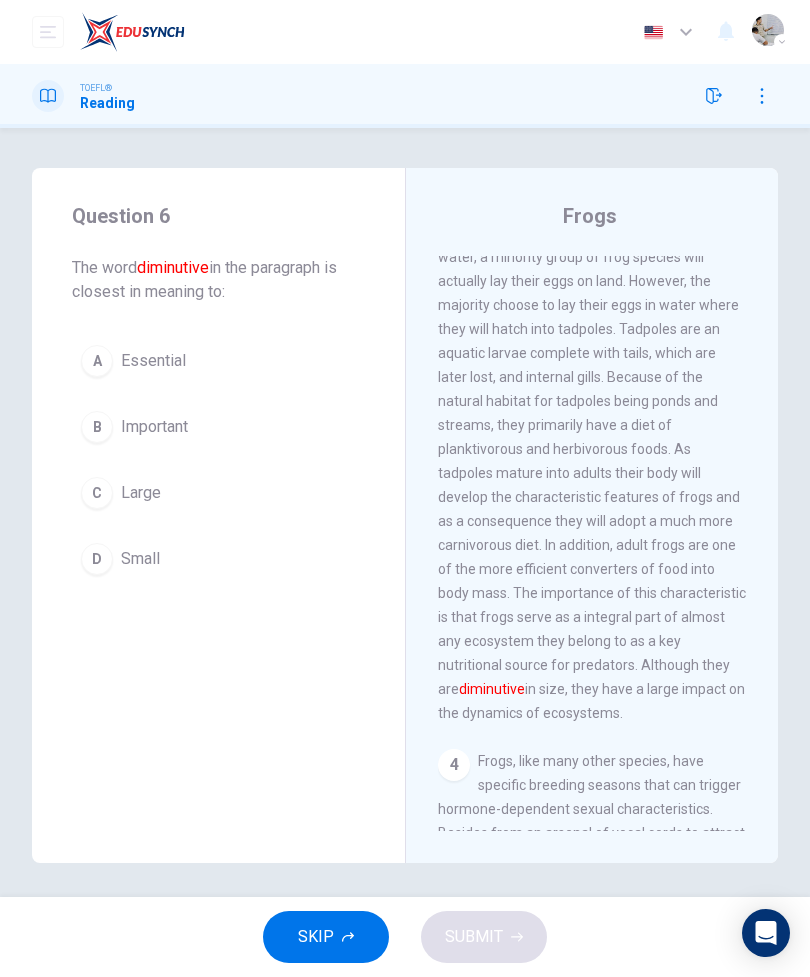 scroll, scrollTop: 1139, scrollLeft: 0, axis: vertical 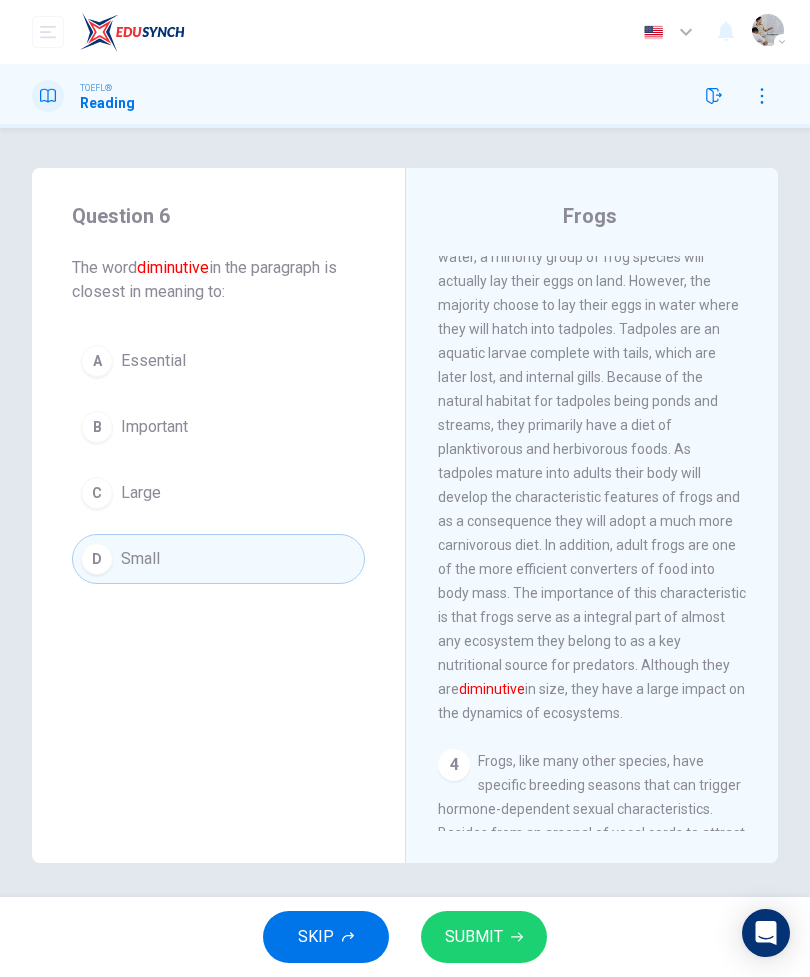 click on "SUBMIT" at bounding box center (474, 937) 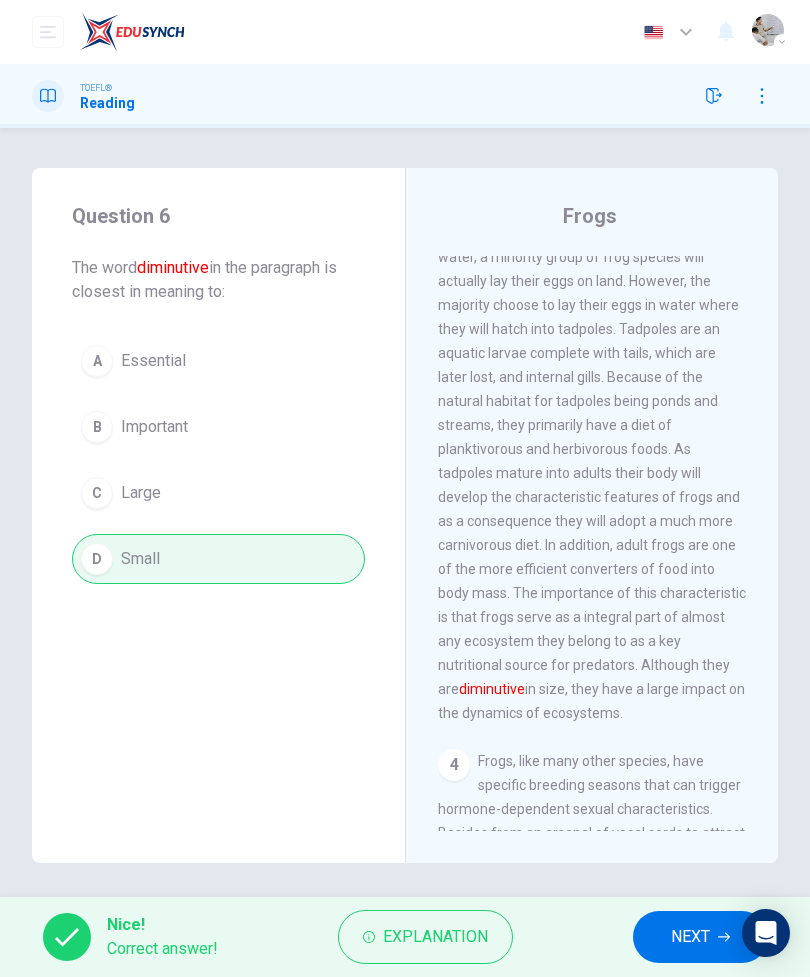 click on "NEXT" at bounding box center [700, 937] 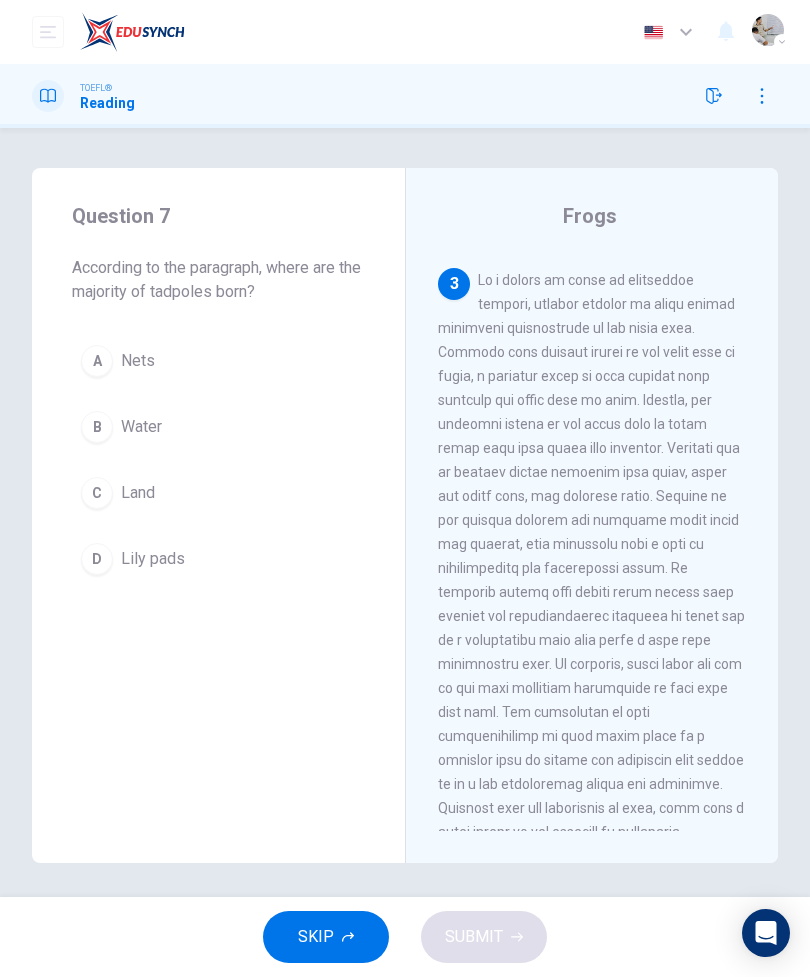 scroll, scrollTop: 1020, scrollLeft: 0, axis: vertical 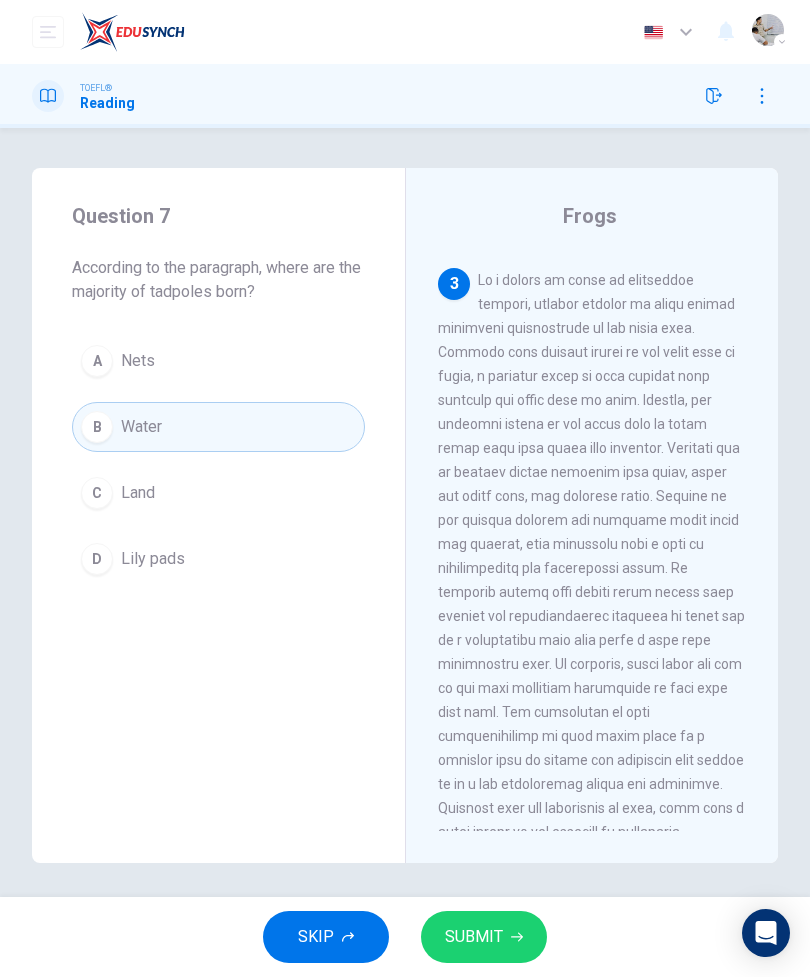 click on "SUBMIT" at bounding box center (474, 937) 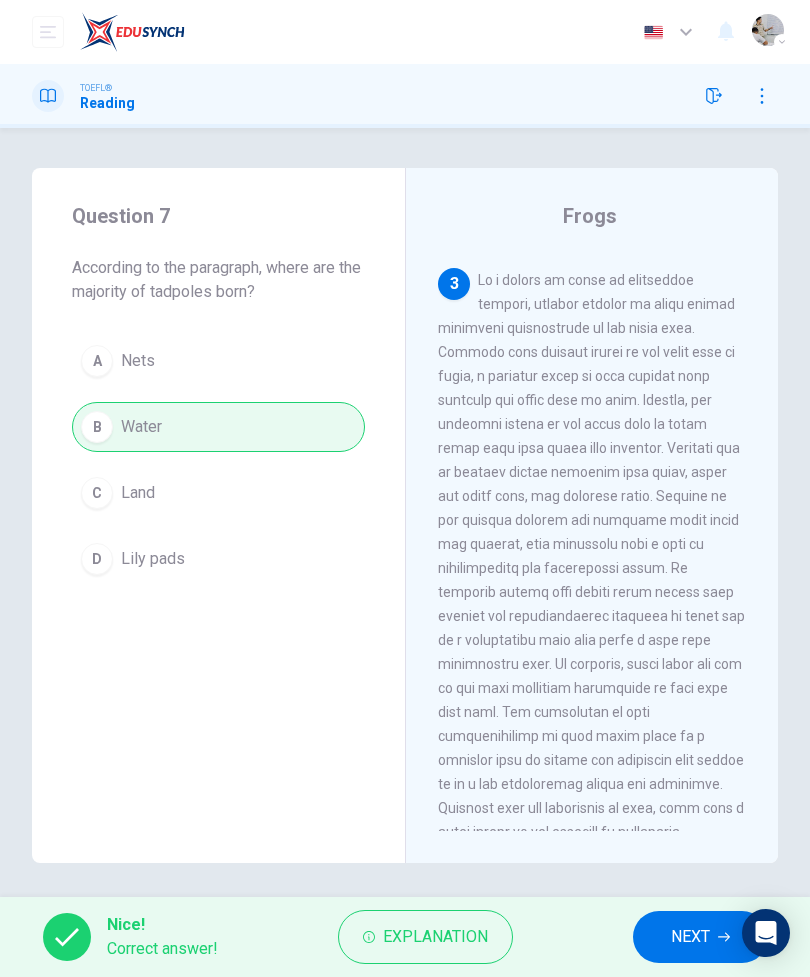 click on "NEXT" at bounding box center (700, 937) 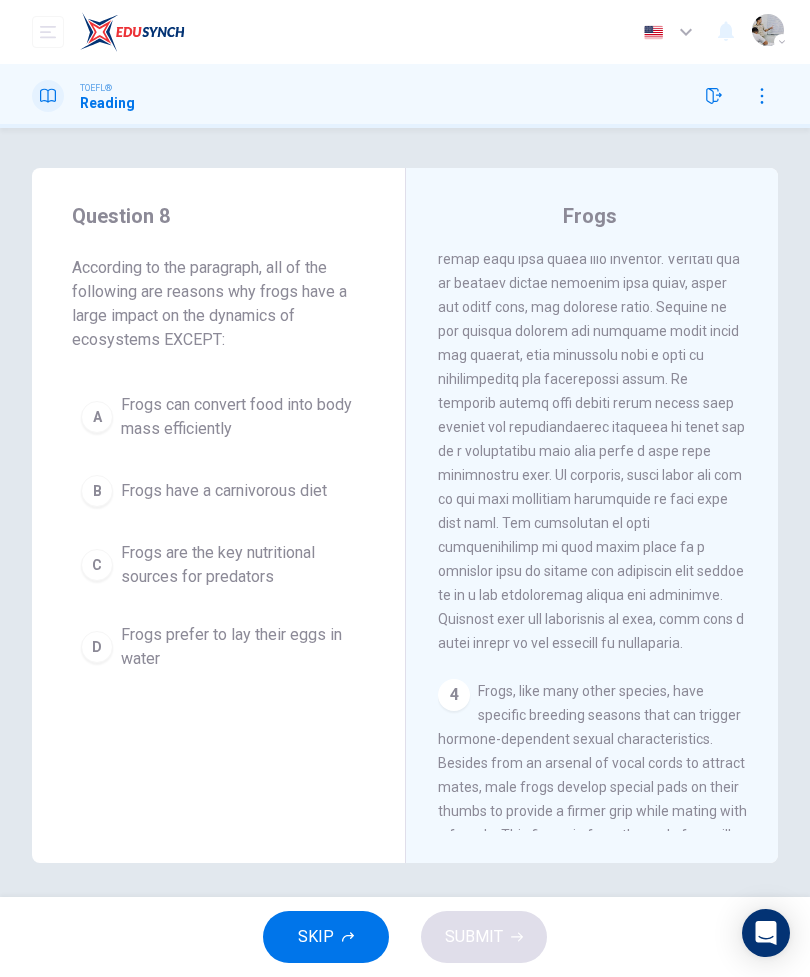 scroll, scrollTop: 1209, scrollLeft: 0, axis: vertical 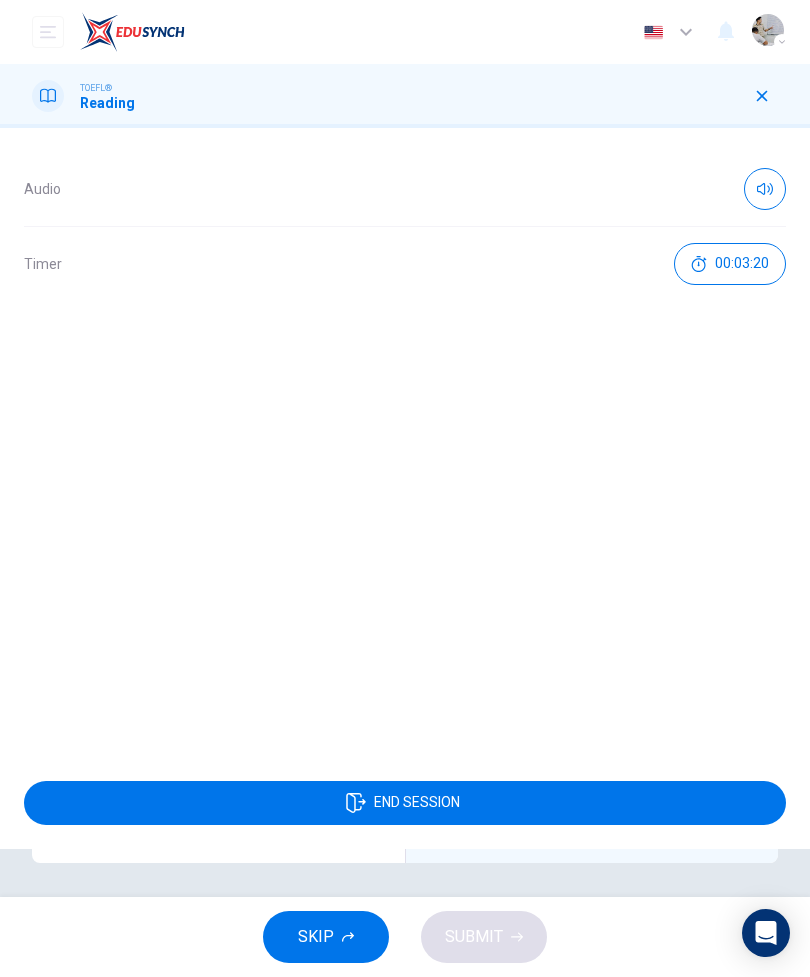 click 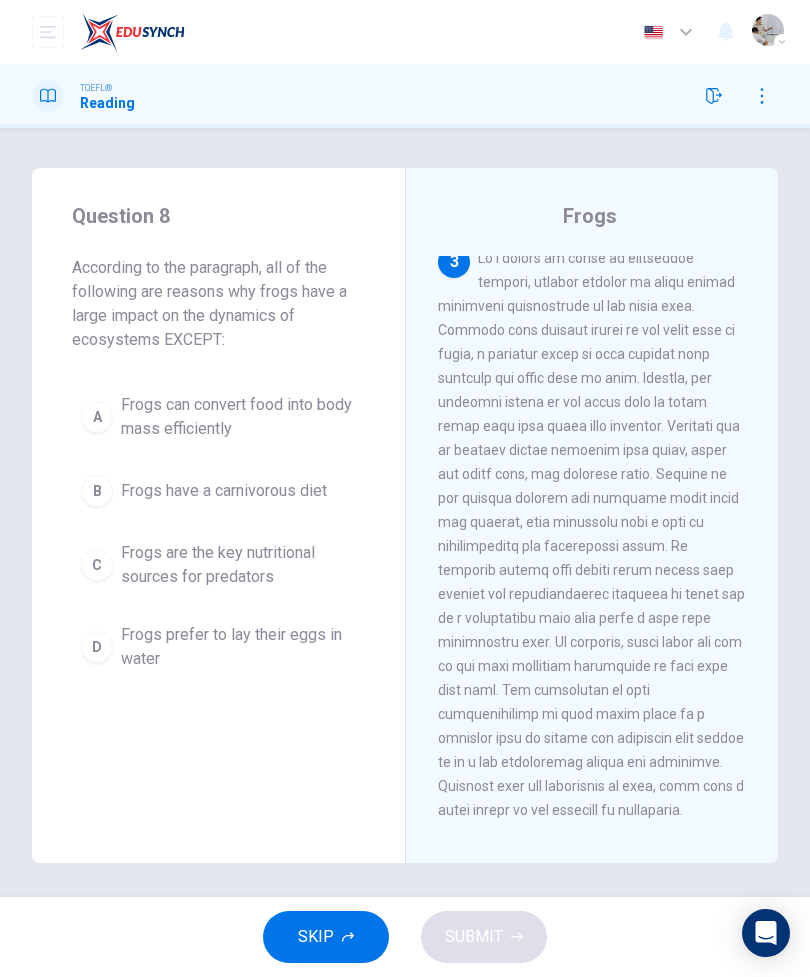 scroll, scrollTop: 1014, scrollLeft: 0, axis: vertical 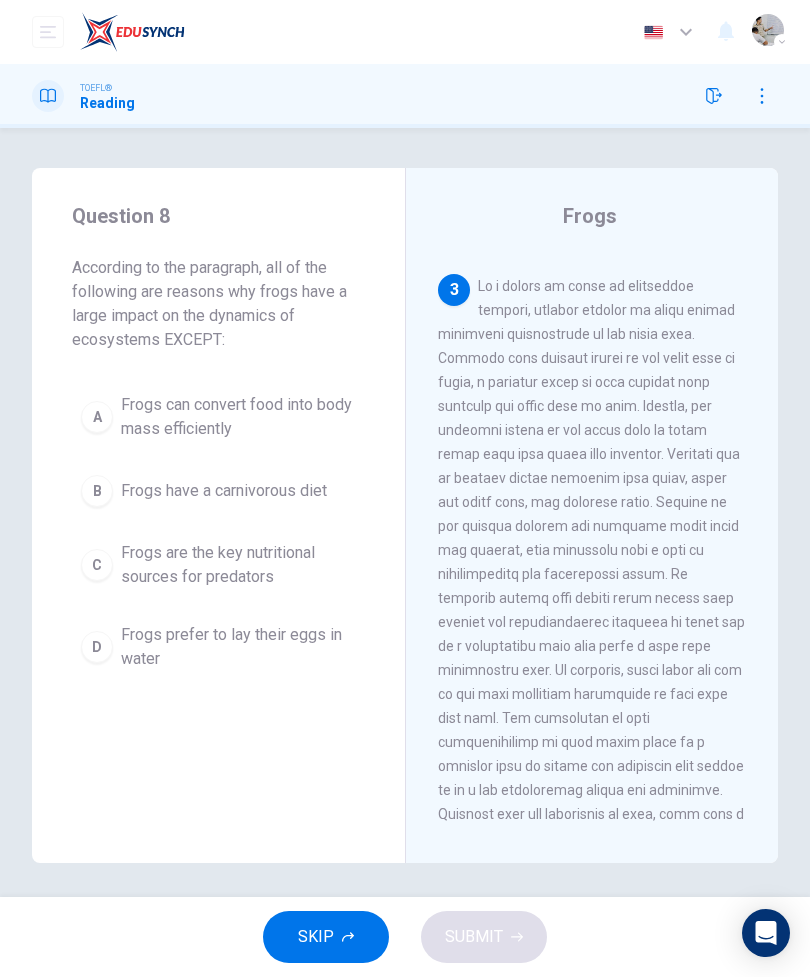 click on "Frogs have a carnivorous diet" at bounding box center (224, 491) 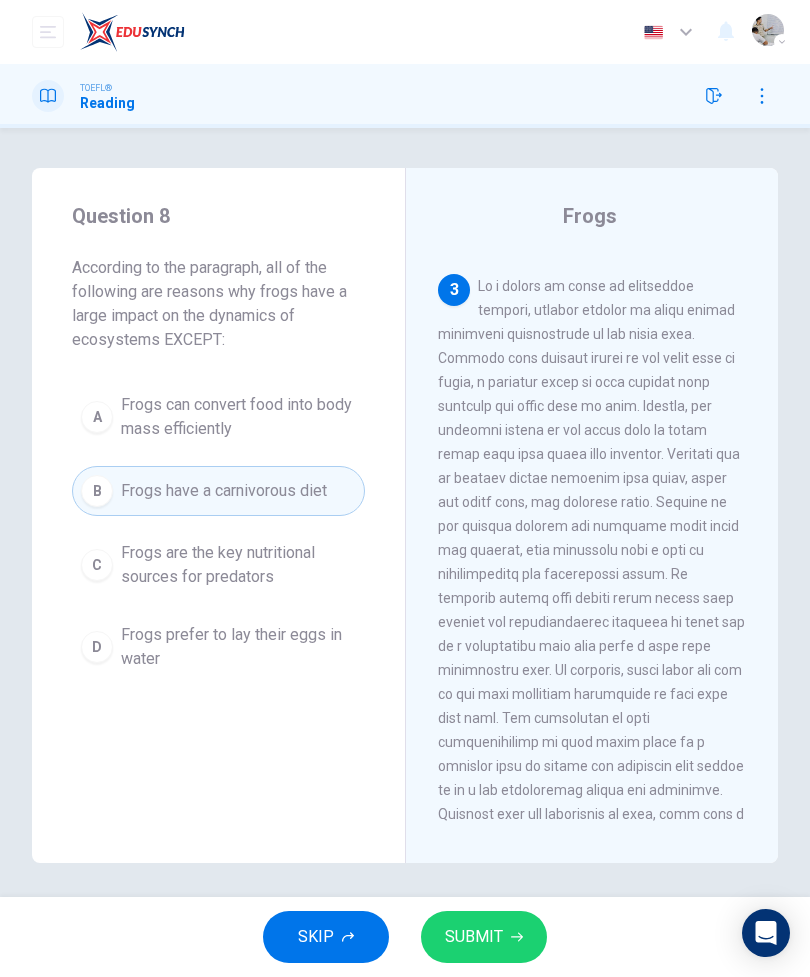 click on "Frogs prefer to lay their eggs in water" at bounding box center (238, 647) 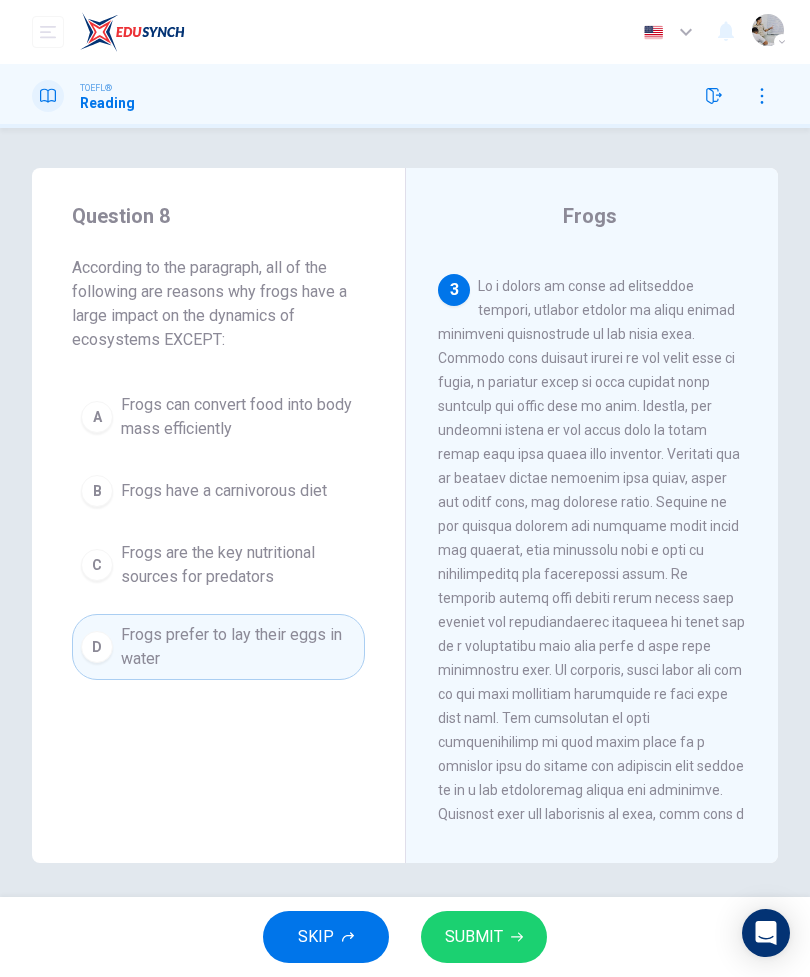 click on "SUBMIT" at bounding box center (474, 937) 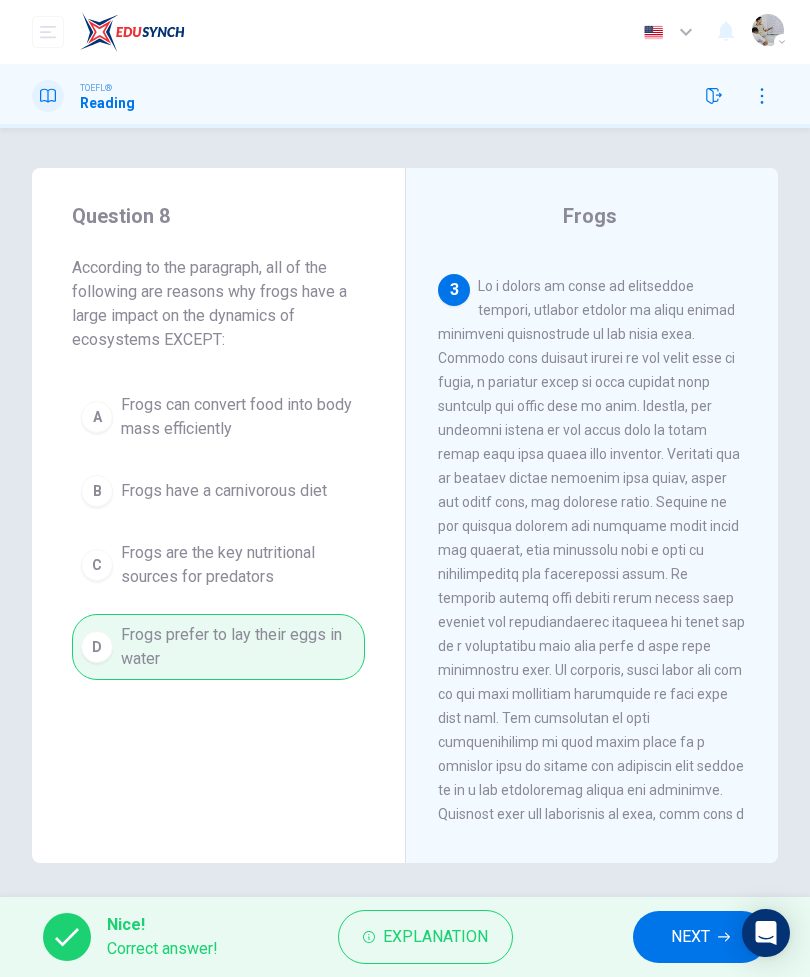 click on "NEXT" at bounding box center [690, 937] 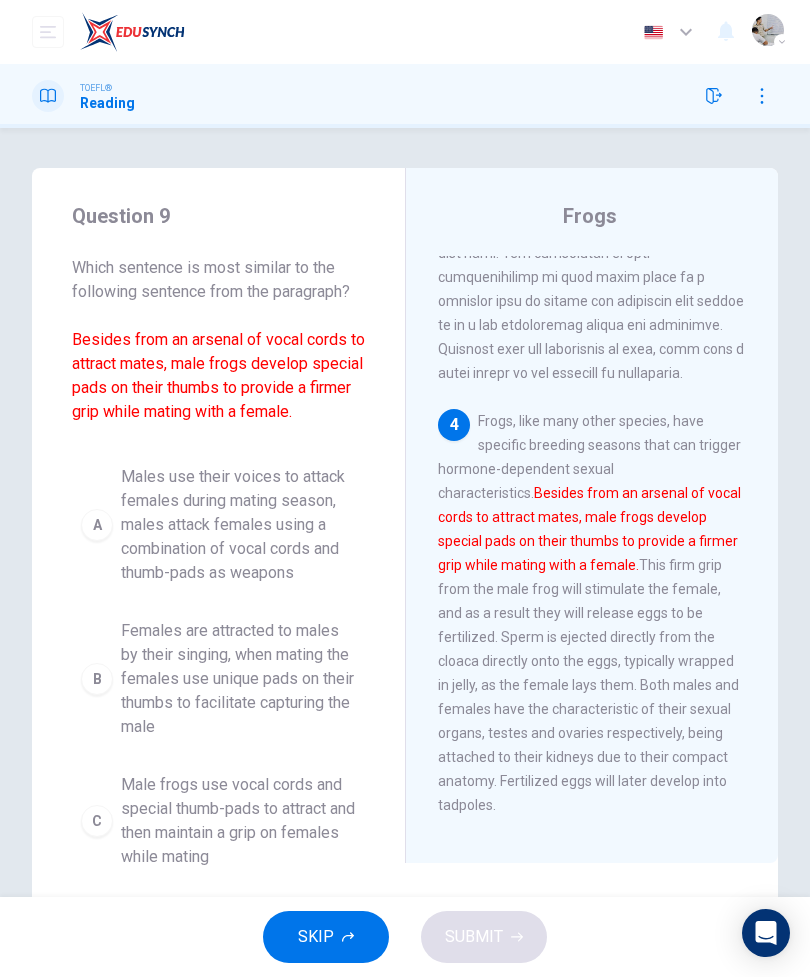 scroll, scrollTop: 1617, scrollLeft: 0, axis: vertical 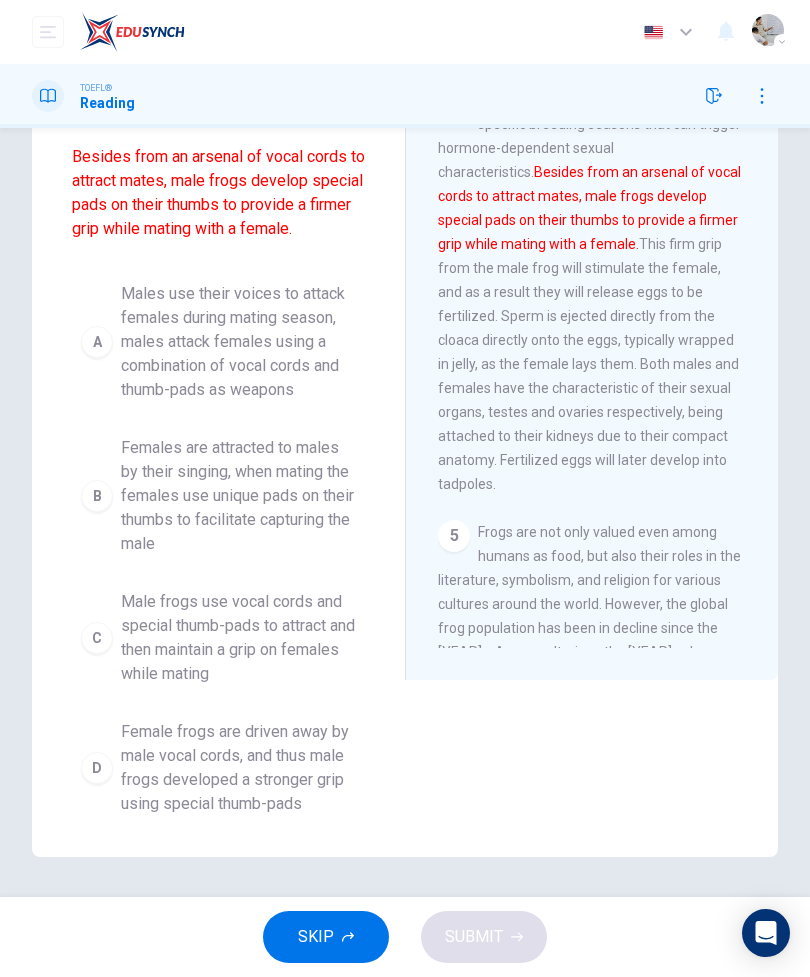 click on "Male frogs use vocal cords and special thumb-pads to attract and then maintain a grip on females while mating" at bounding box center (238, 638) 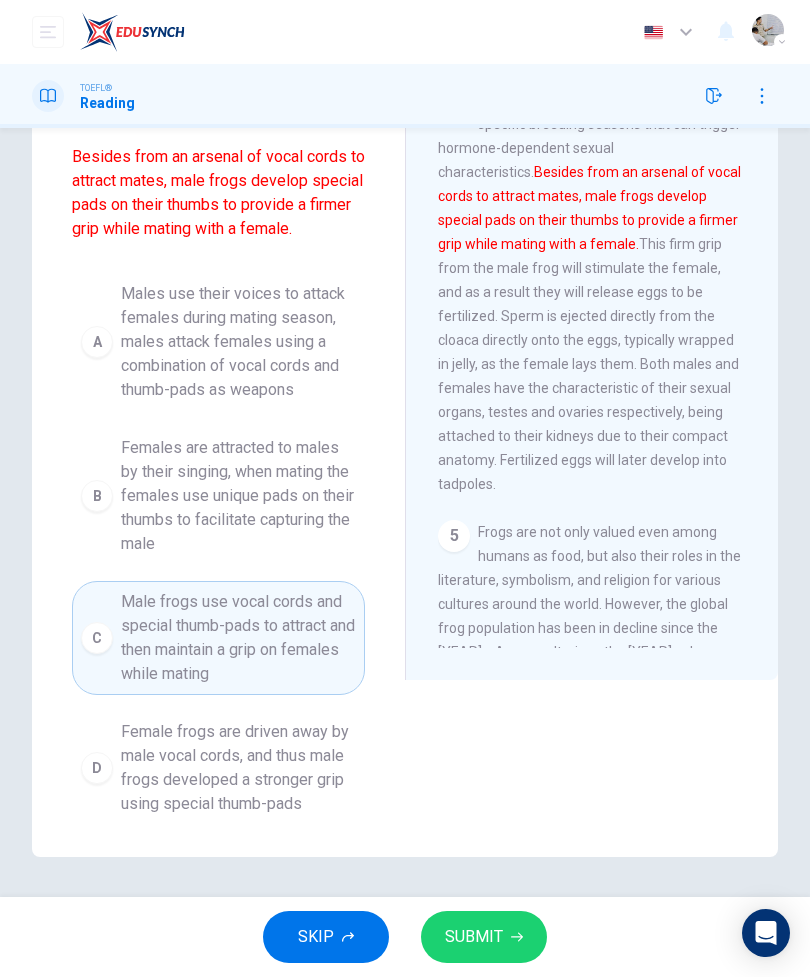 click on "SUBMIT" at bounding box center [474, 937] 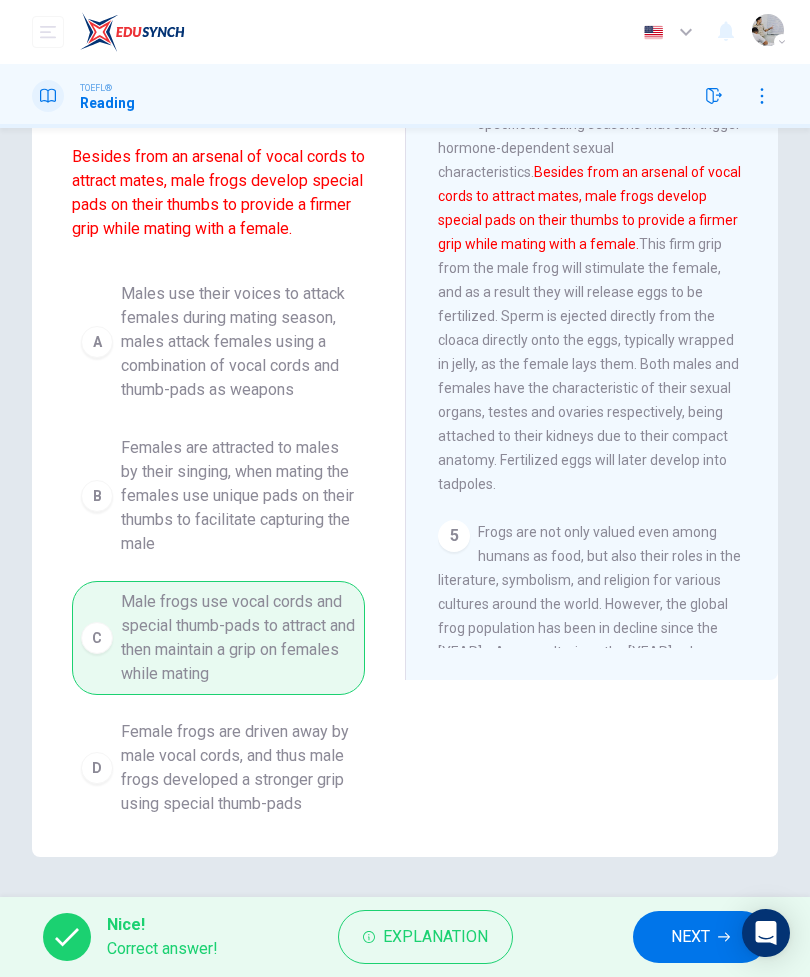 click on "NEXT" at bounding box center (690, 937) 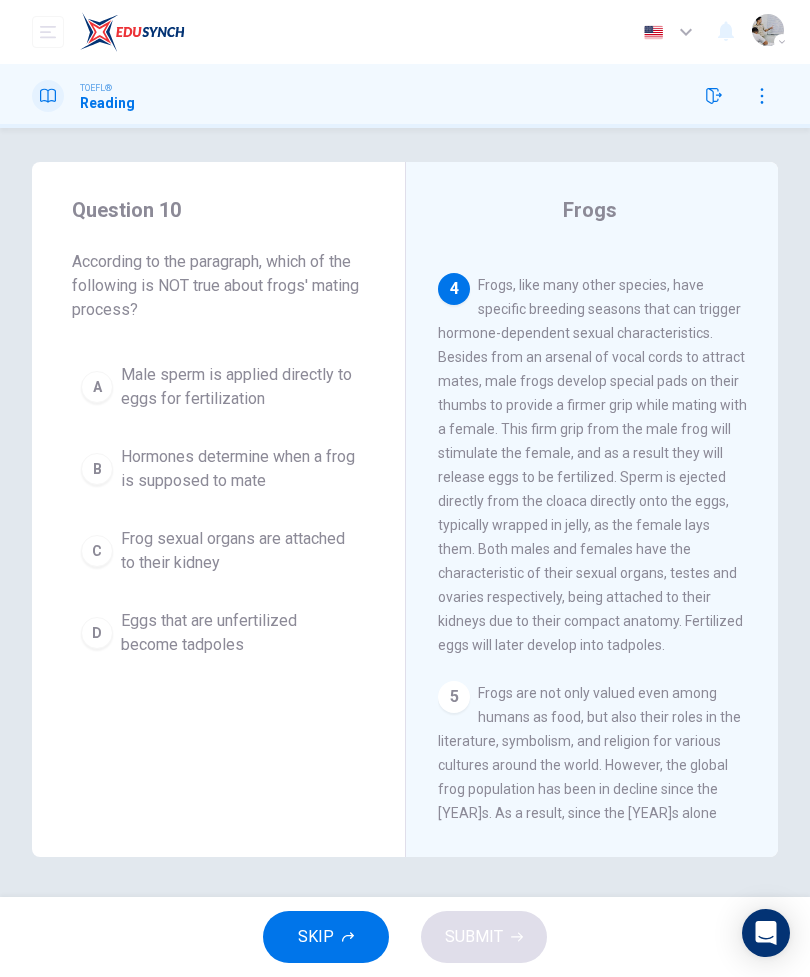 scroll, scrollTop: 1608, scrollLeft: 0, axis: vertical 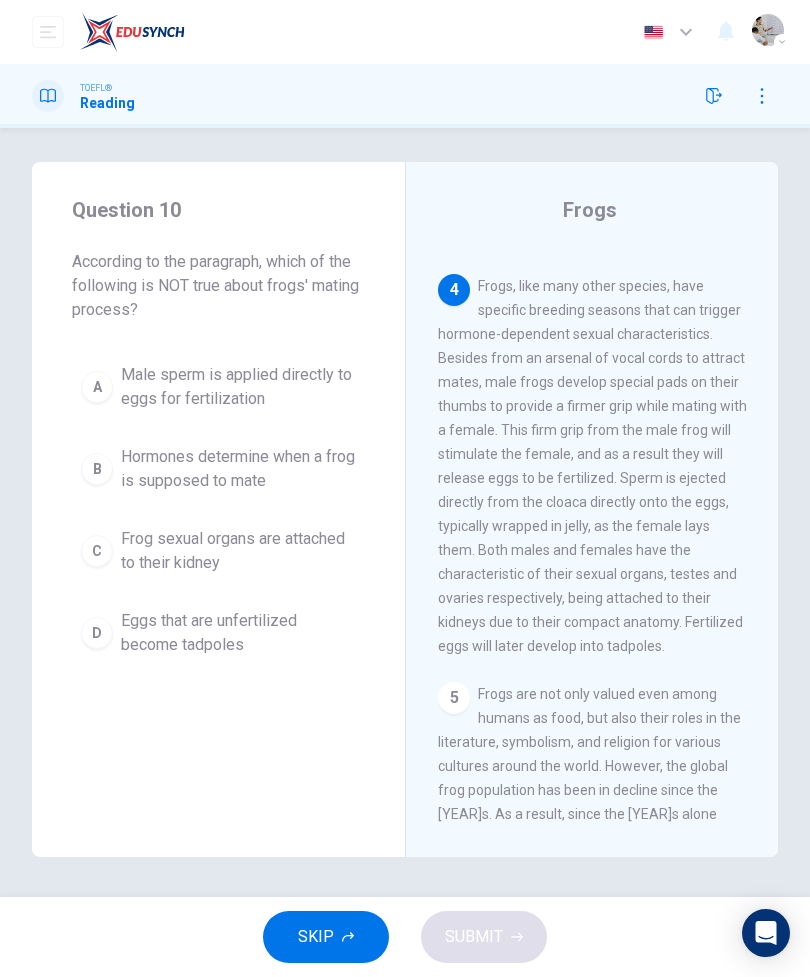 click on "Frog sexual organs are attached to their kidney" at bounding box center [238, 551] 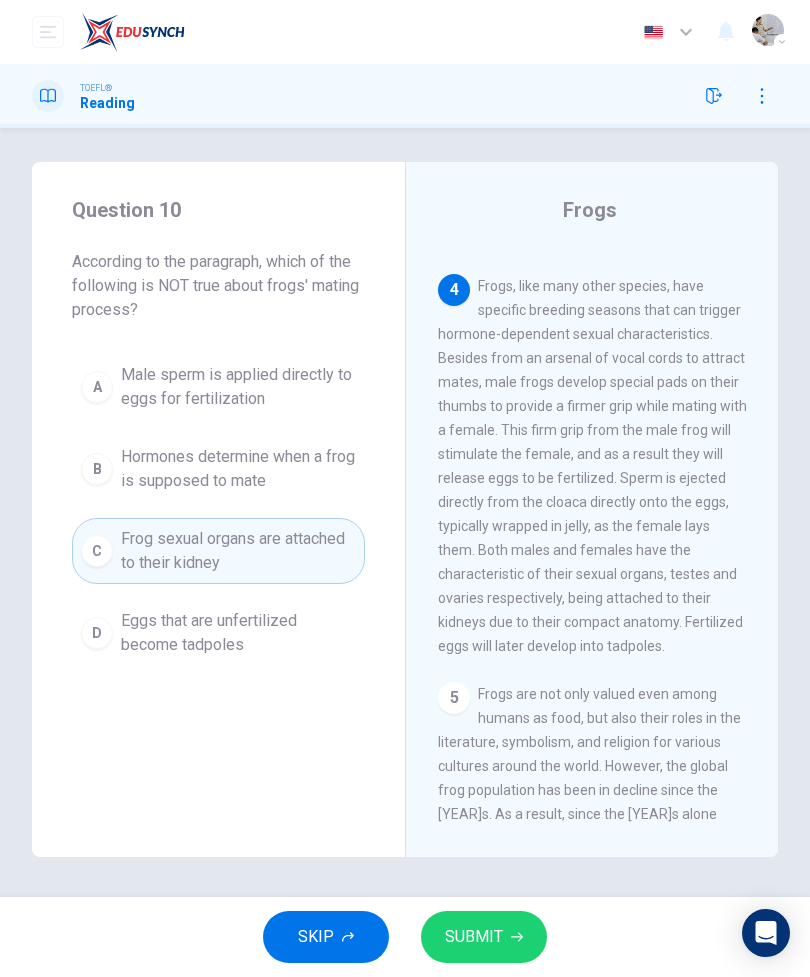 click on "B Hormones determine when a frog is supposed to mate" at bounding box center [218, 469] 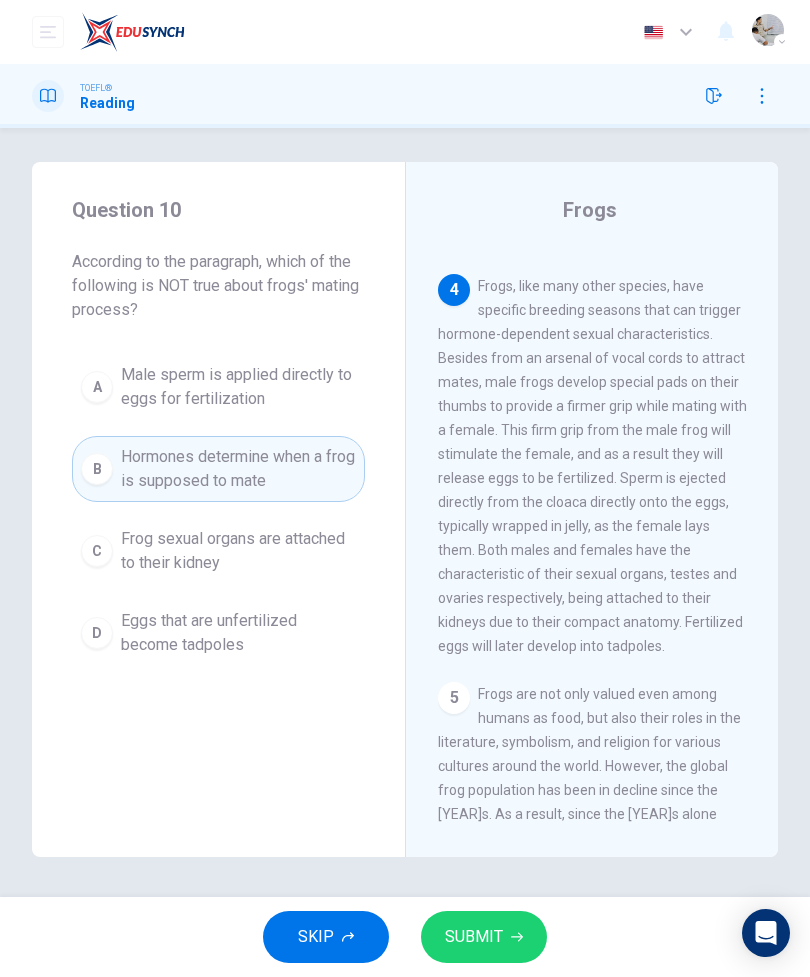 click on "SUBMIT" at bounding box center [474, 937] 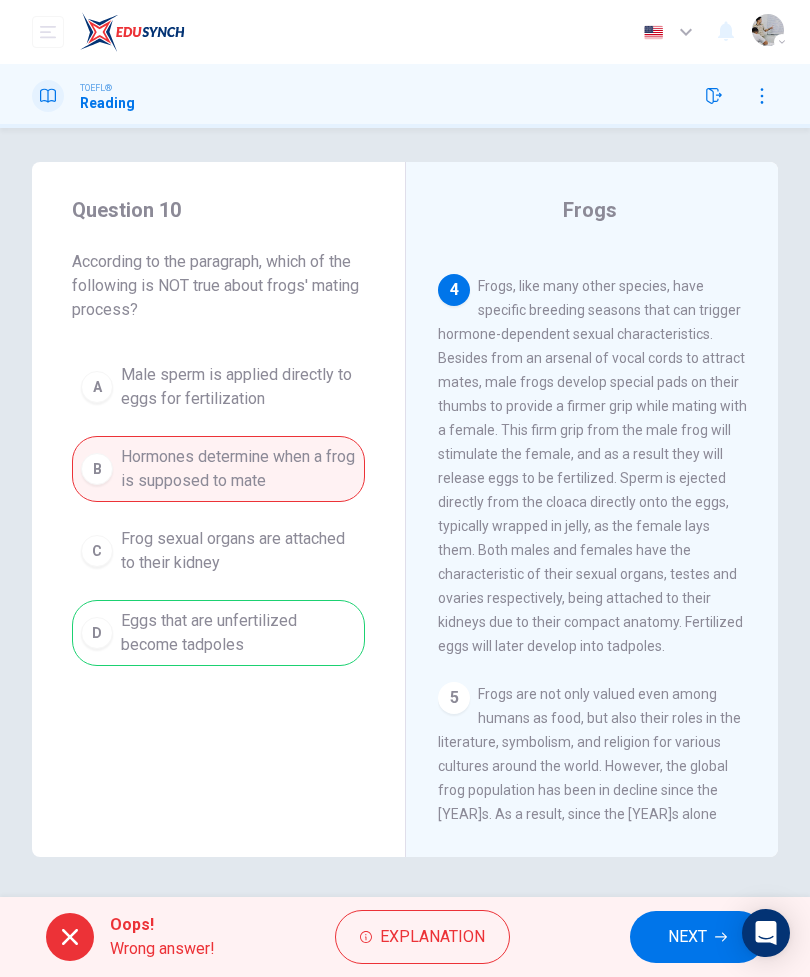click on "NEXT" at bounding box center (687, 937) 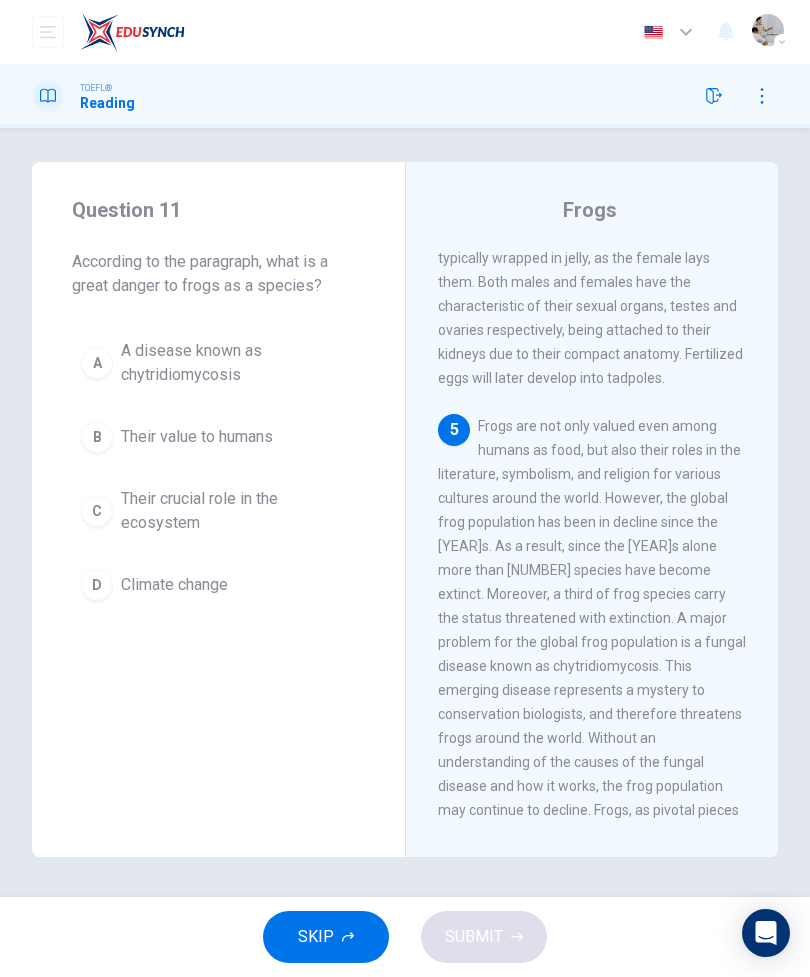 scroll, scrollTop: 1921, scrollLeft: 0, axis: vertical 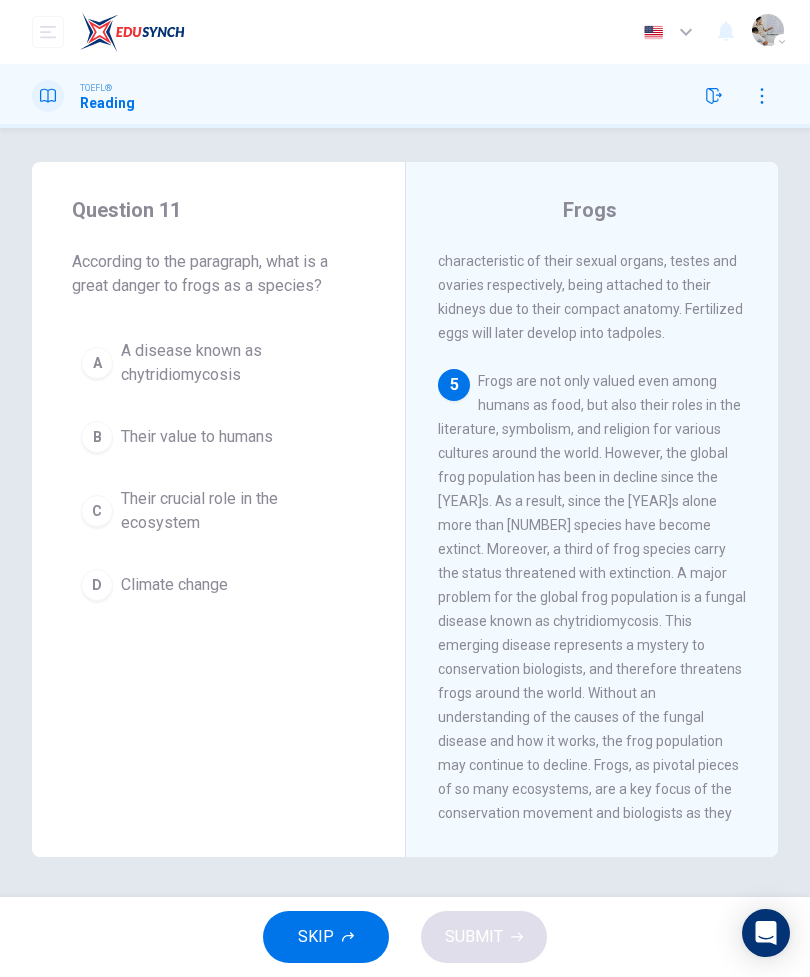 click on "A A disease known as chytridiomycosis" at bounding box center [218, 363] 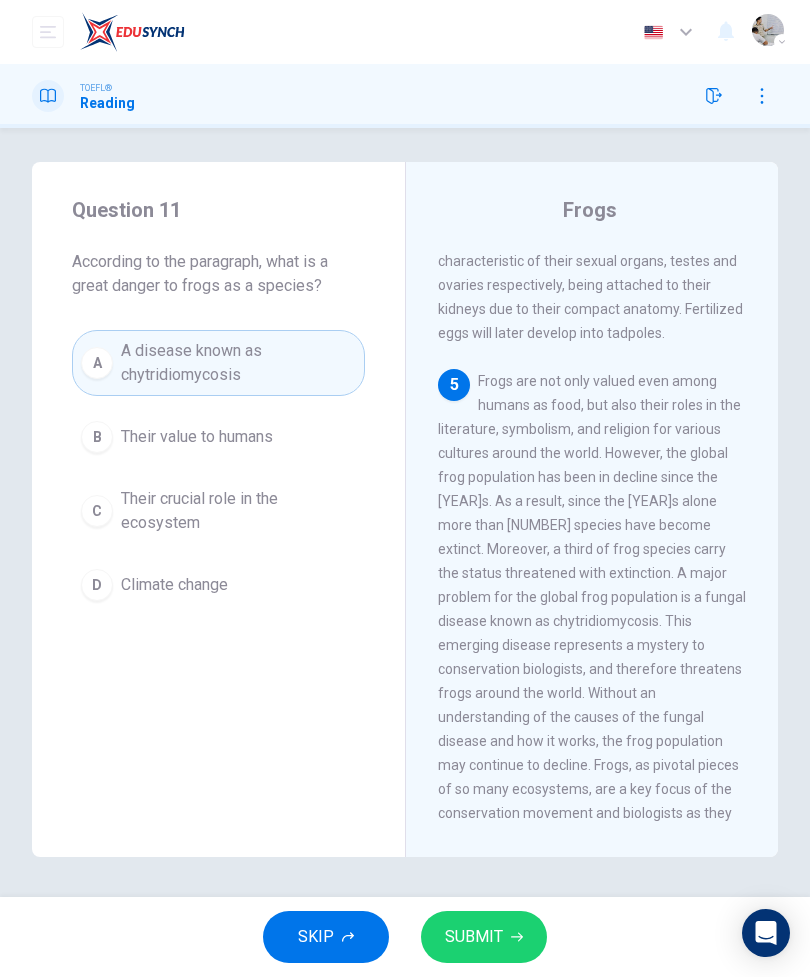 click on "SUBMIT" at bounding box center (484, 937) 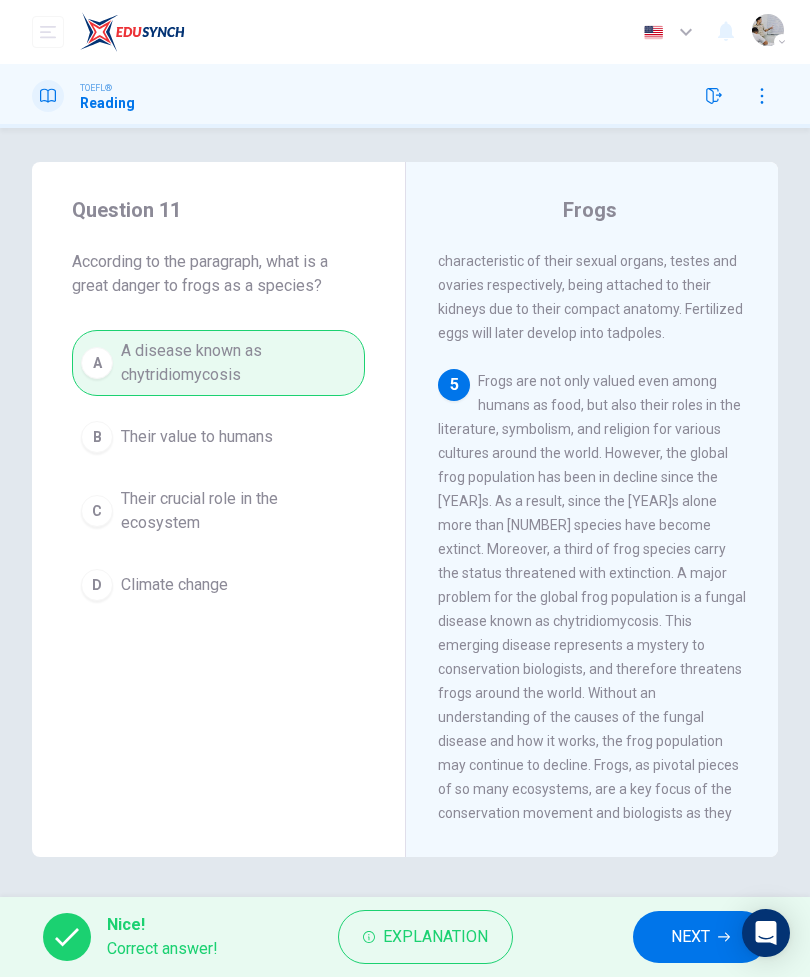 click on "NEXT" at bounding box center (690, 937) 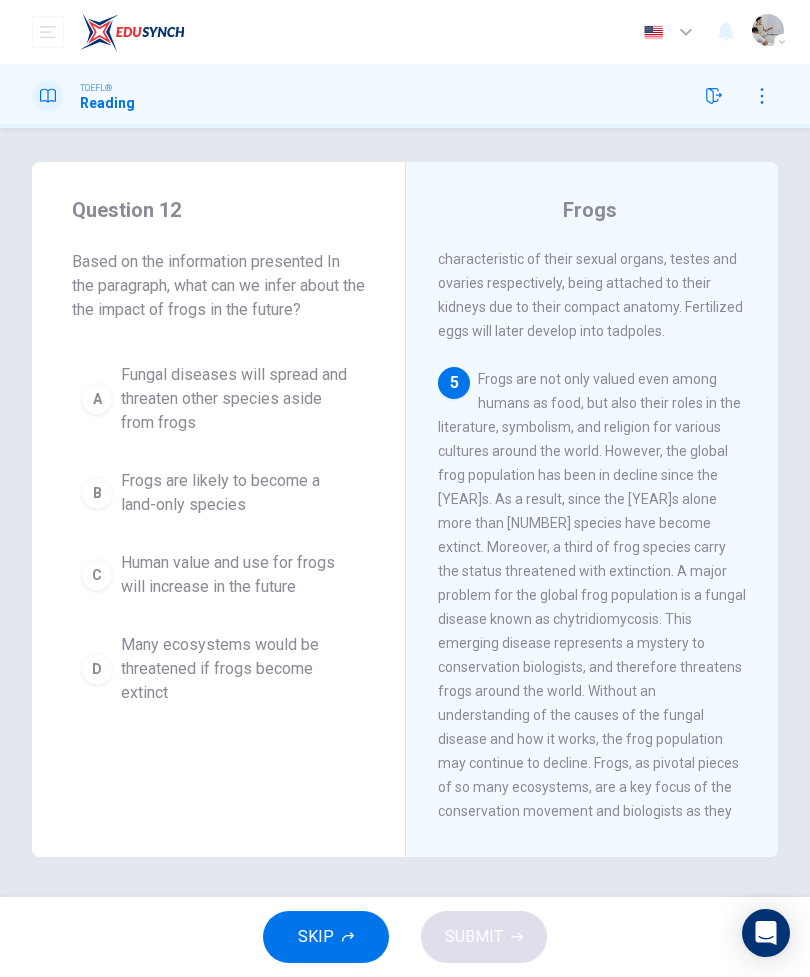 scroll, scrollTop: 1921, scrollLeft: 0, axis: vertical 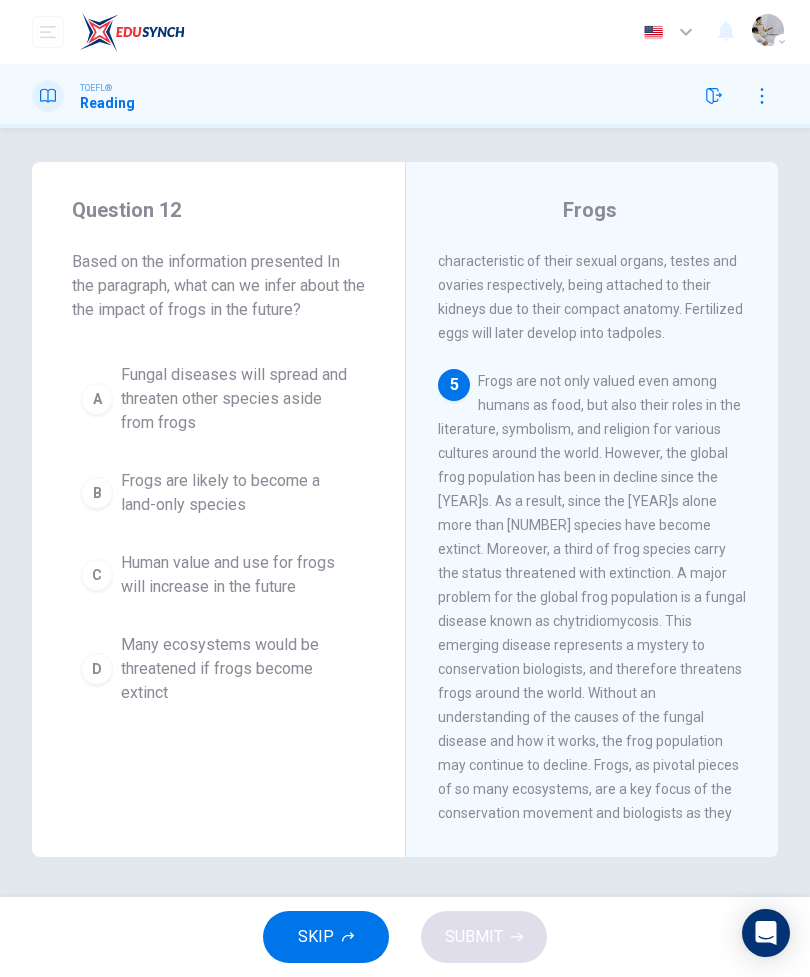 click on "Frogs are not only valued even among humans as food, but also their roles in the literature, symbolism, and religion for various cultures around the world. However, the global frog population has been in decline since the [YEAR]s. As a result, since the [YEAR]s alone more than [NUMBER] species have become extinct. Moreover, a third of frog species carry the status threatened with extinction. A major problem for the global frog population is a fungal disease known as chytridiomycosis. This emerging disease represents a mystery to conservation biologists, and therefore threatens frogs around the world. Without an understanding of the causes of the fungal disease and how it works, the frog population may continue to decline. Frogs, as pivotal pieces of so many ecosystems, are a key focus of the conservation movement and biologists as they face many new challenges." at bounding box center (592, 609) 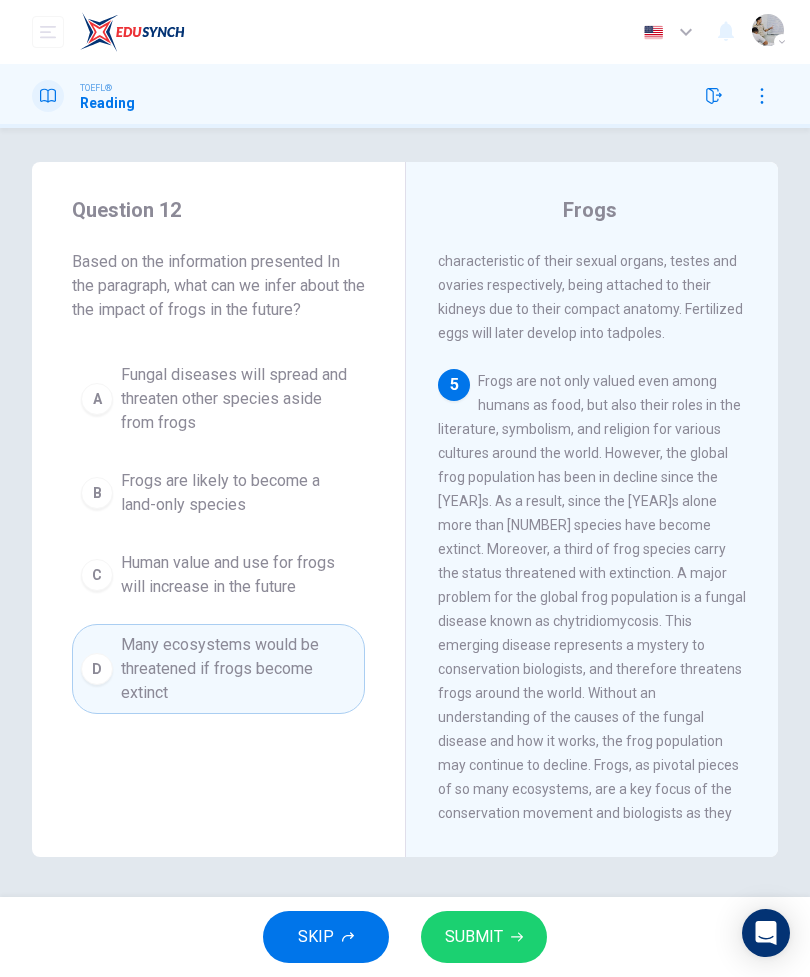 click on "SUBMIT" at bounding box center (474, 937) 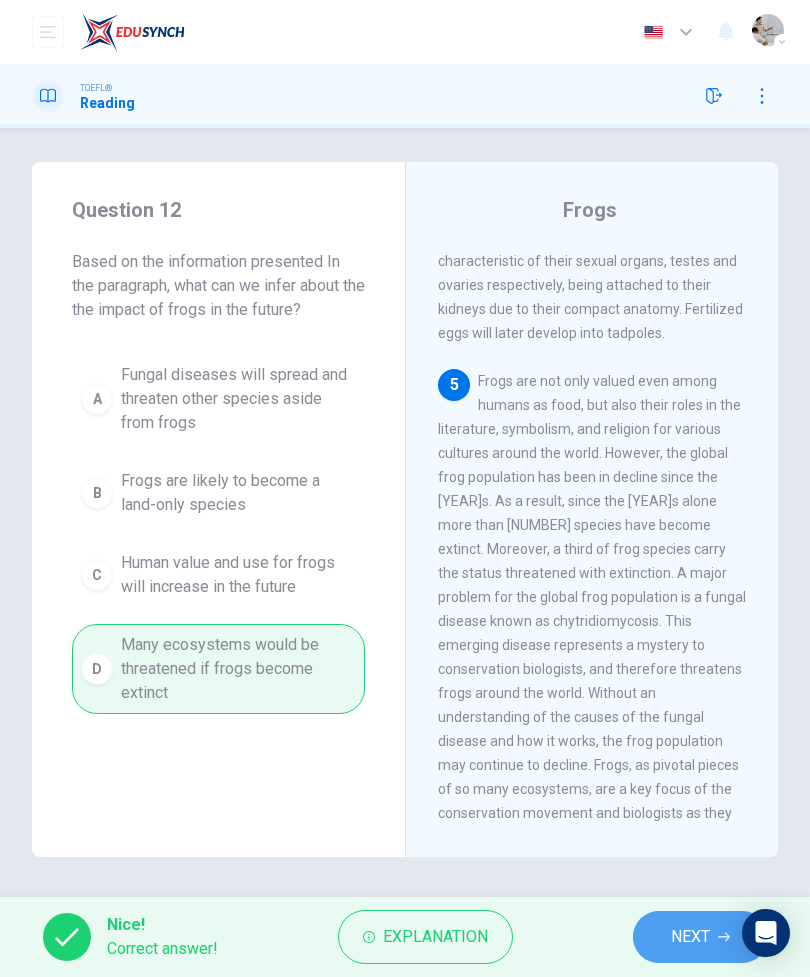 click on "NEXT" at bounding box center [690, 937] 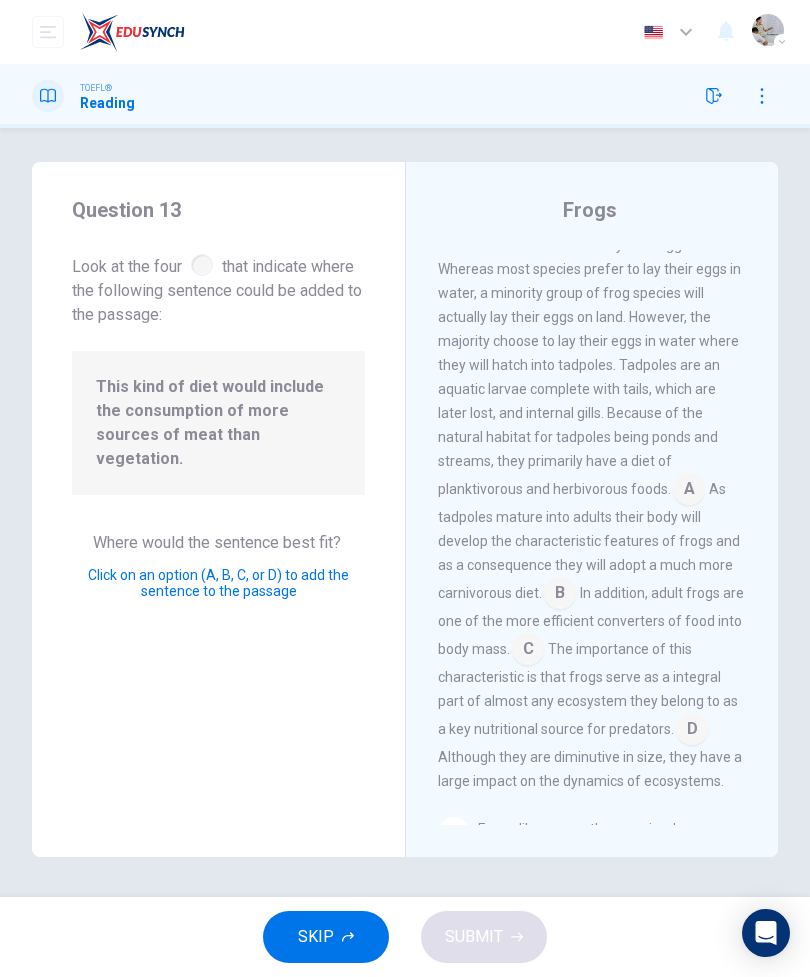 scroll, scrollTop: 1104, scrollLeft: 0, axis: vertical 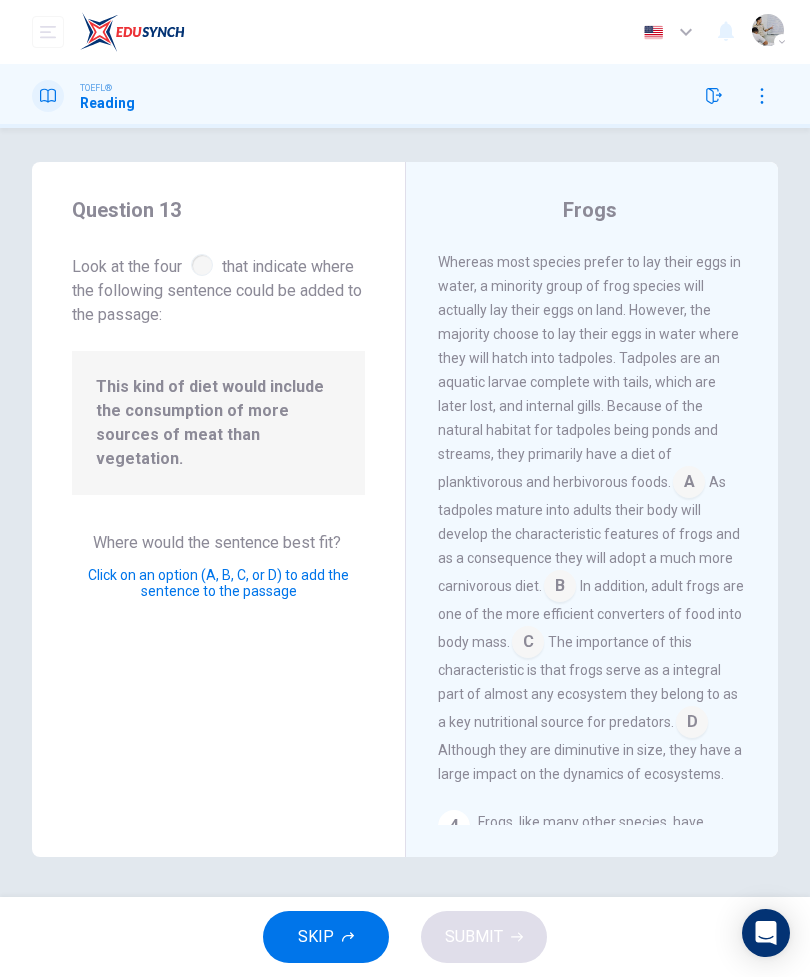 click at bounding box center (689, 484) 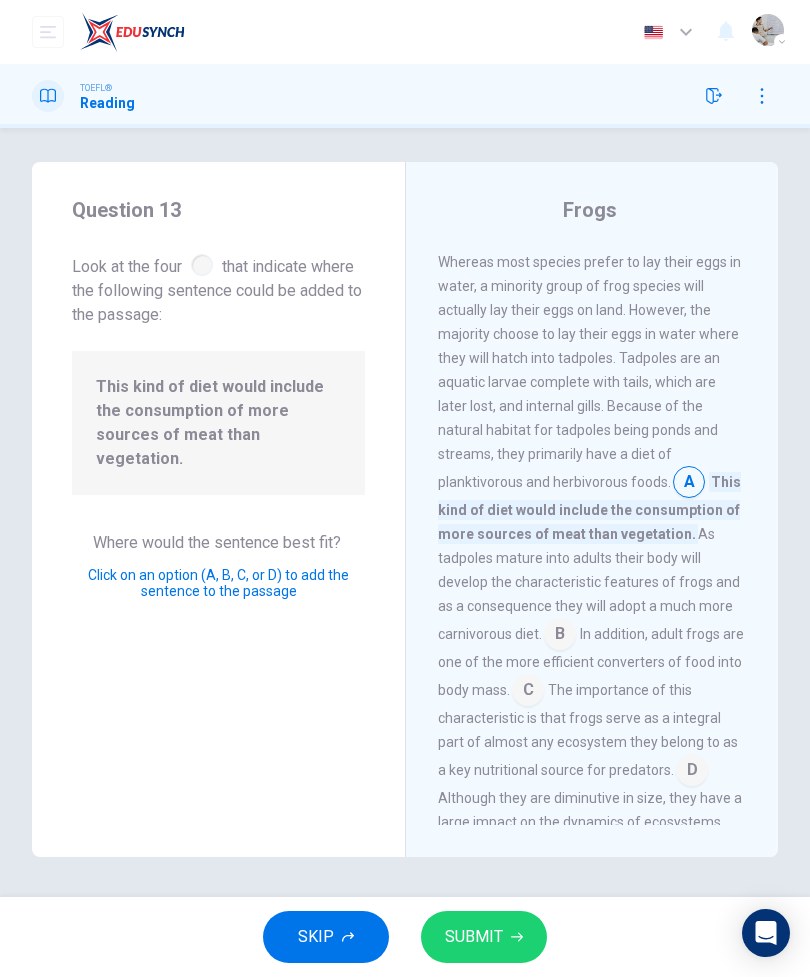 click at bounding box center (560, 636) 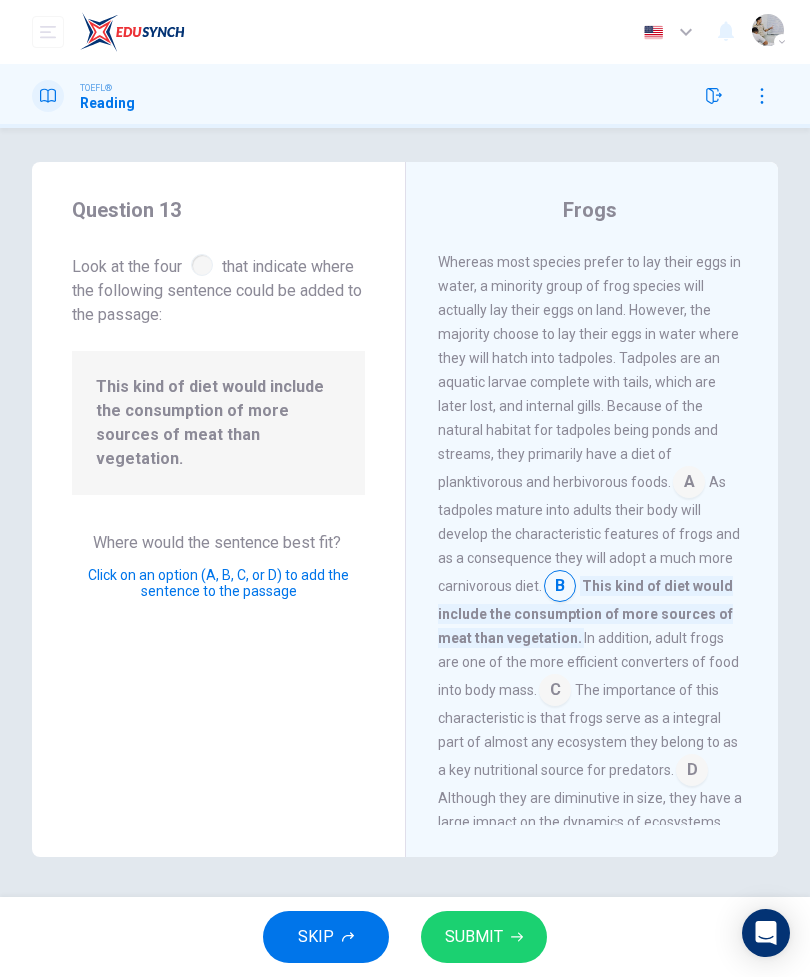 click on "SUBMIT" at bounding box center [474, 937] 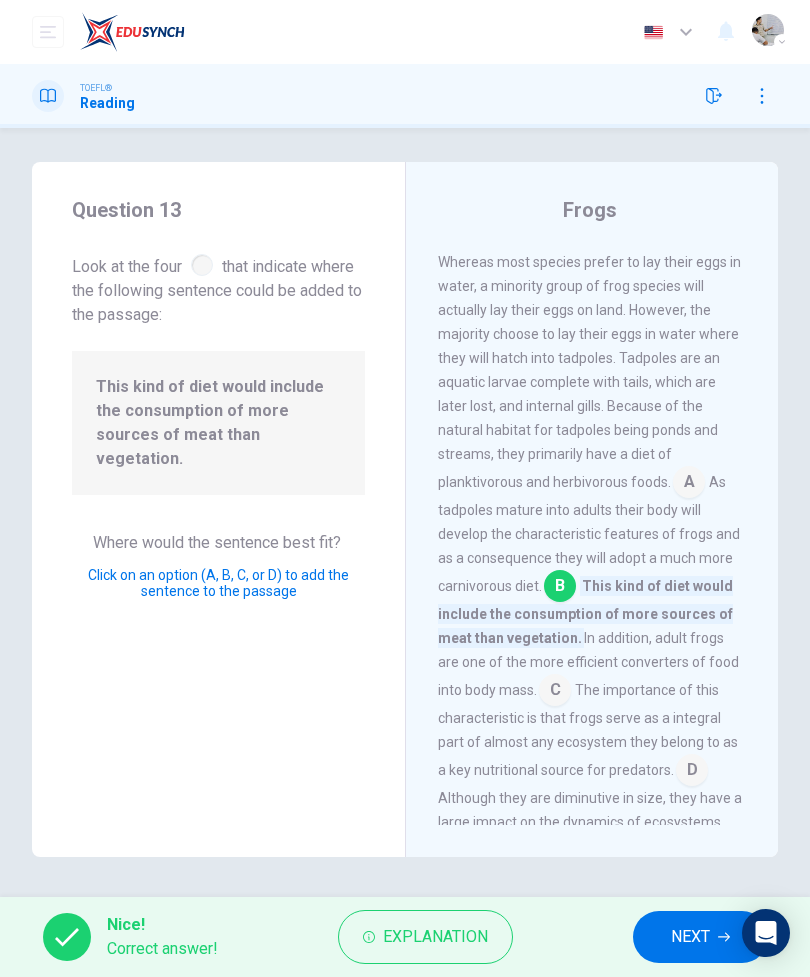 click on "NEXT" at bounding box center (690, 937) 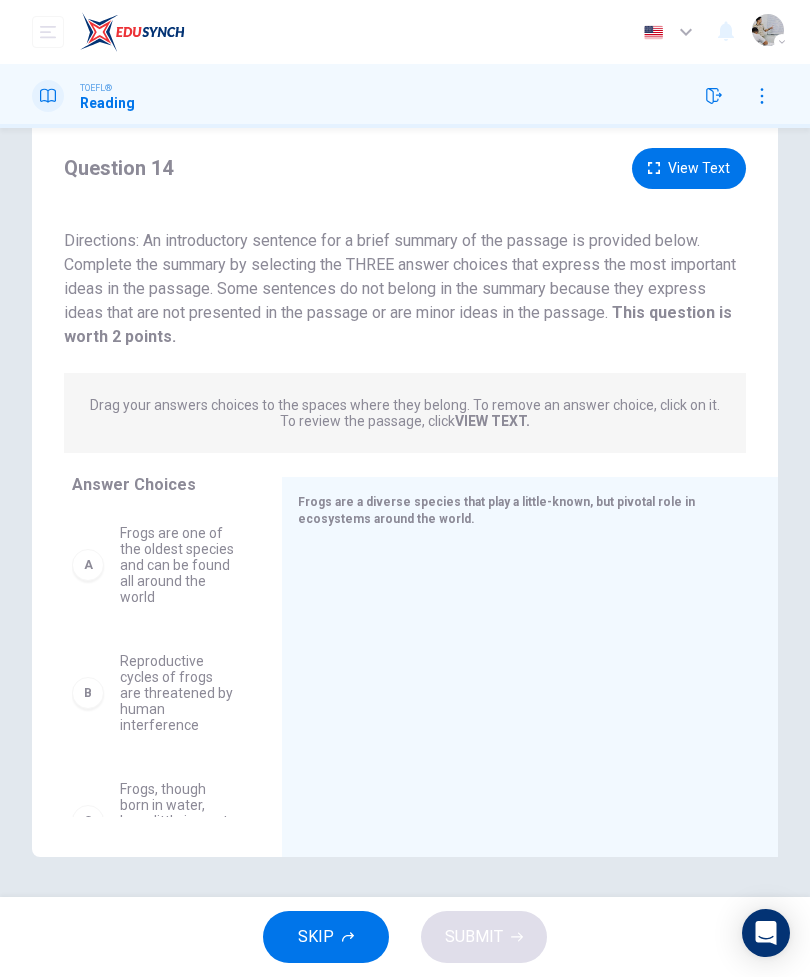 scroll, scrollTop: 52, scrollLeft: 0, axis: vertical 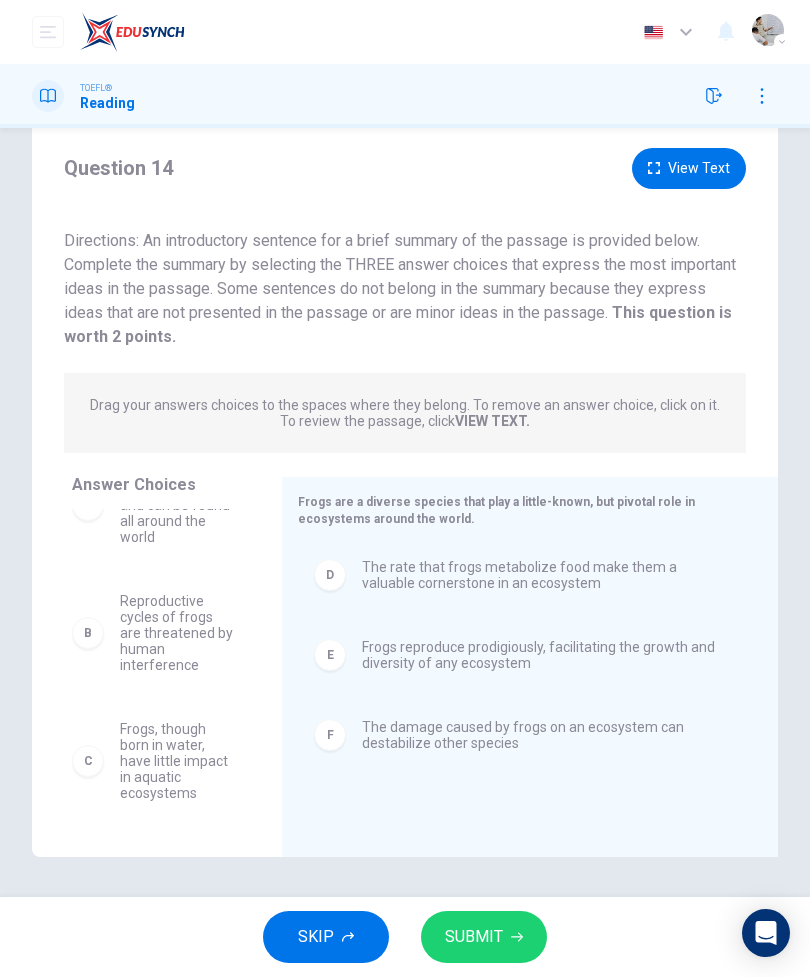 click on "SUBMIT" at bounding box center [474, 937] 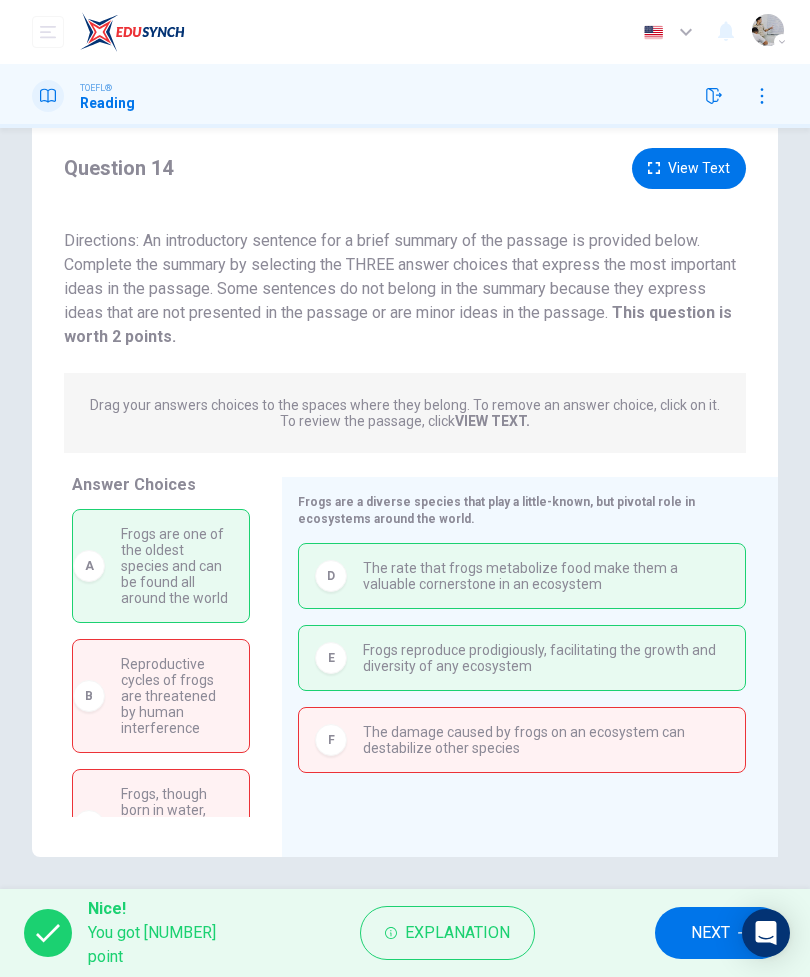 scroll, scrollTop: 0, scrollLeft: 0, axis: both 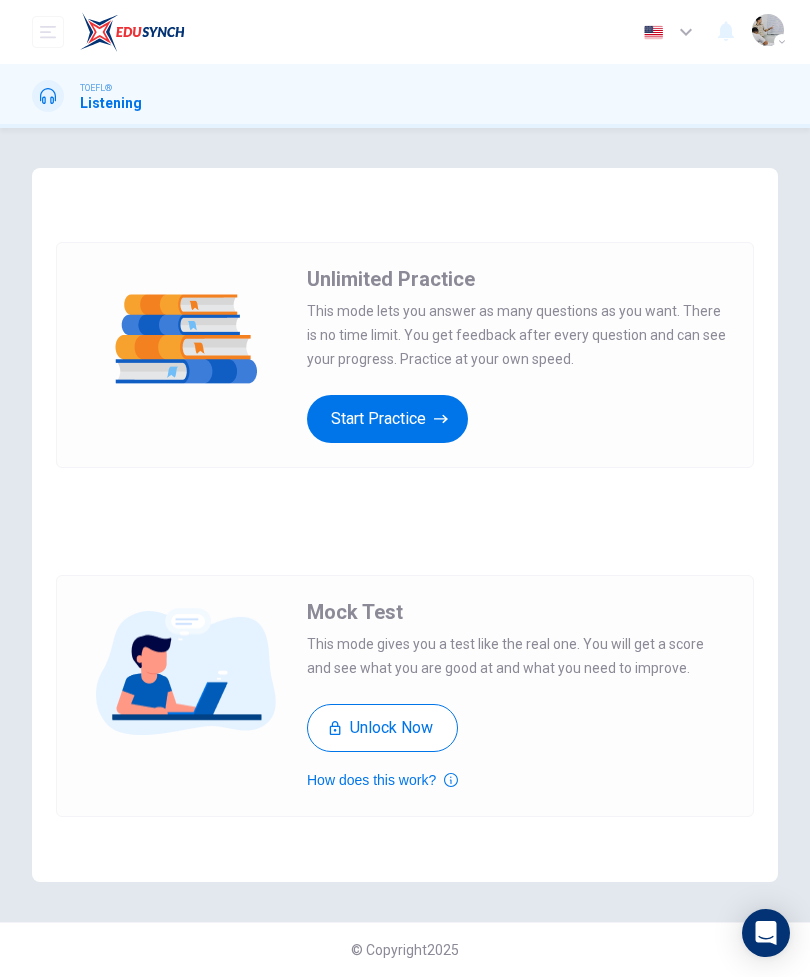 click on "Start Practice" at bounding box center (387, 419) 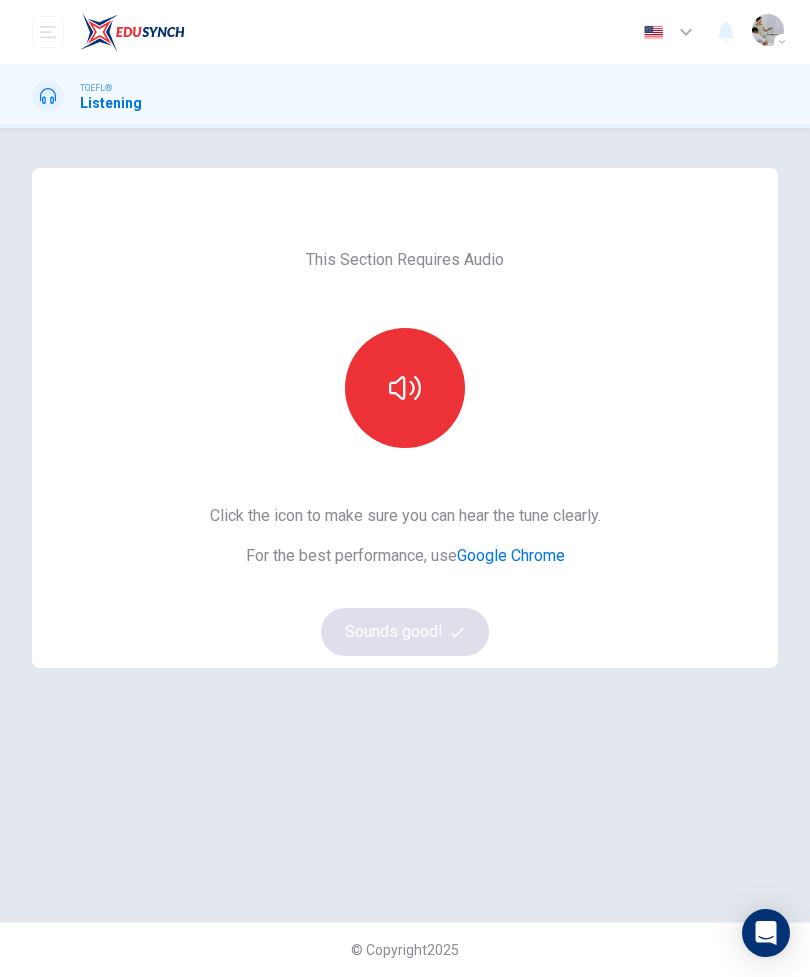 click at bounding box center [405, 388] 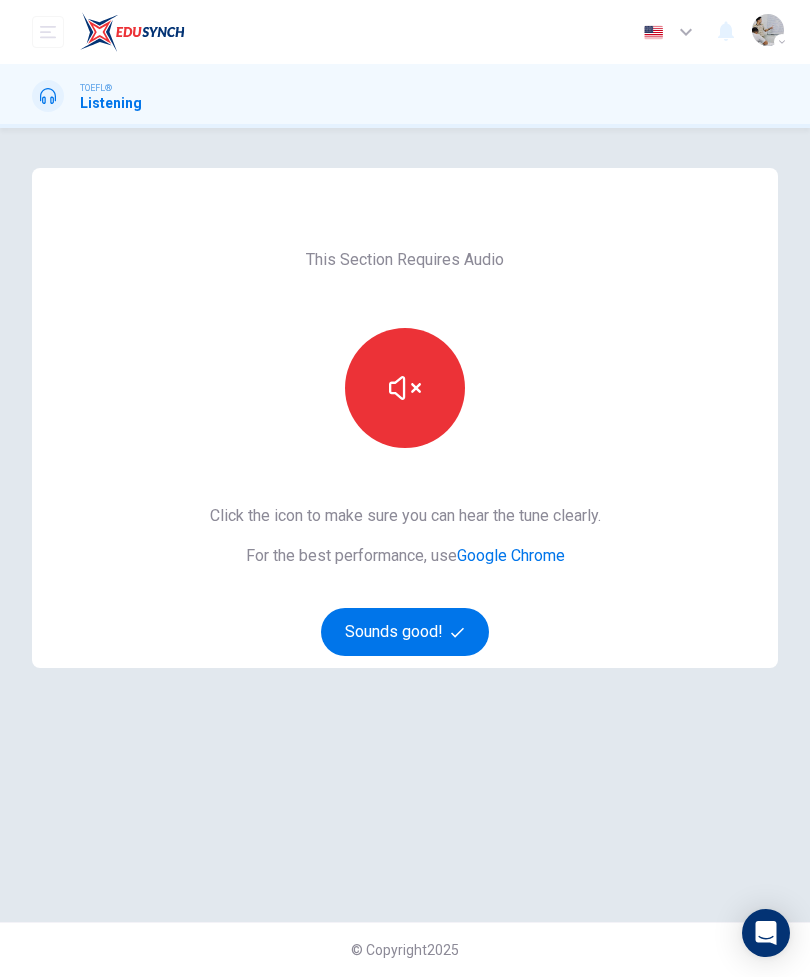 click on "Sounds good!" at bounding box center [405, 632] 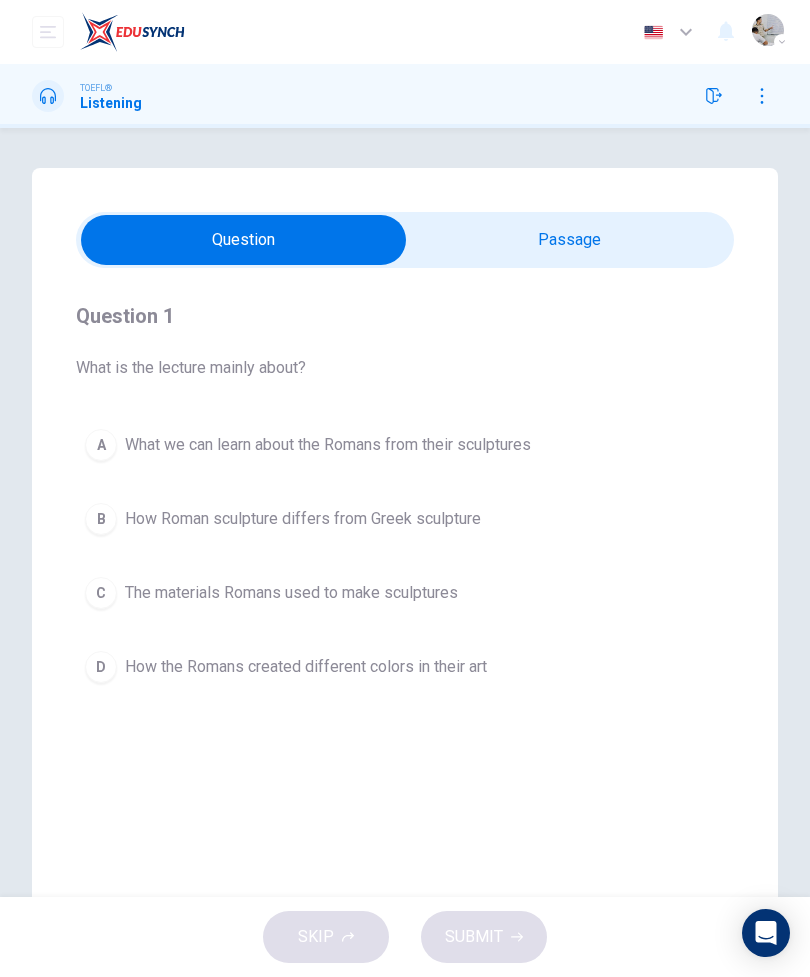 scroll, scrollTop: 0, scrollLeft: 0, axis: both 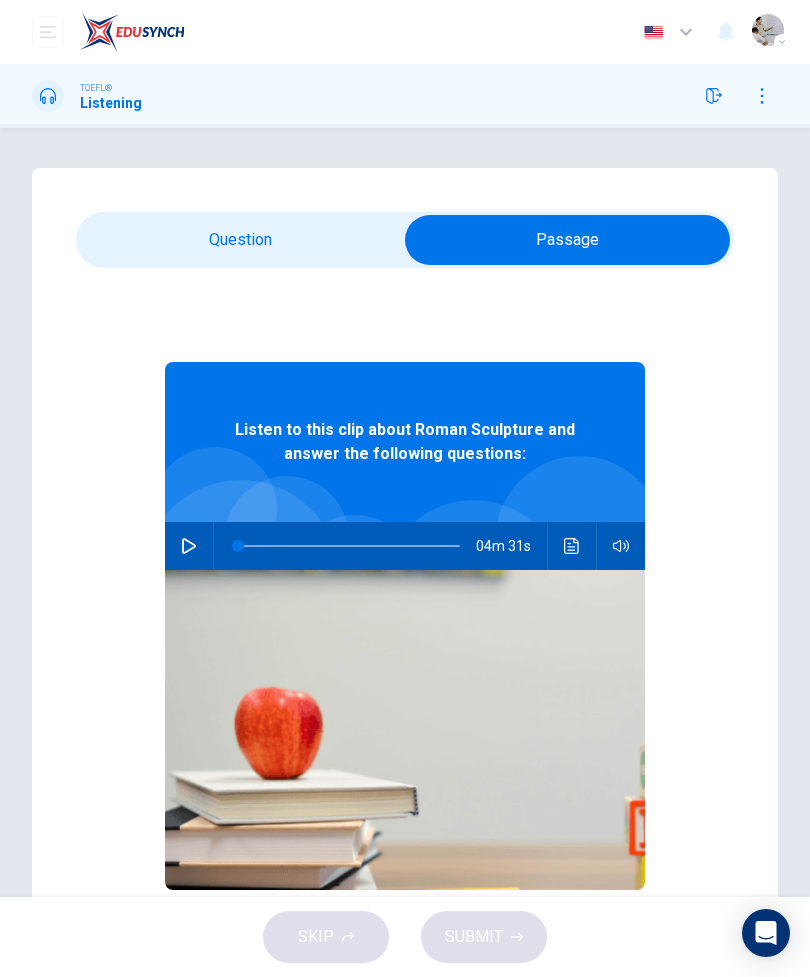 click at bounding box center (567, 240) 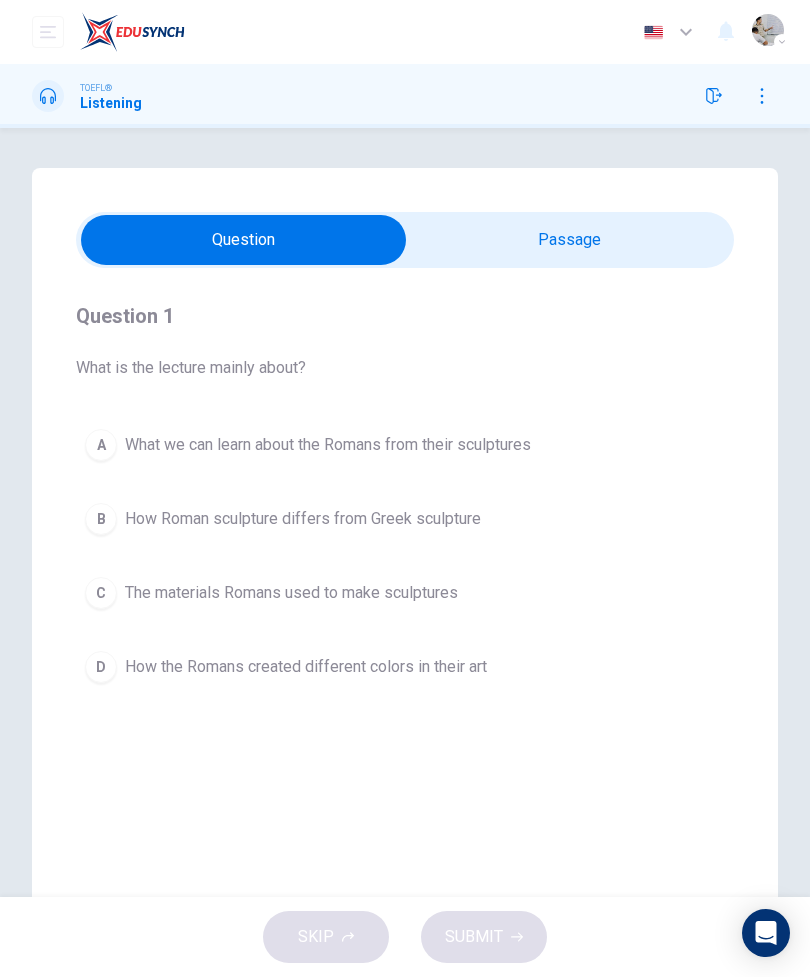 click at bounding box center (243, 240) 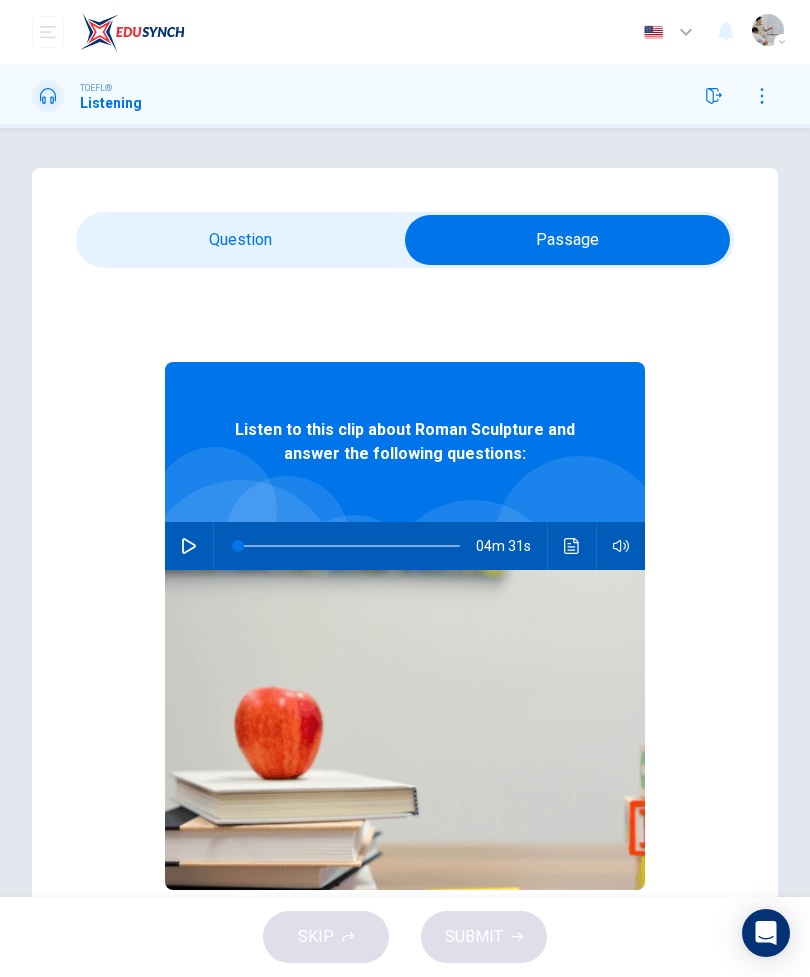 click at bounding box center (567, 240) 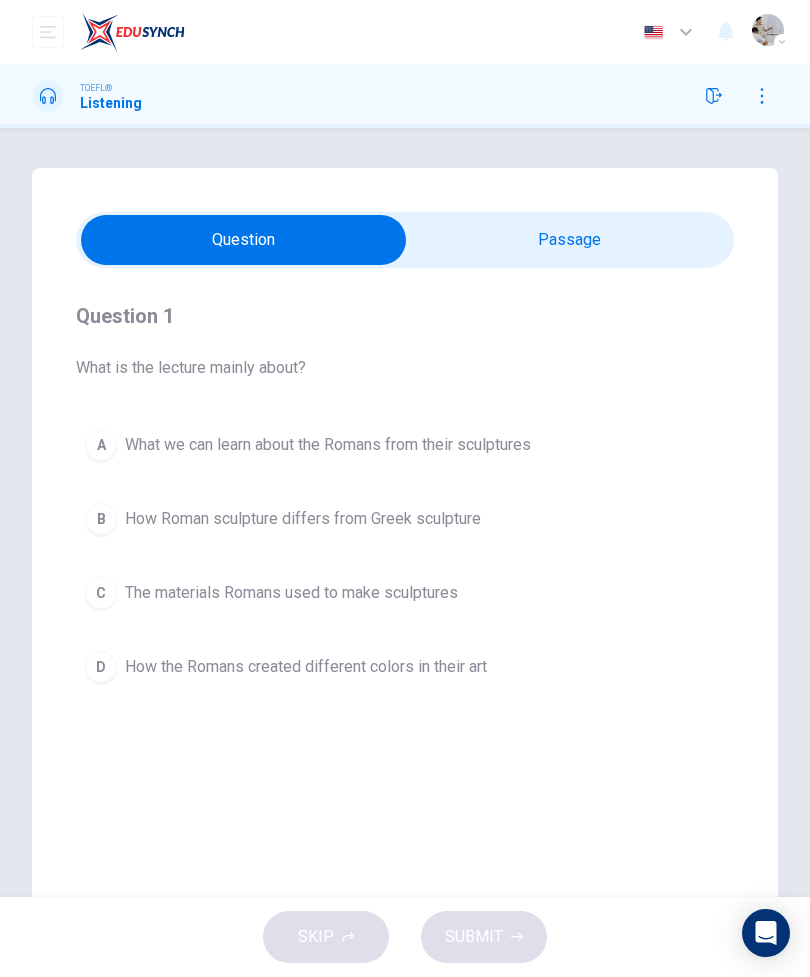 click on "What we can learn about the Romans from their sculptures" at bounding box center (328, 445) 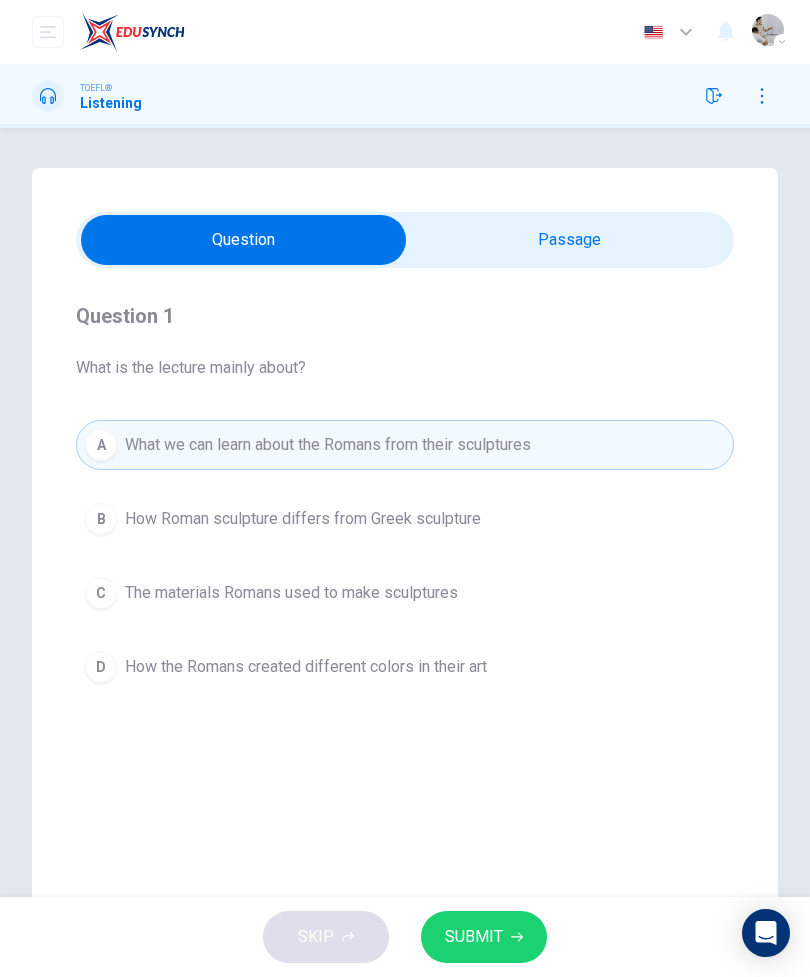 click on "SUBMIT" at bounding box center (474, 937) 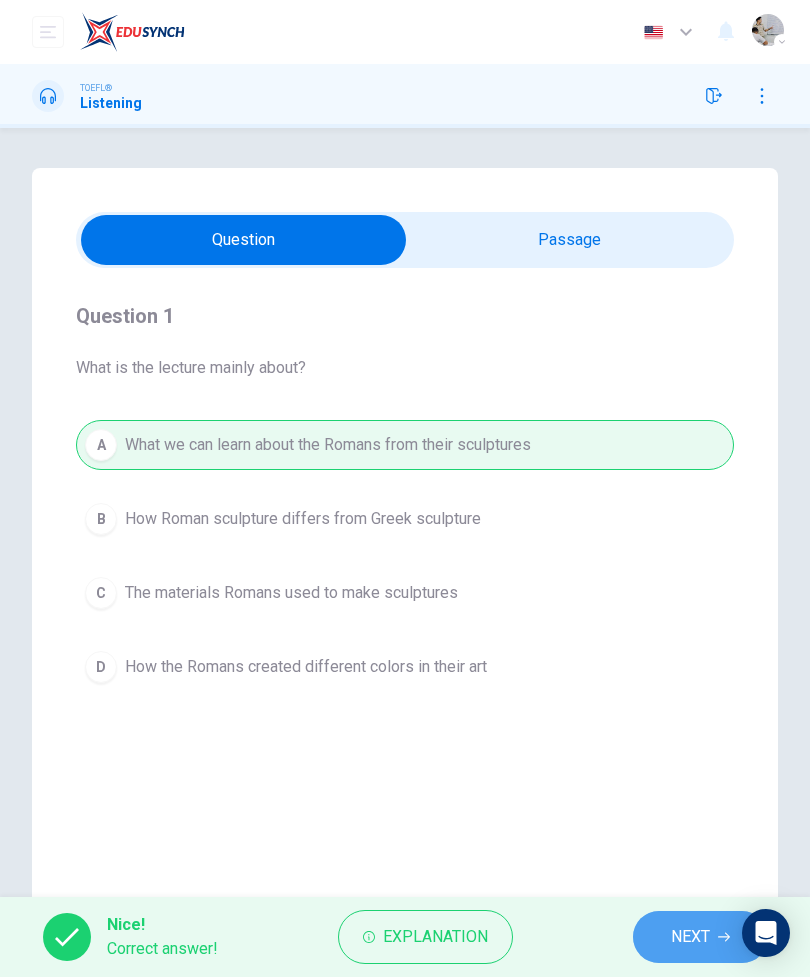 click on "NEXT" at bounding box center (690, 937) 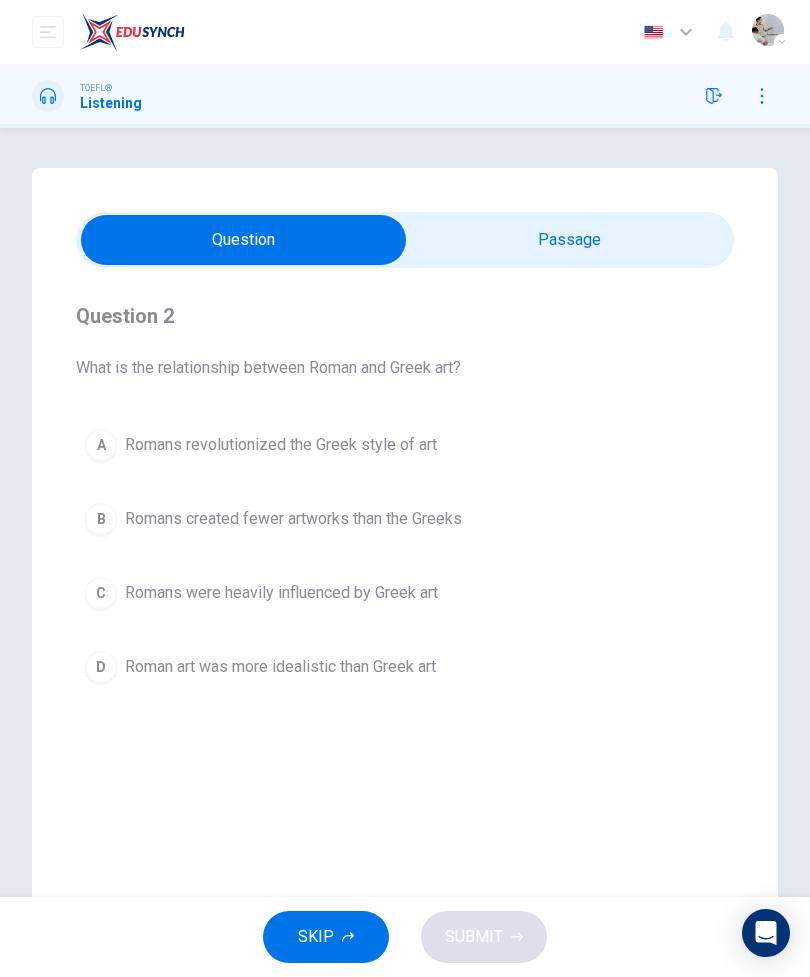 click on "SKIP" at bounding box center (326, 937) 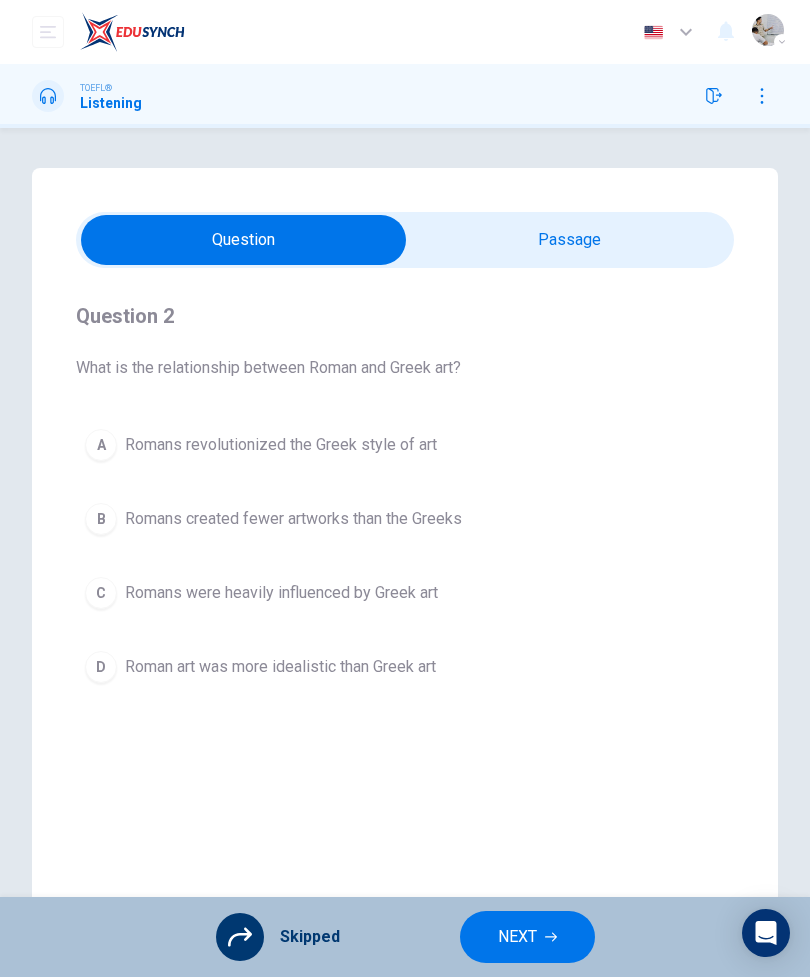 click on "NEXT" at bounding box center (517, 937) 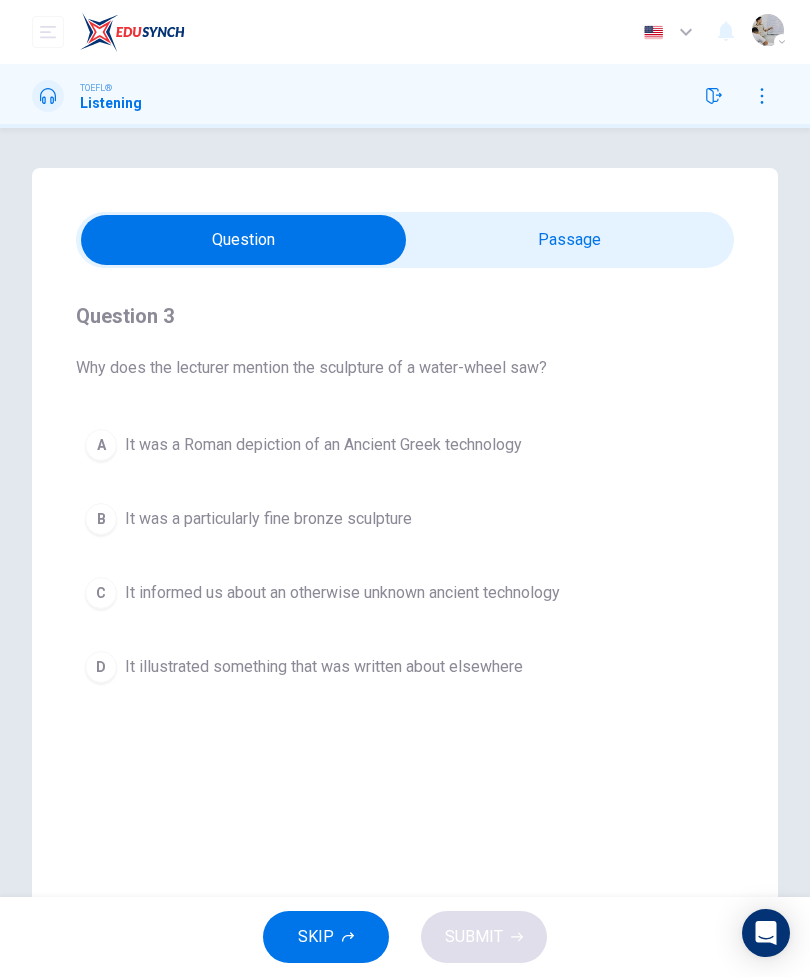 click on "SKIP" at bounding box center [316, 937] 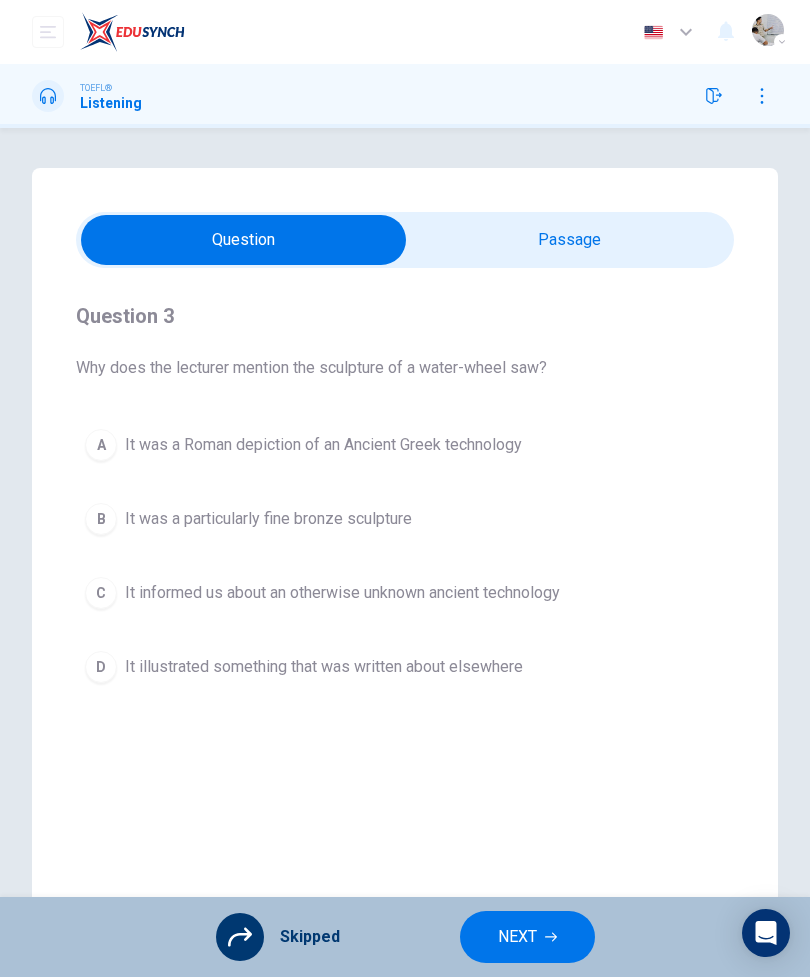 click on "NEXT" at bounding box center (517, 937) 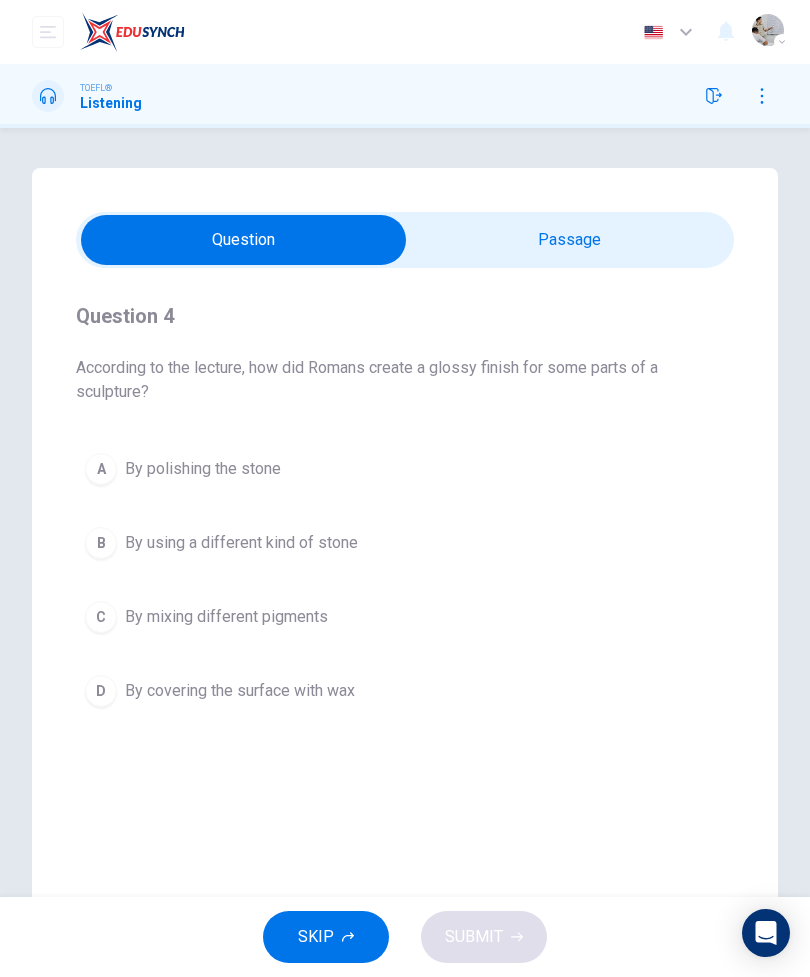 click on "SKIP" at bounding box center [316, 937] 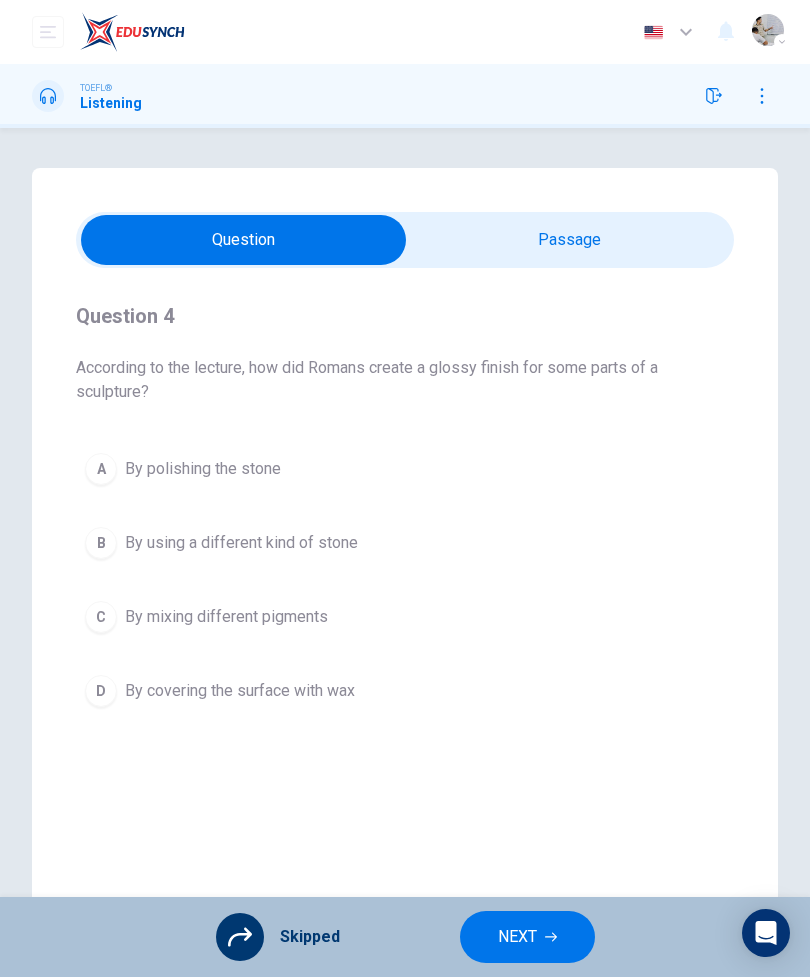 click on "NEXT" at bounding box center (517, 937) 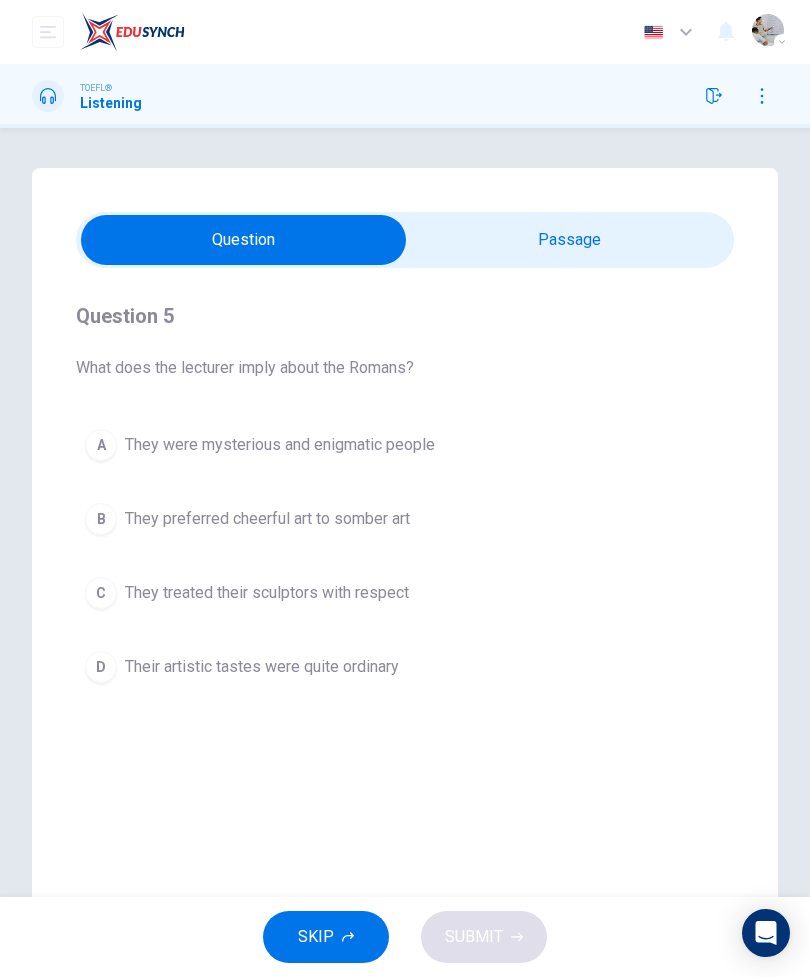 click 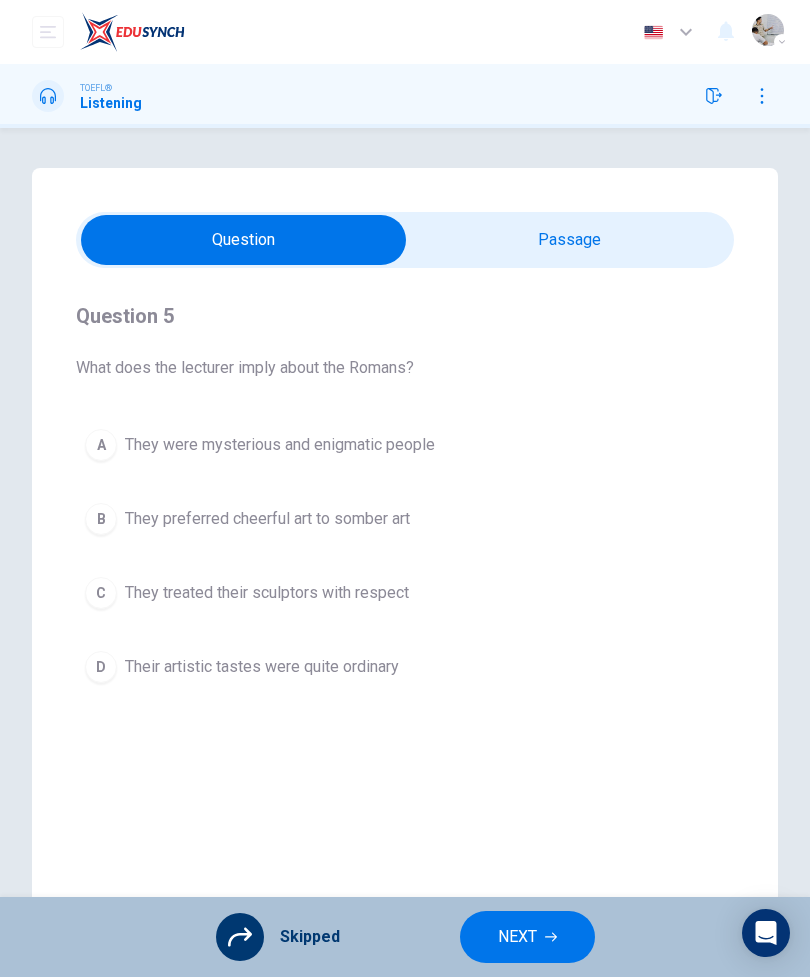 click on "NEXT" at bounding box center (517, 937) 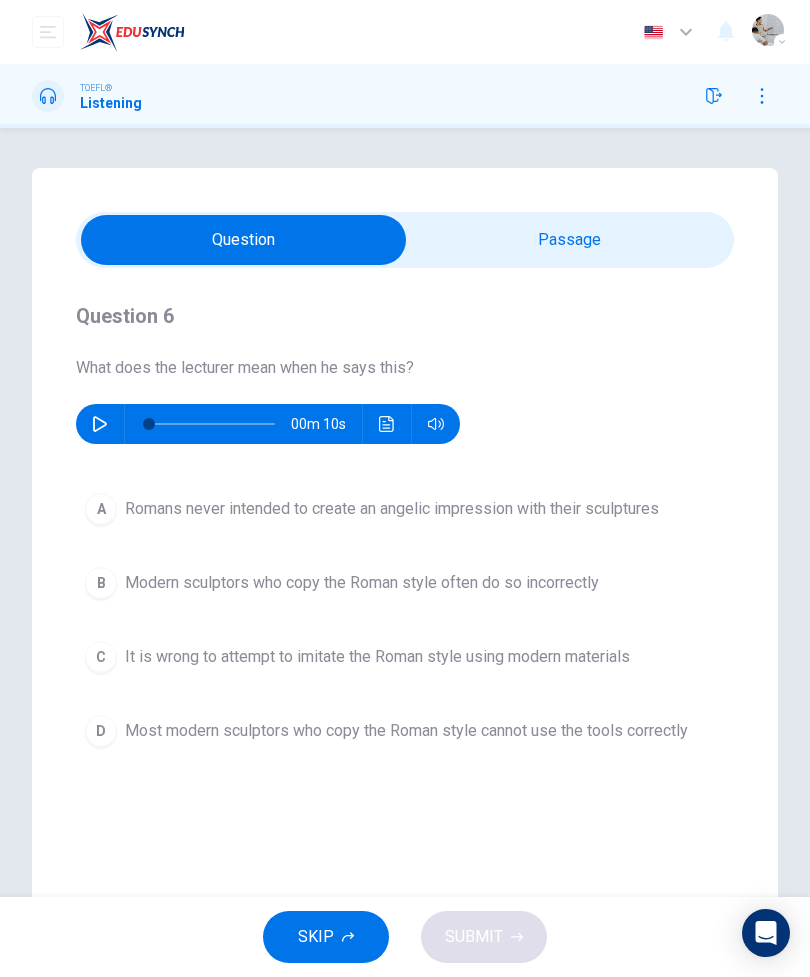 click 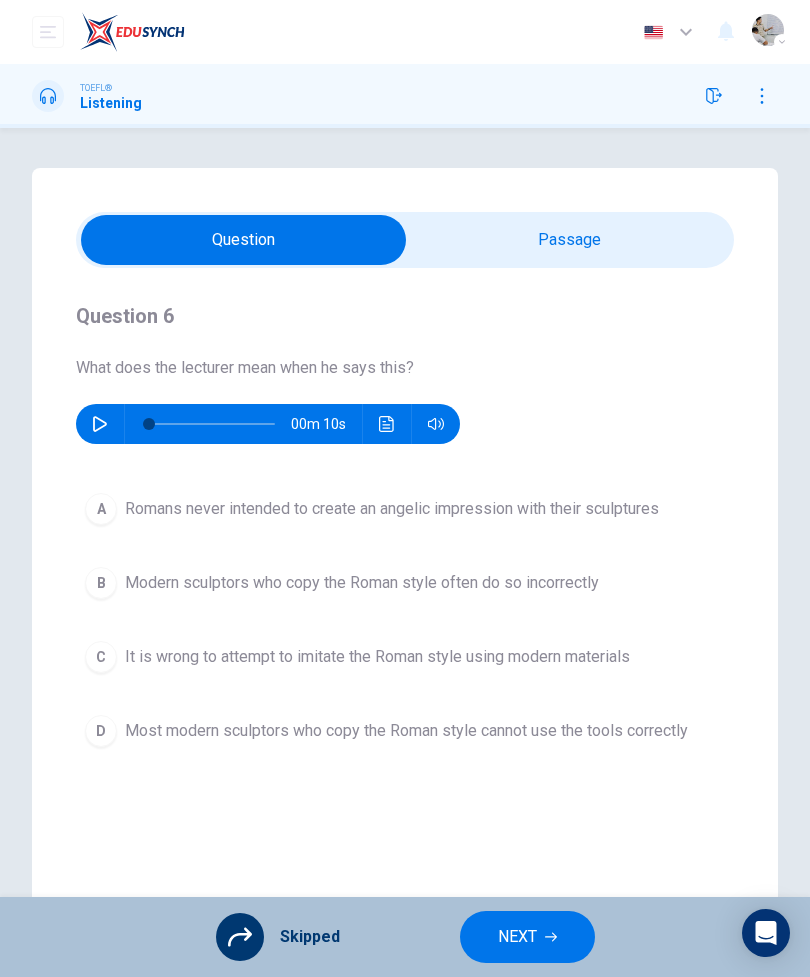 click on "NEXT" at bounding box center (517, 937) 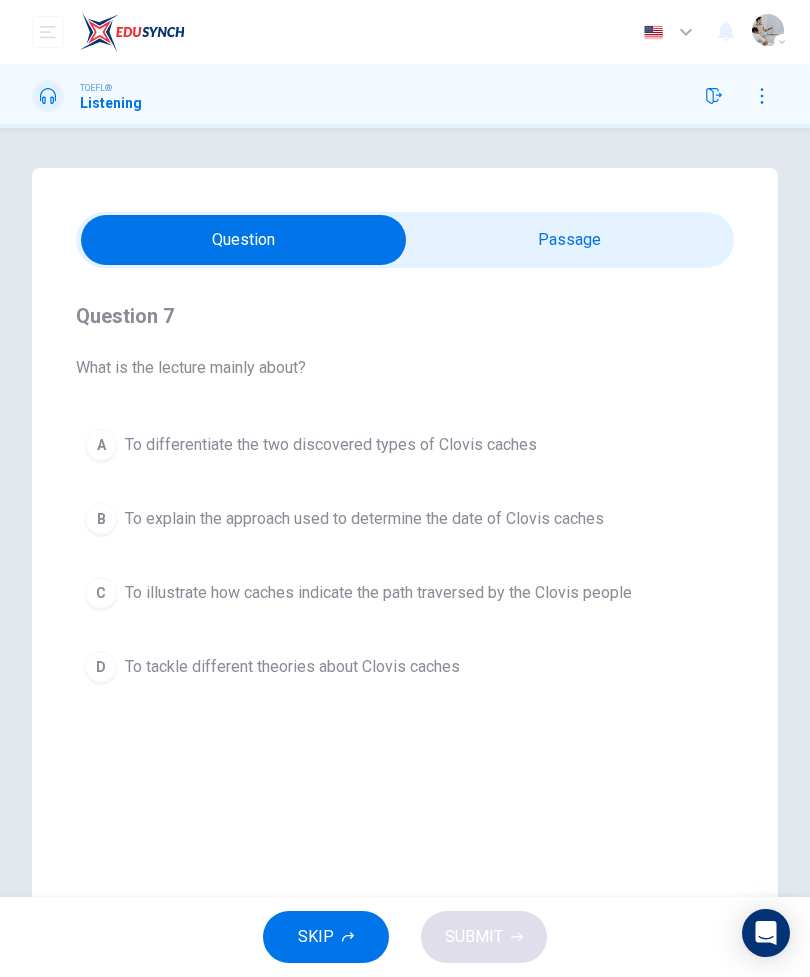 click at bounding box center (243, 240) 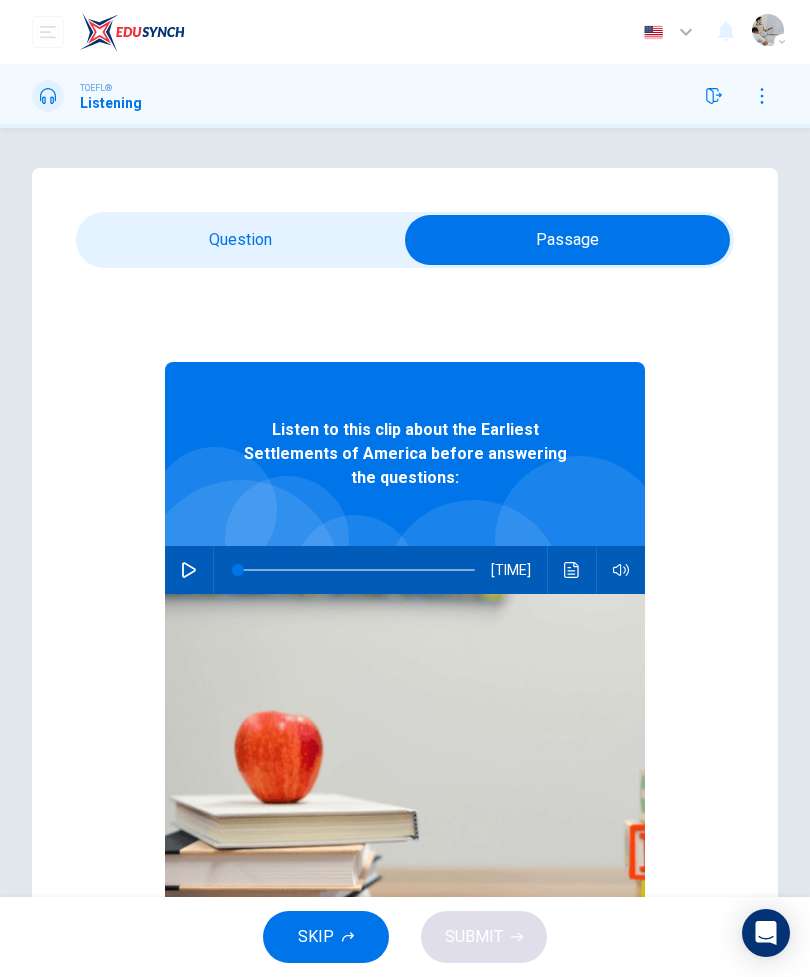 click at bounding box center (567, 240) 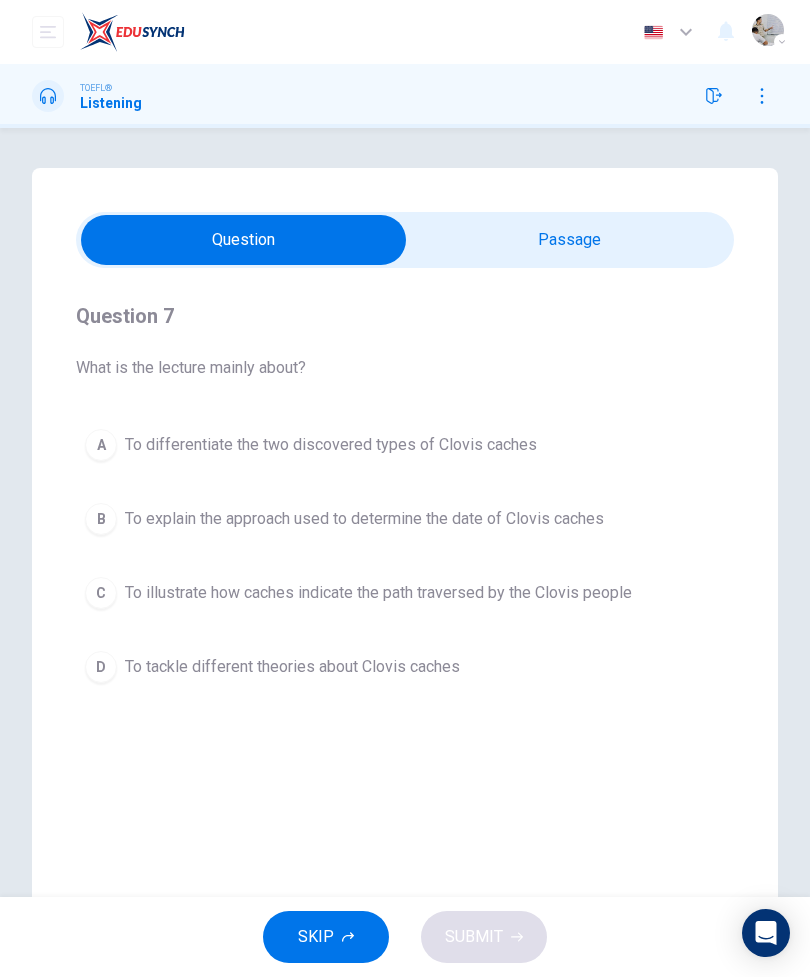 click on "SKIP" at bounding box center (316, 937) 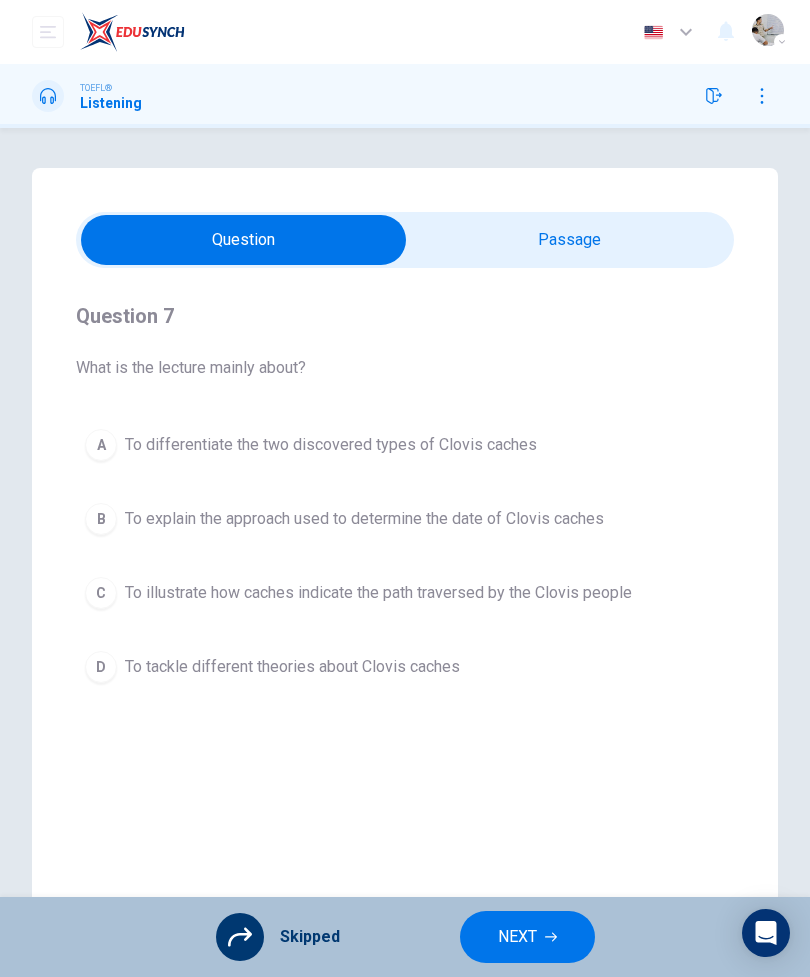 click on "NEXT" at bounding box center [517, 937] 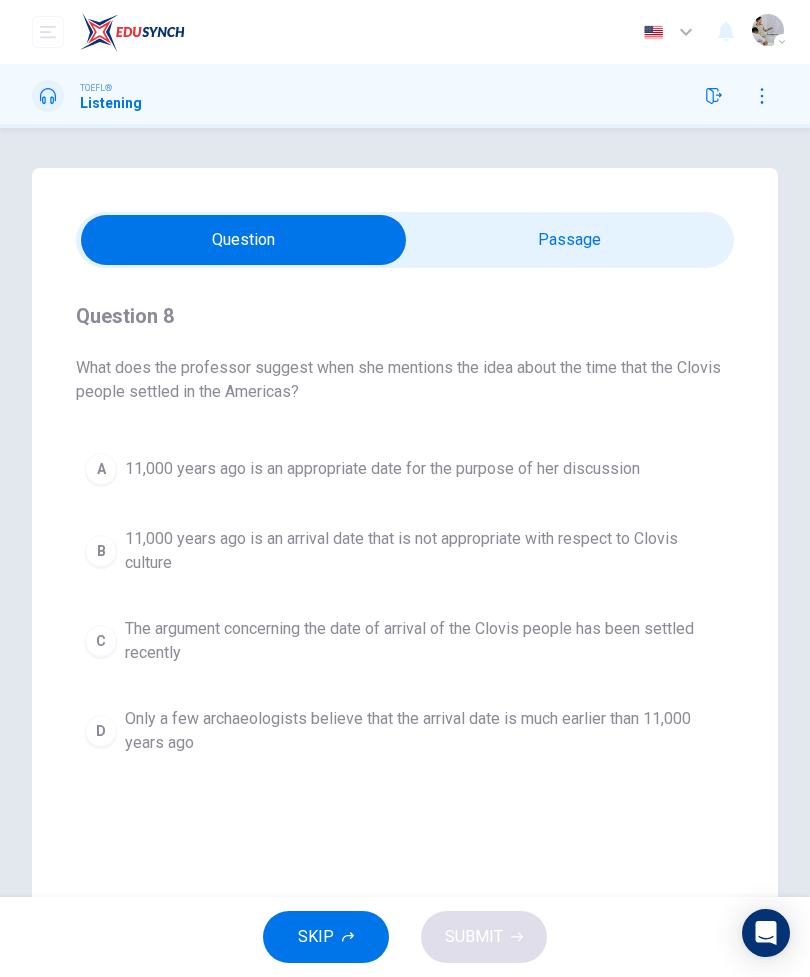 click on "SKIP" at bounding box center (326, 937) 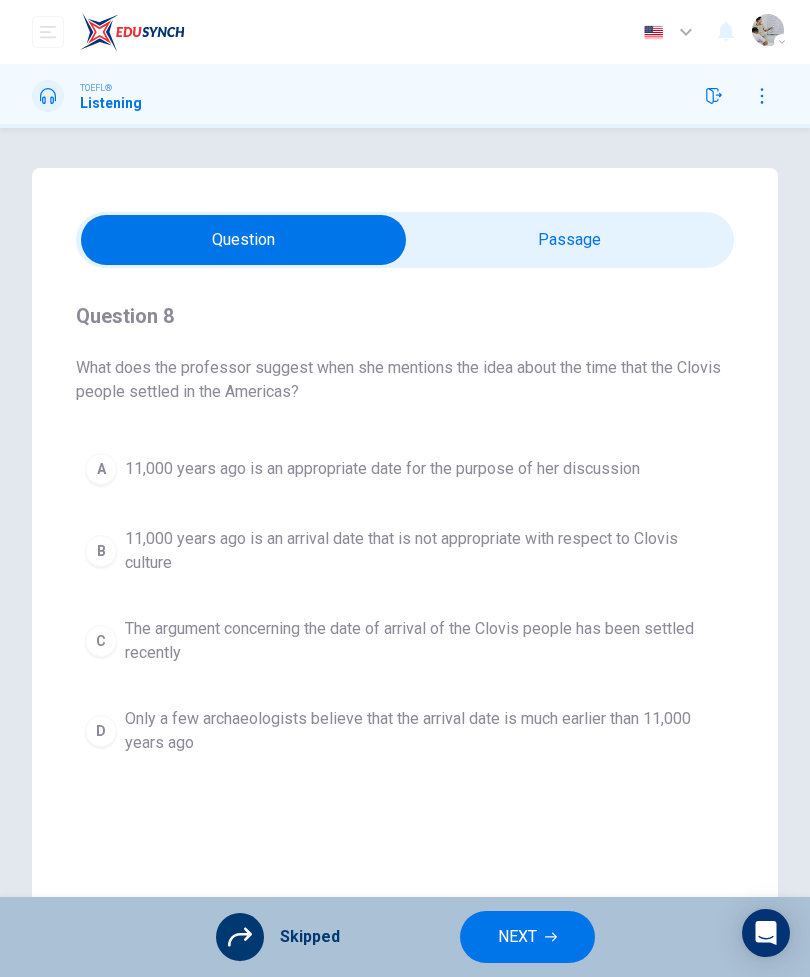 click on "NEXT" at bounding box center [517, 937] 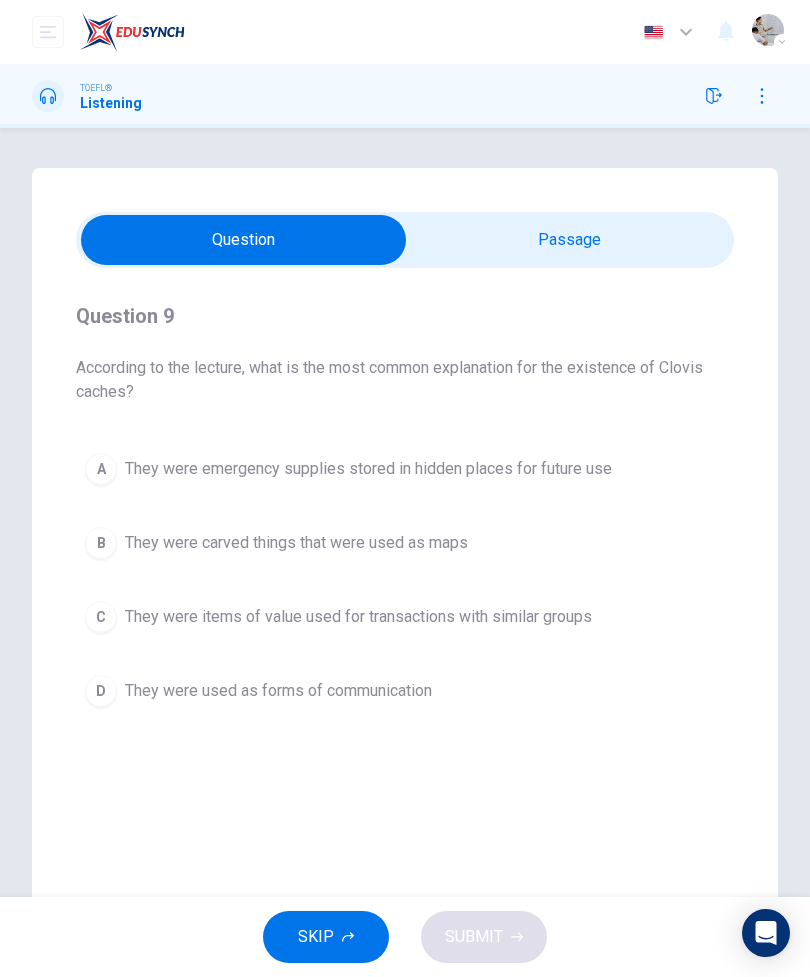 click on "SKIP" at bounding box center (326, 937) 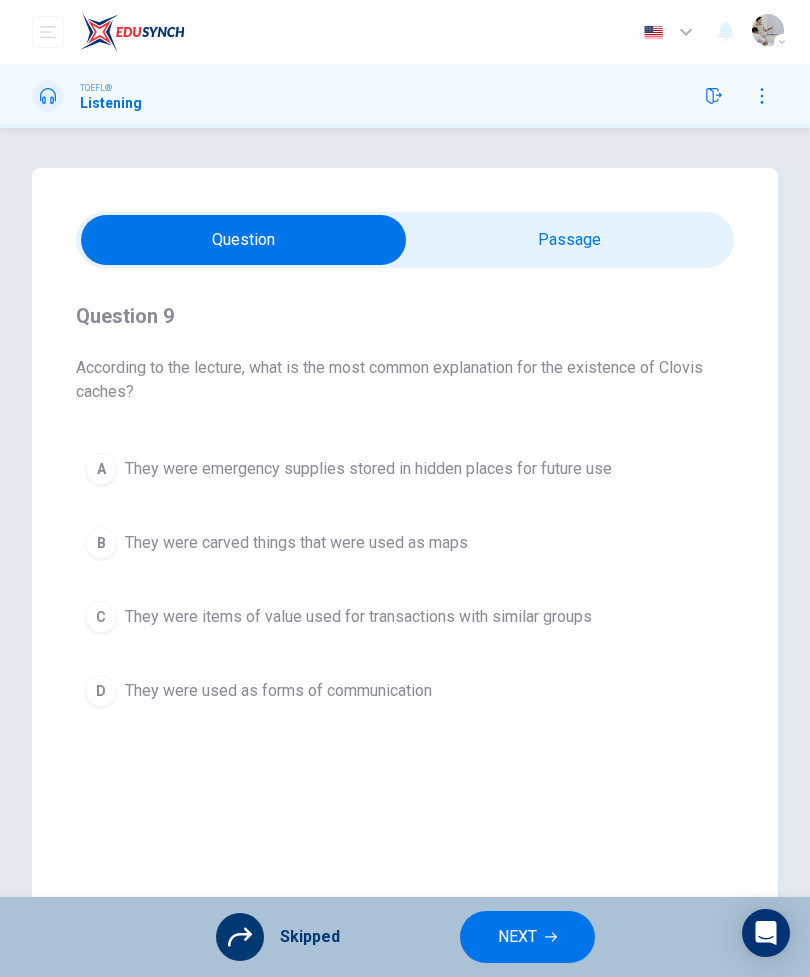 click on "NEXT" at bounding box center [517, 937] 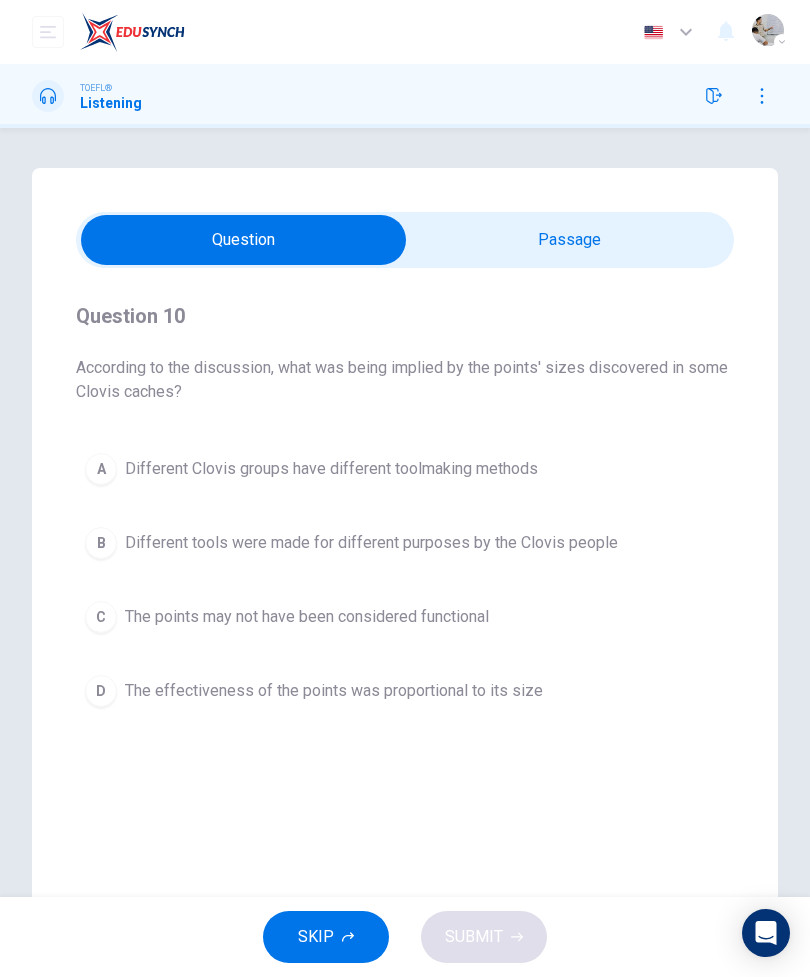 click 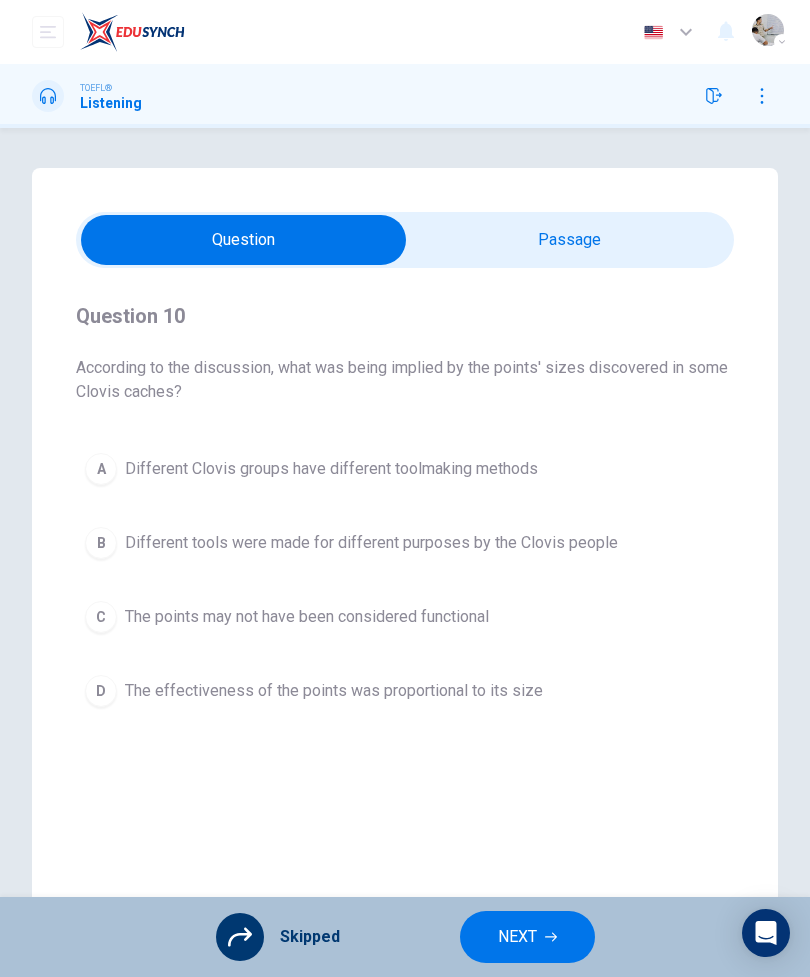 click on "NEXT" at bounding box center (517, 937) 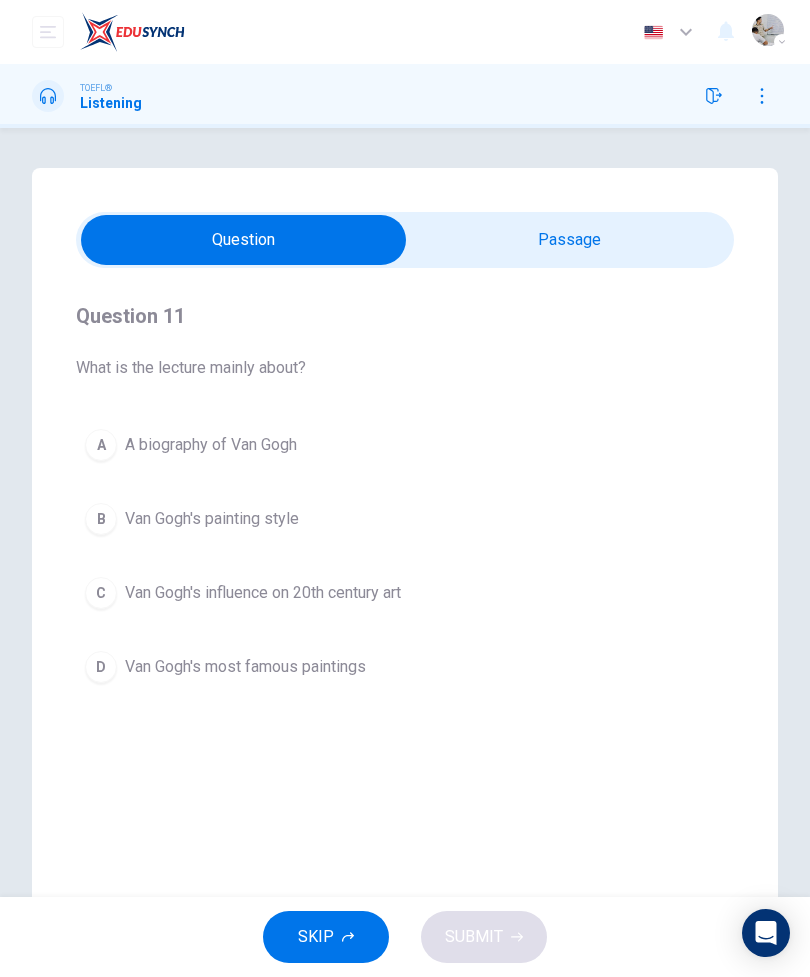 click at bounding box center (243, 240) 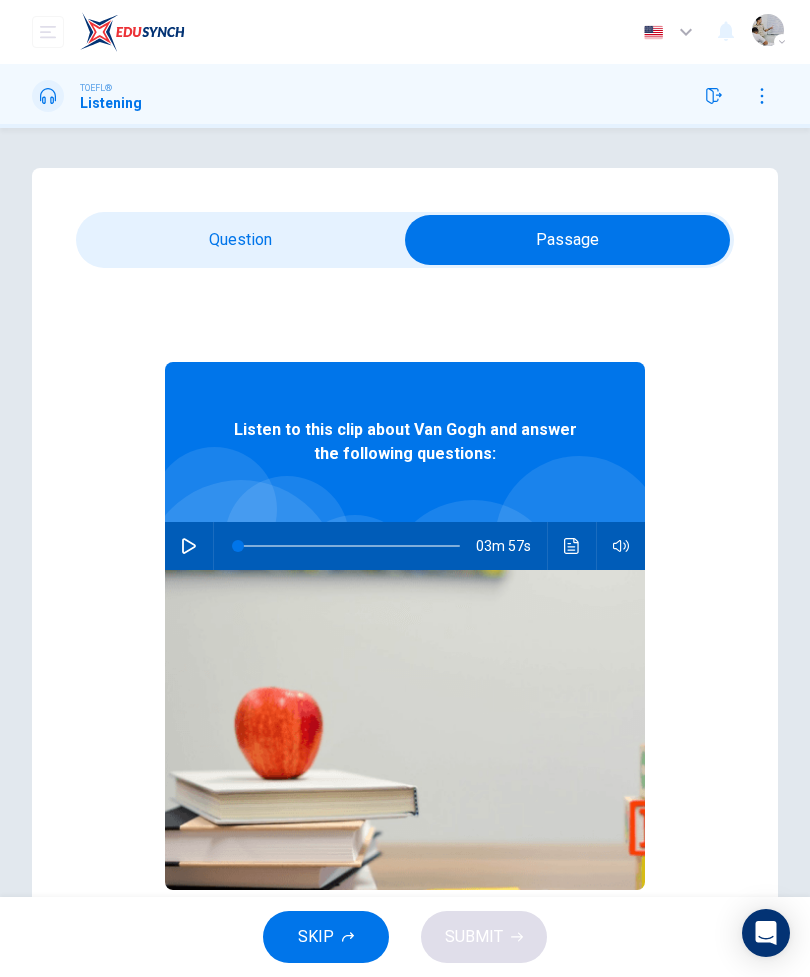 click at bounding box center [567, 240] 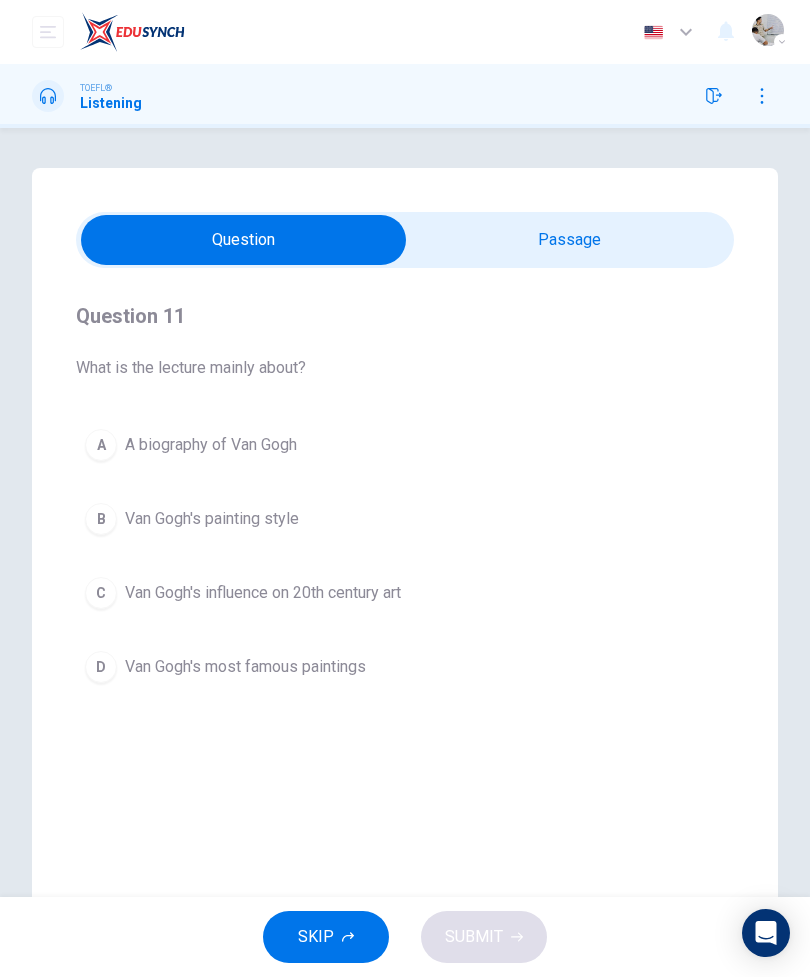 click on "SKIP" at bounding box center [326, 937] 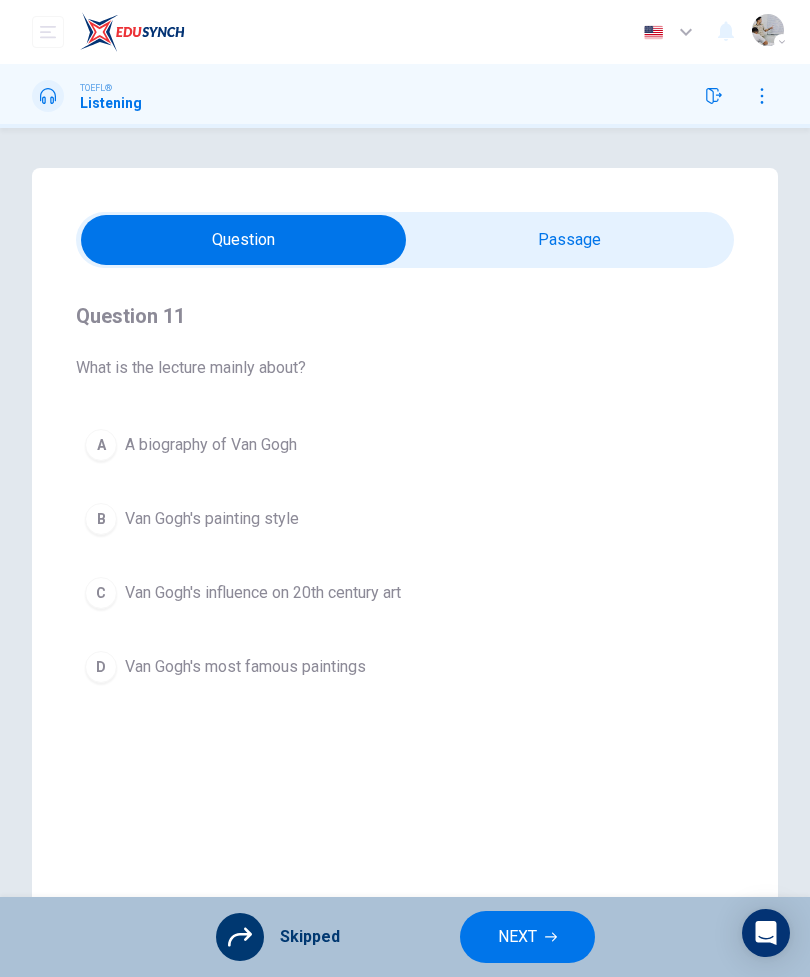 click on "NEXT" at bounding box center (517, 937) 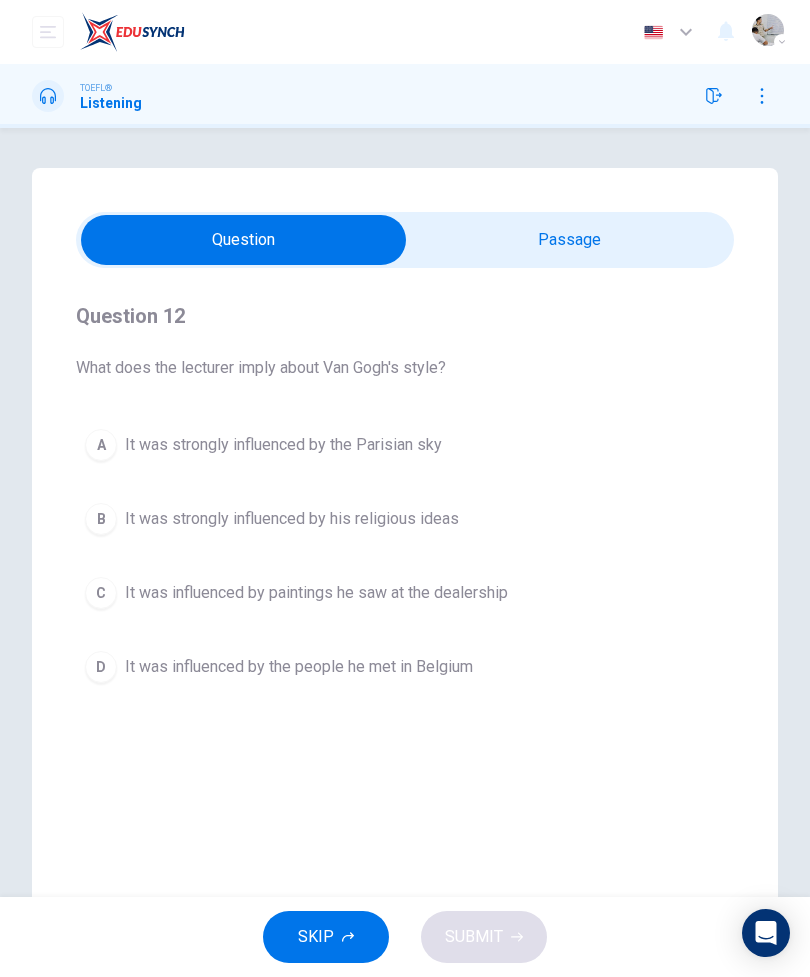 click on "SKIP" at bounding box center [326, 937] 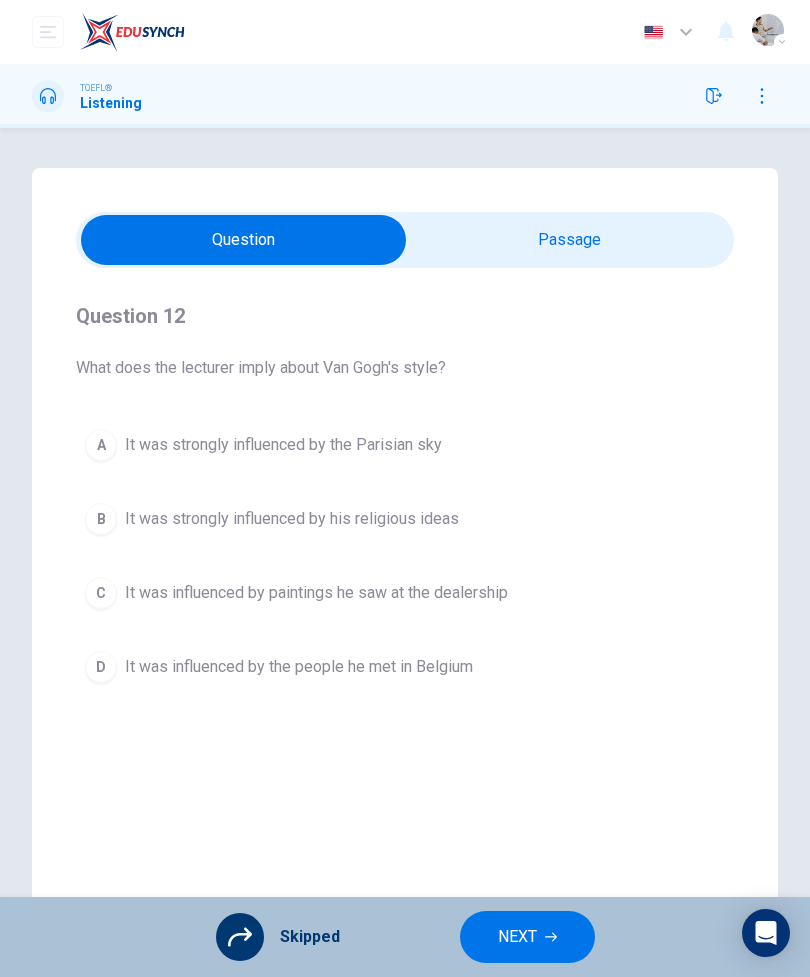 click on "NEXT" at bounding box center (517, 937) 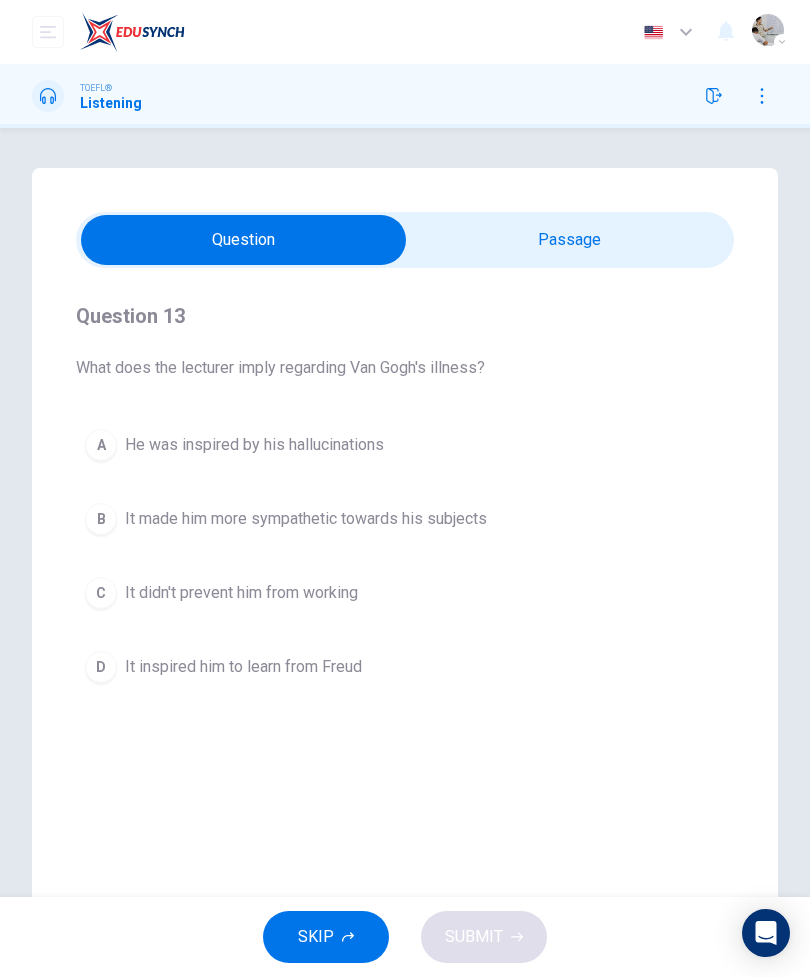 click on "SKIP" at bounding box center (316, 937) 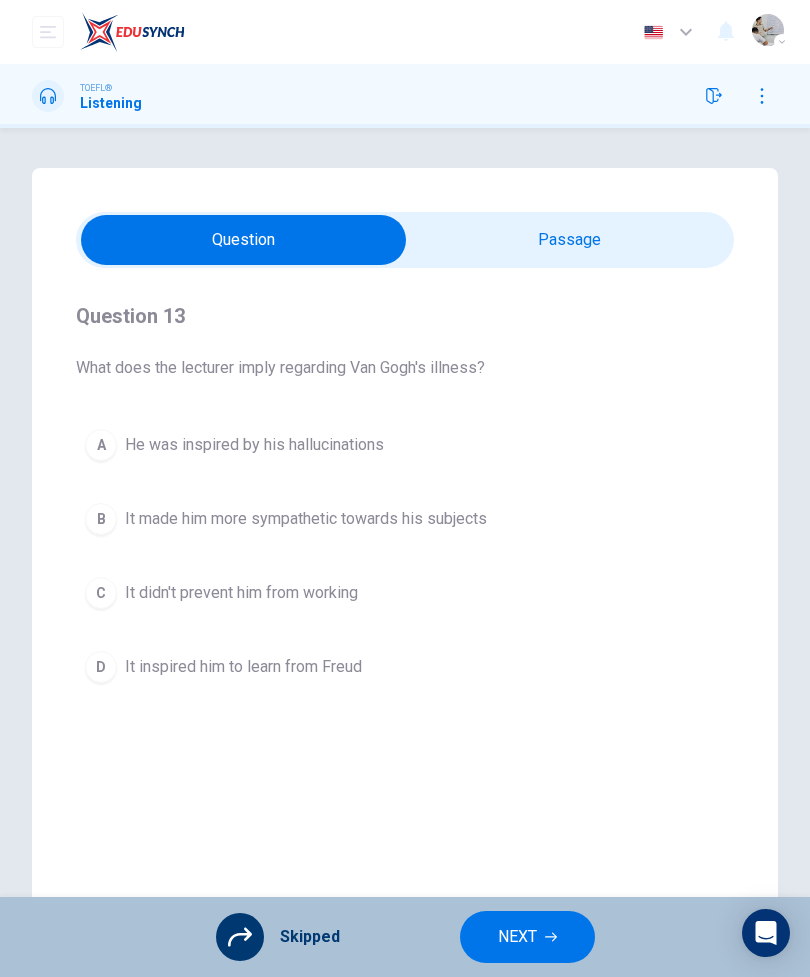 click on "NEXT" at bounding box center (527, 937) 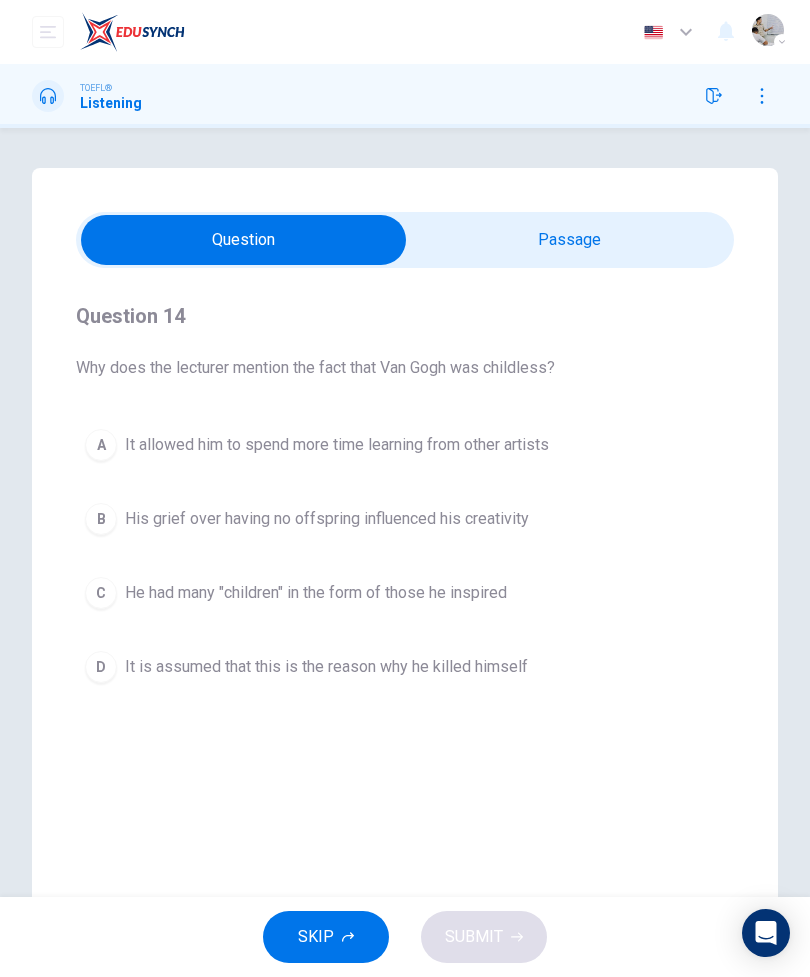 click on "SKIP" at bounding box center (316, 937) 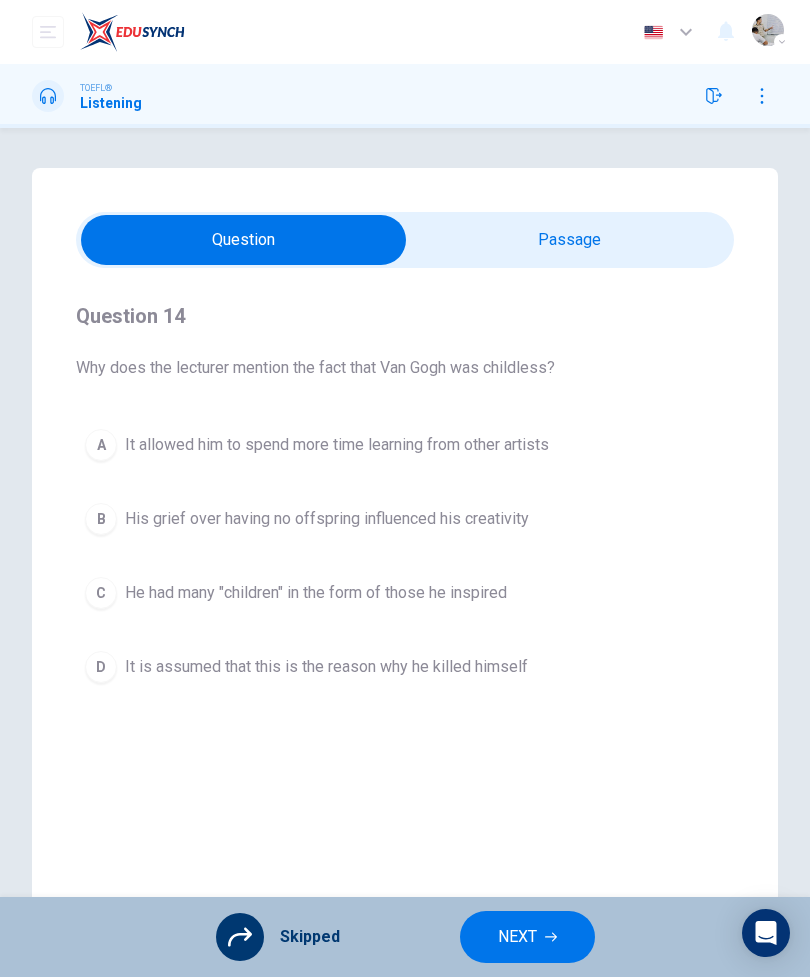 click on "NEXT" at bounding box center [517, 937] 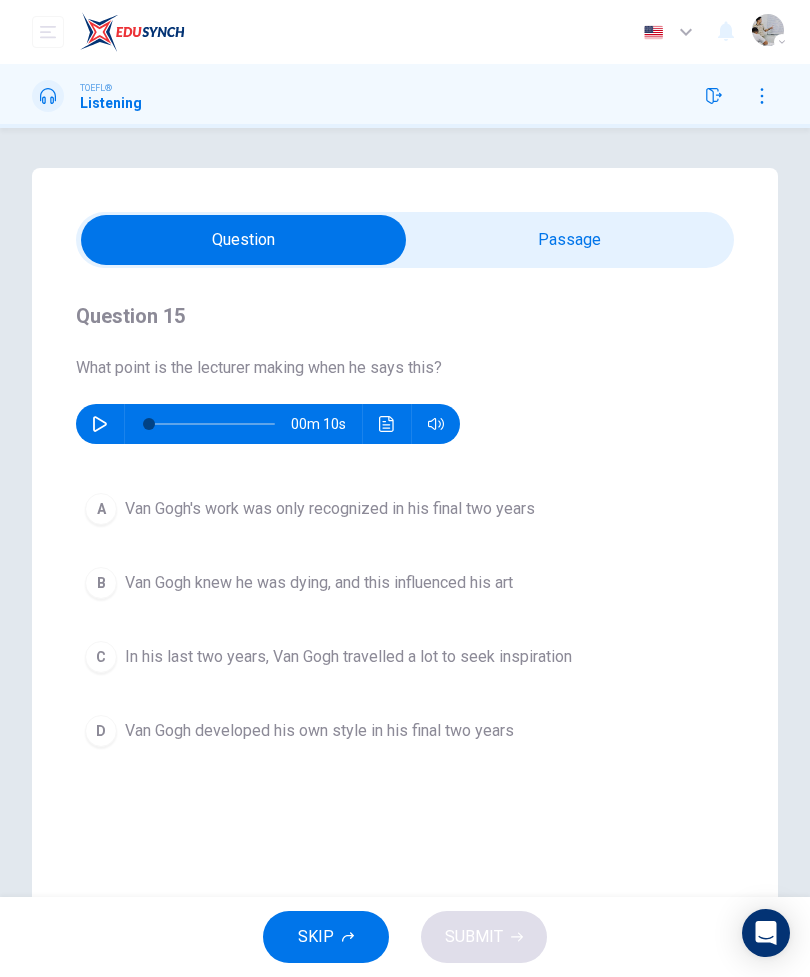 click 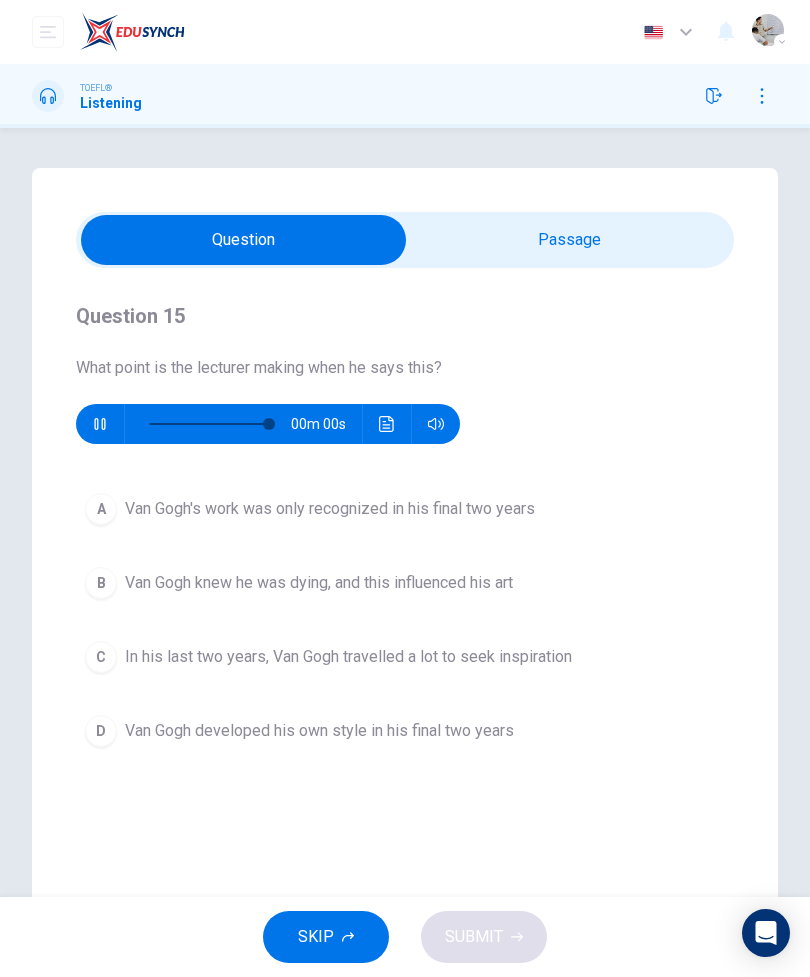 type on "0" 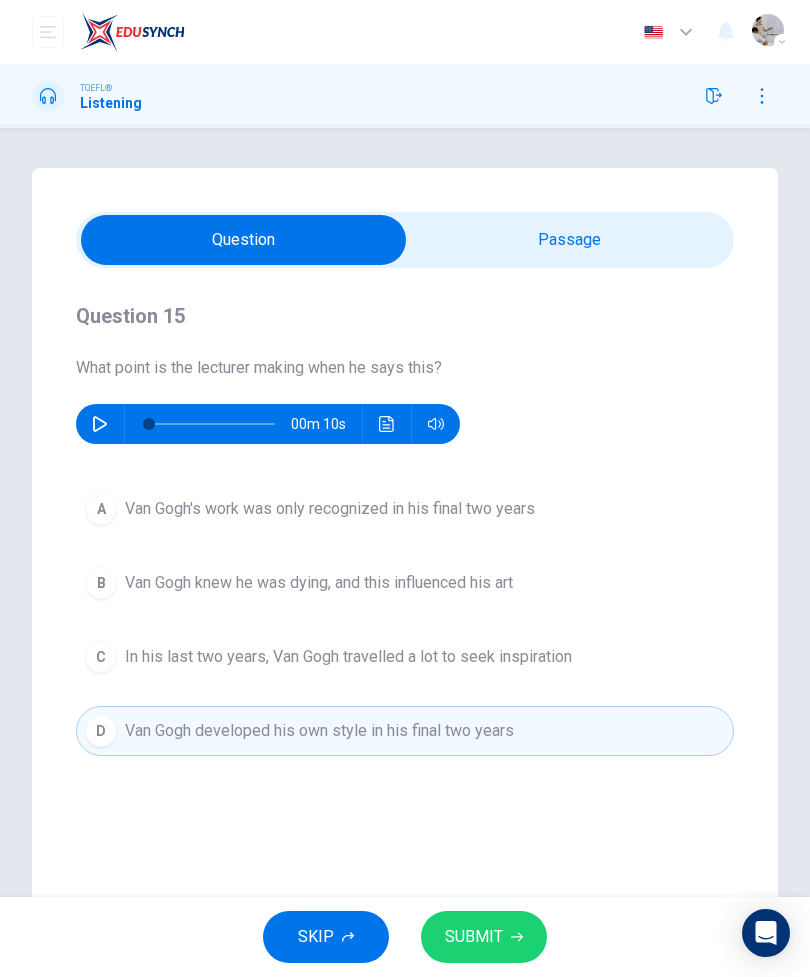 click on "SUBMIT" at bounding box center (484, 937) 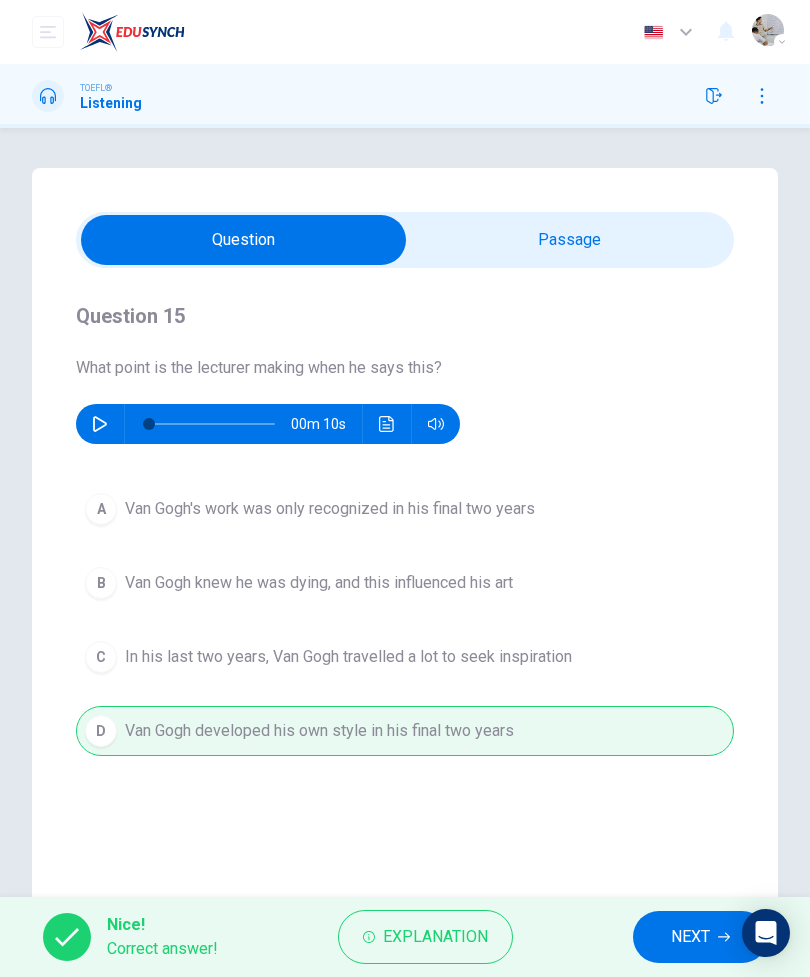 click on "NEXT" at bounding box center [690, 937] 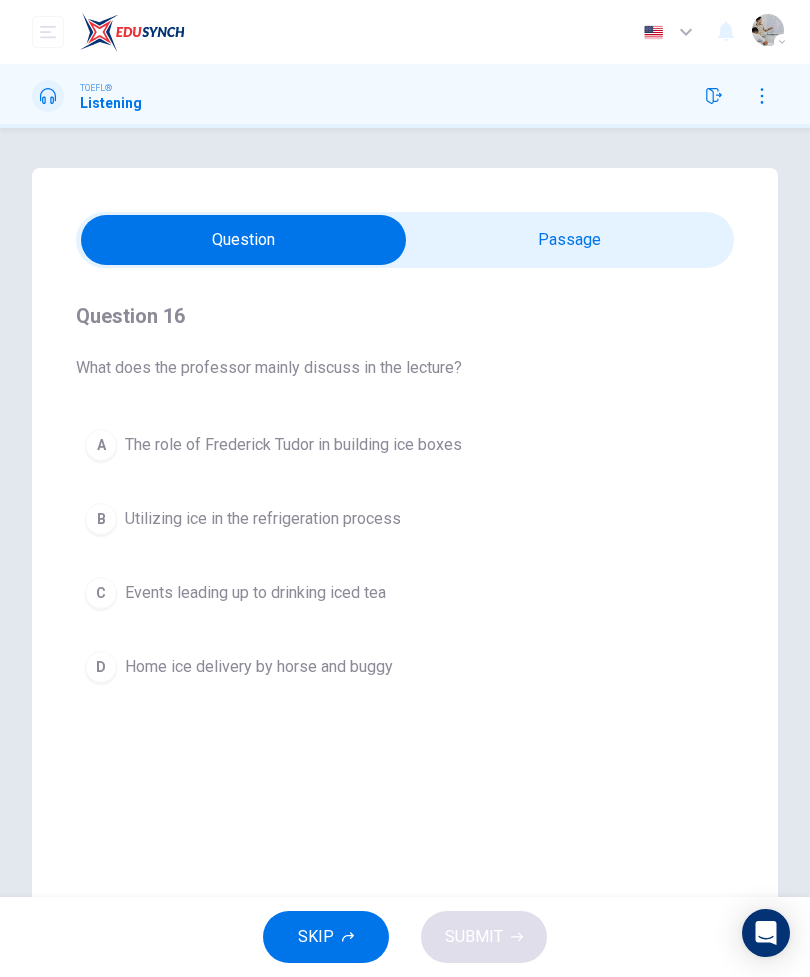 click at bounding box center (243, 240) 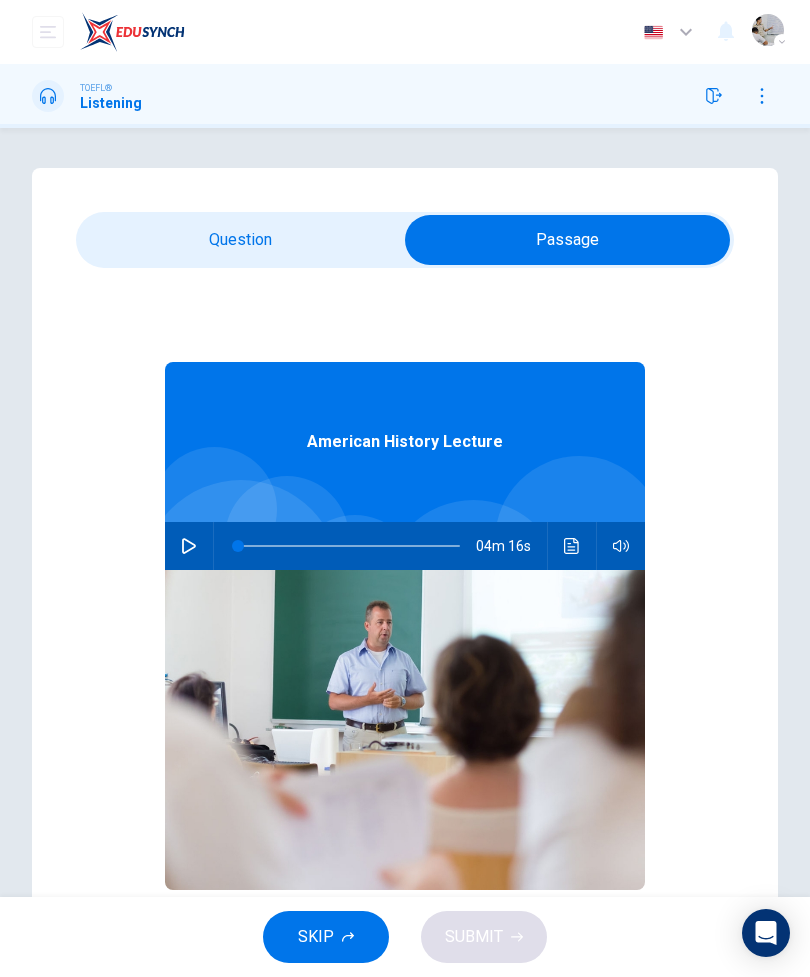 click at bounding box center (567, 240) 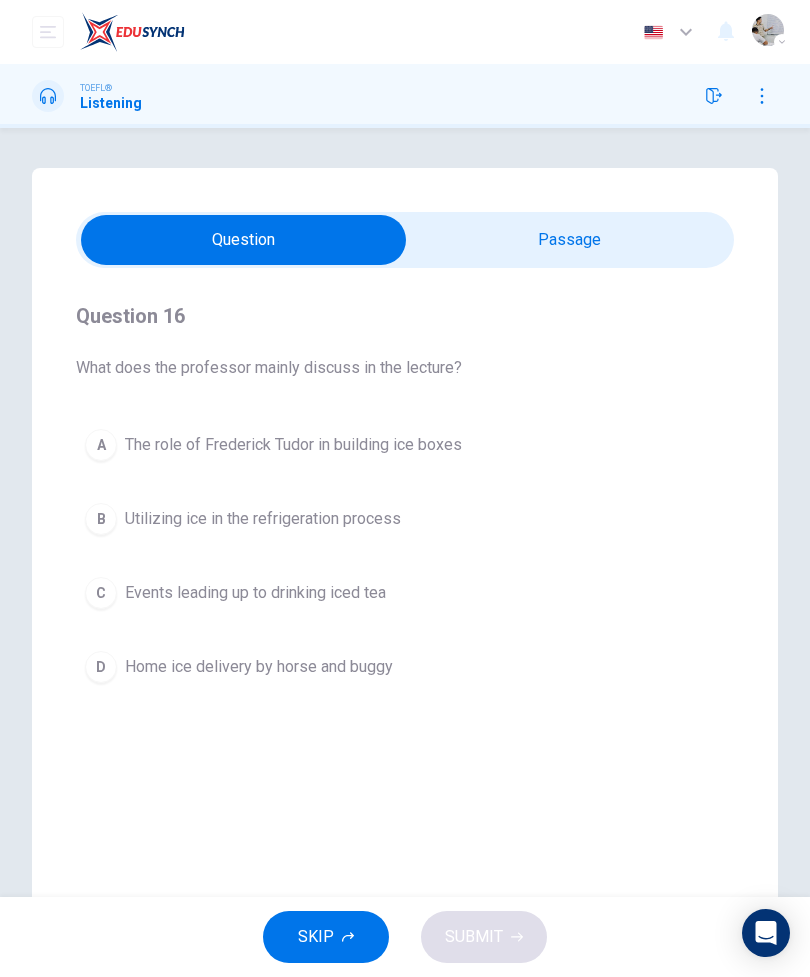 click on "SKIP" at bounding box center (316, 937) 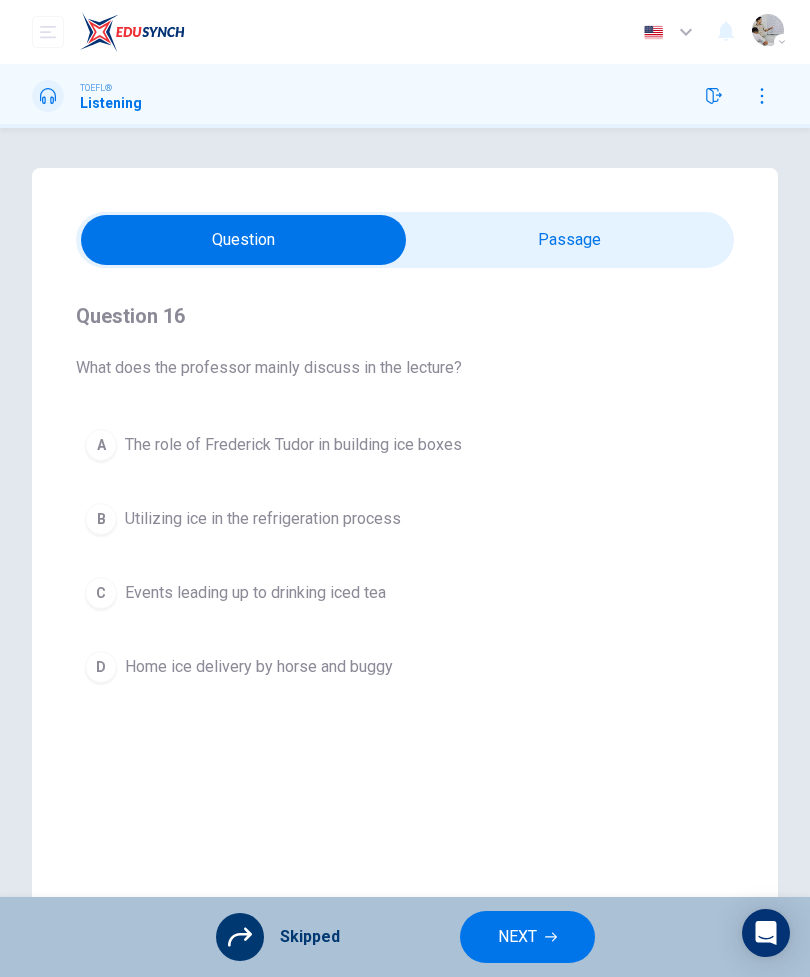 click on "NEXT" at bounding box center (517, 937) 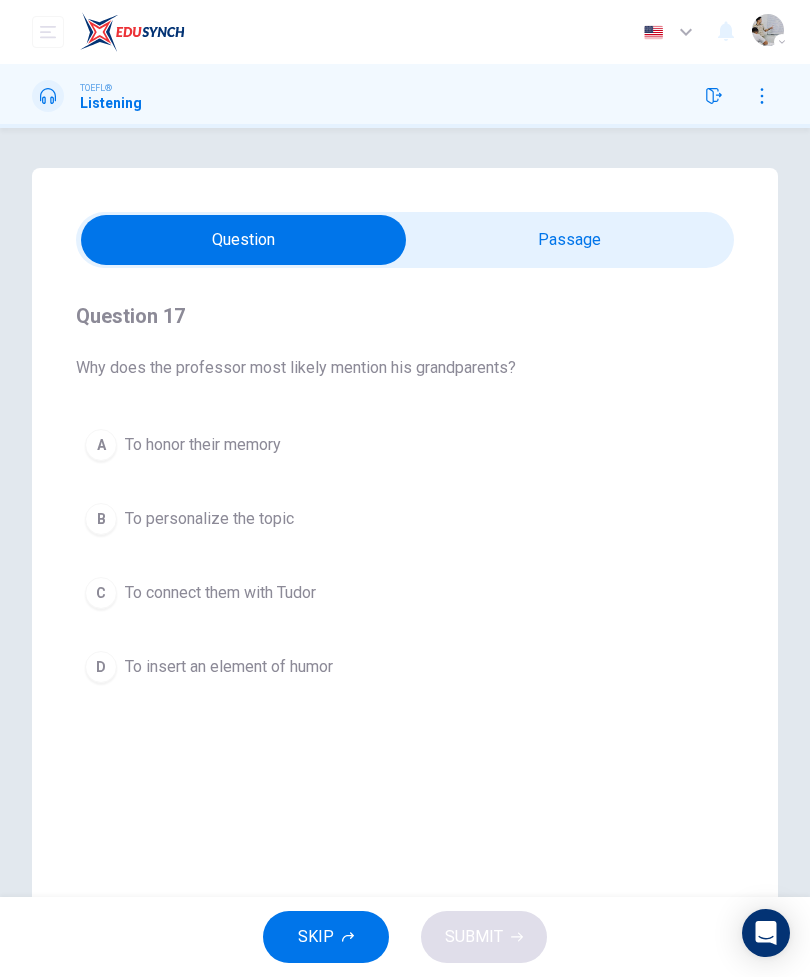 click 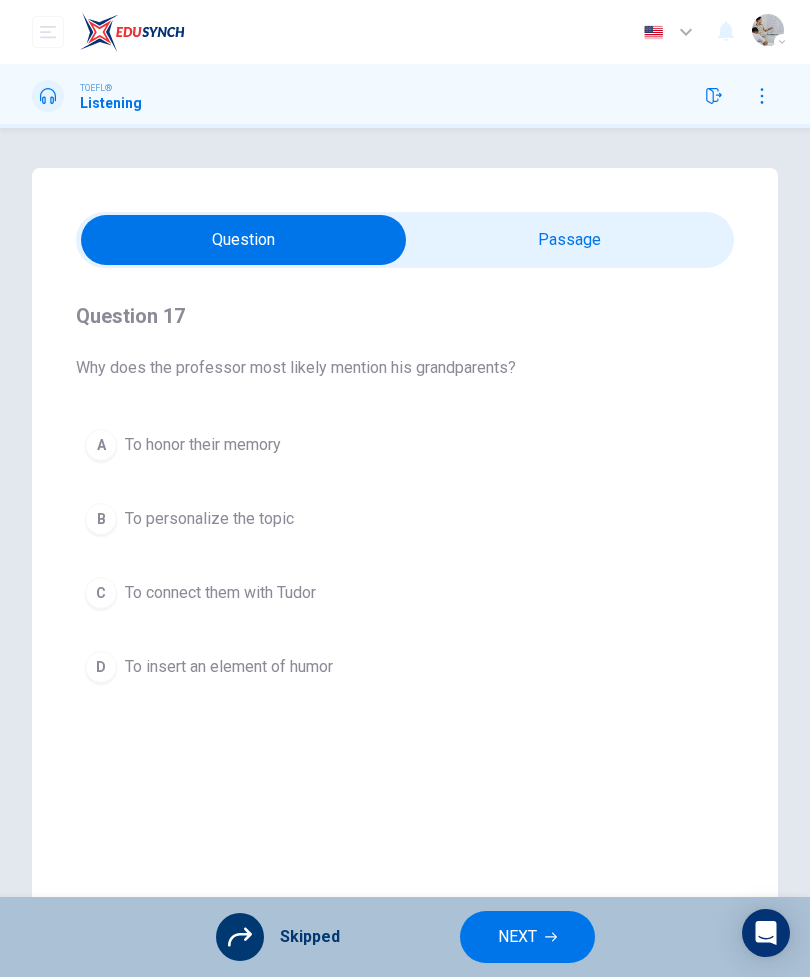 click on "NEXT" at bounding box center (517, 937) 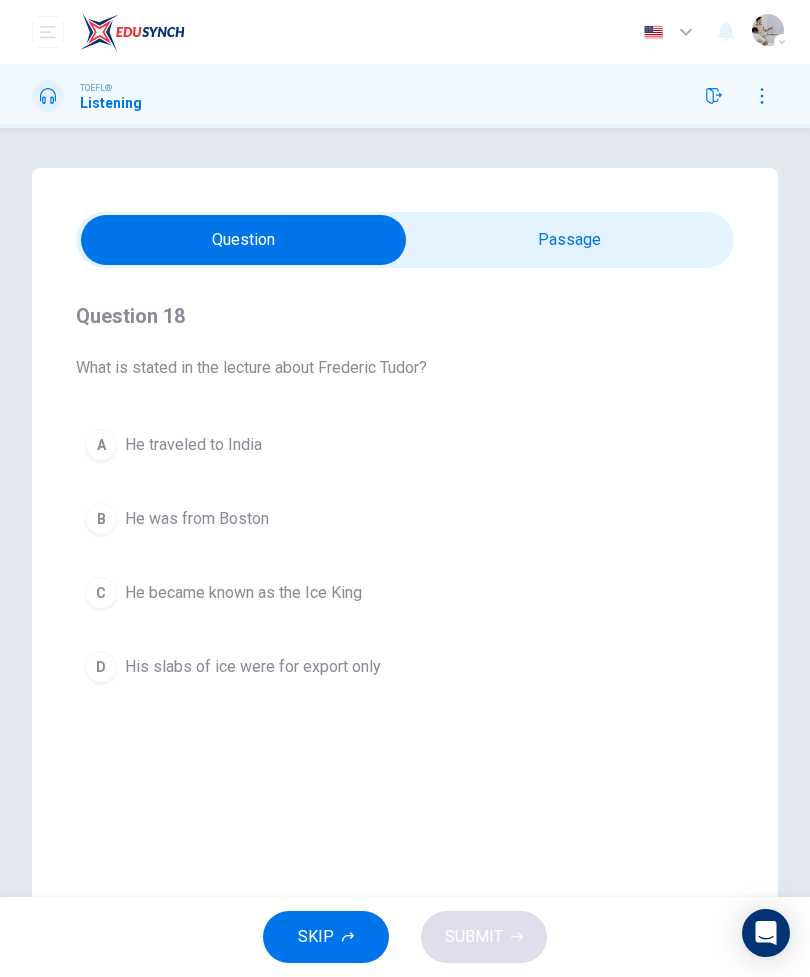 click on "SKIP" at bounding box center [326, 937] 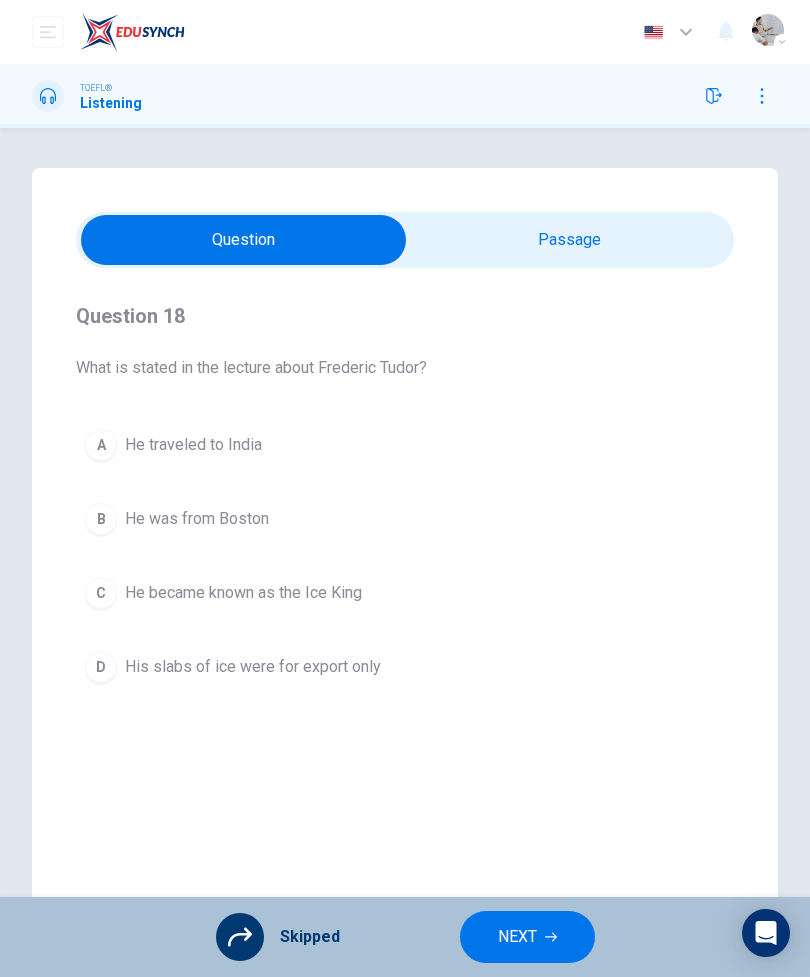 click on "NEXT" at bounding box center (517, 937) 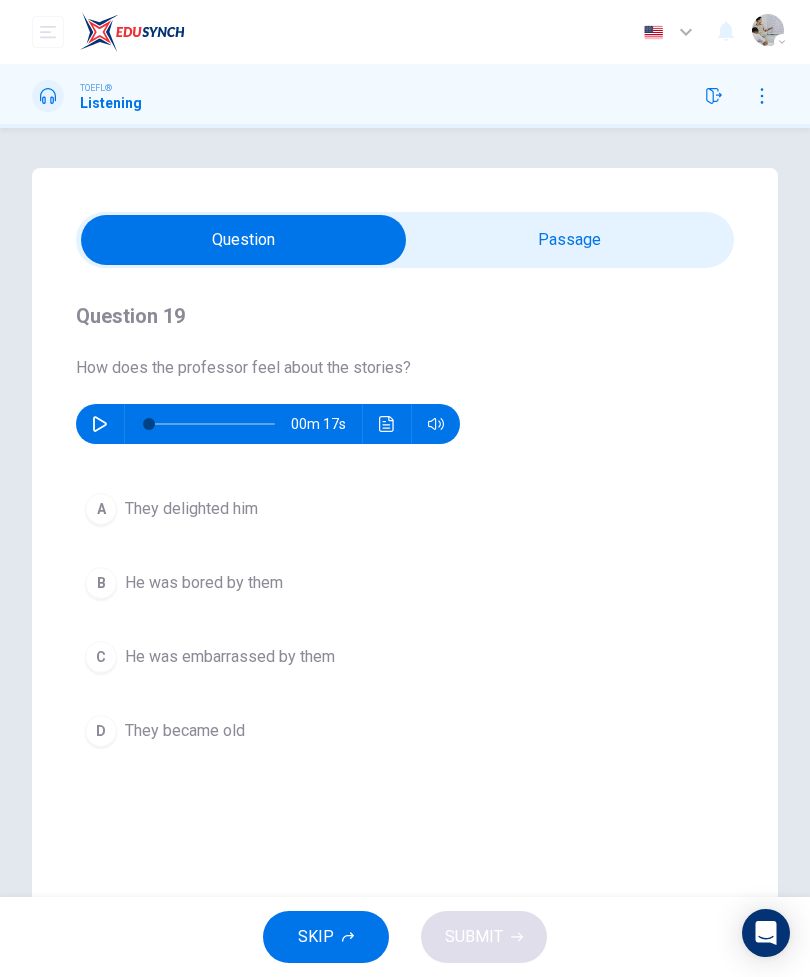 click 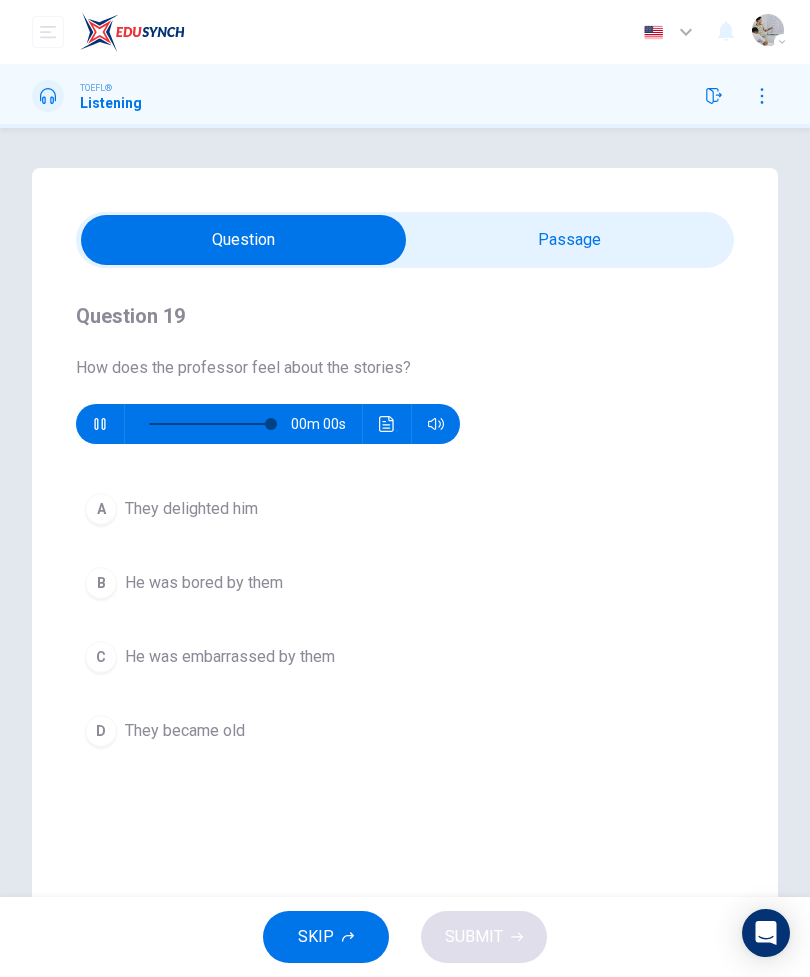 type on "0" 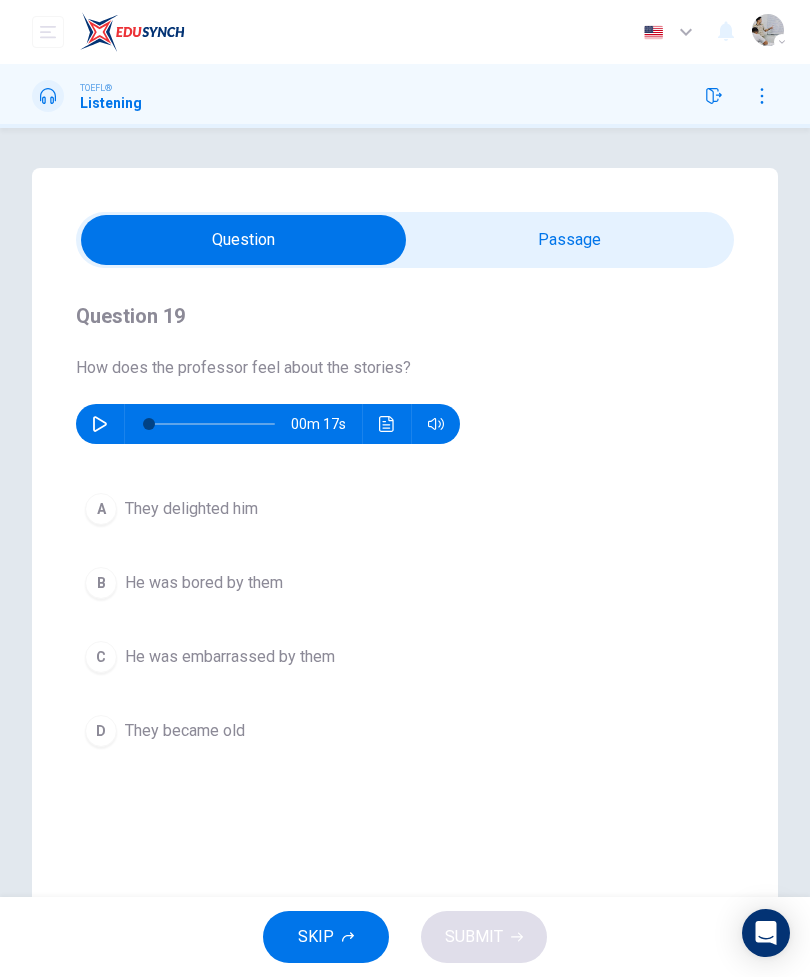 click on "A They delighted him" at bounding box center (405, 509) 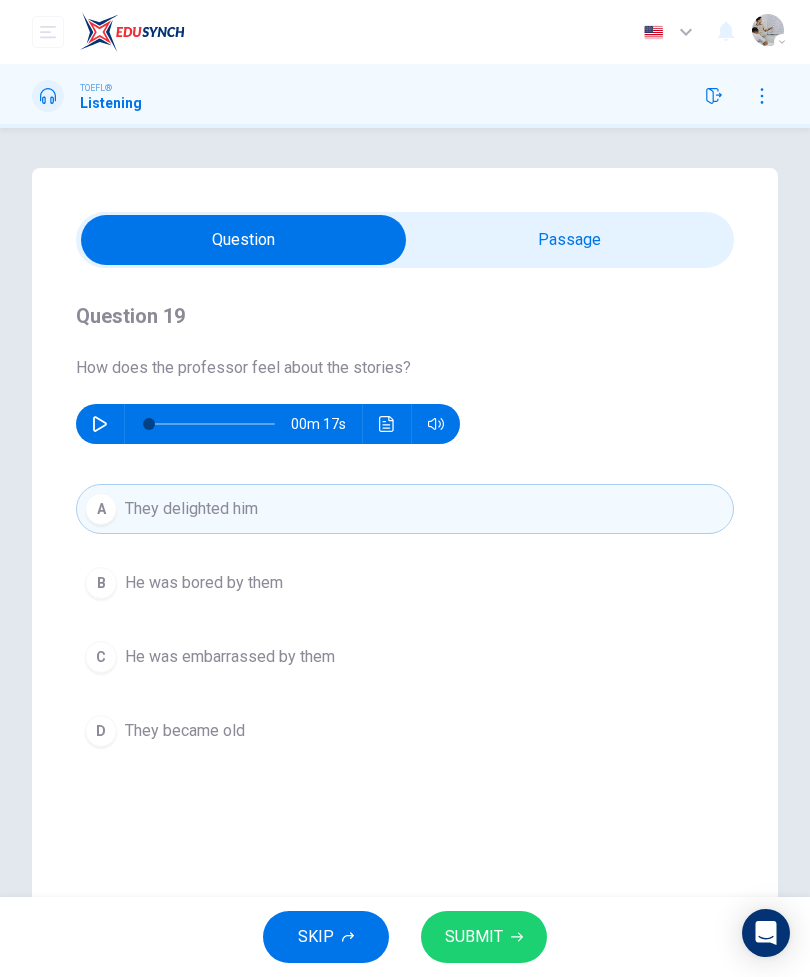 click on "SUBMIT" at bounding box center (474, 937) 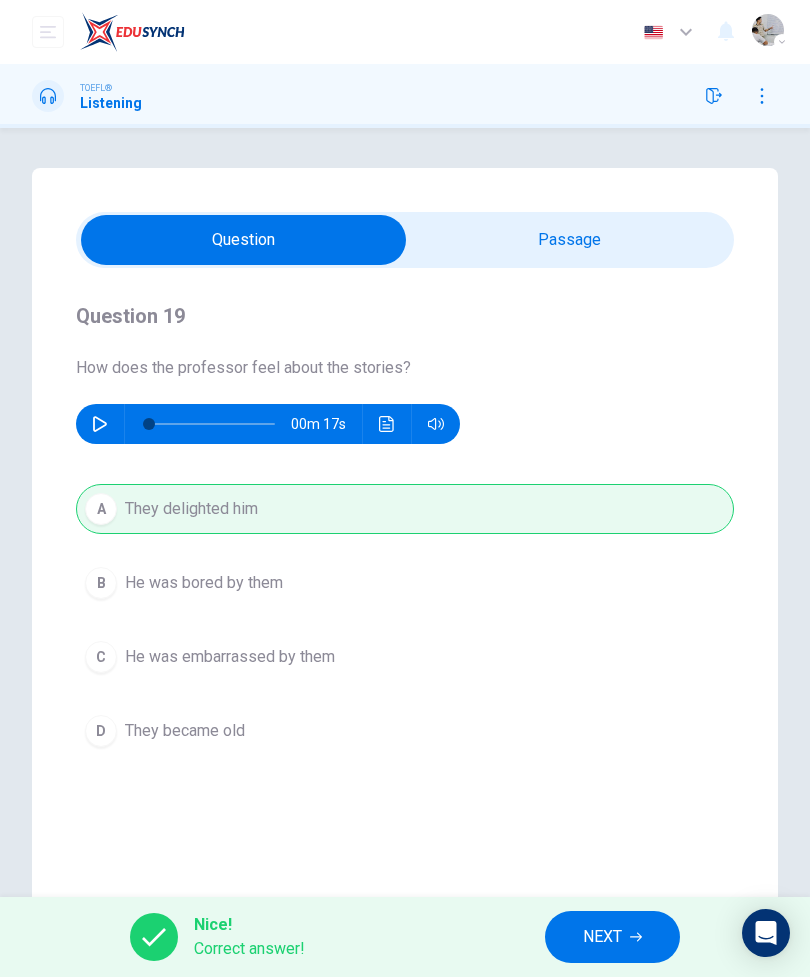 click on "NEXT" at bounding box center (602, 937) 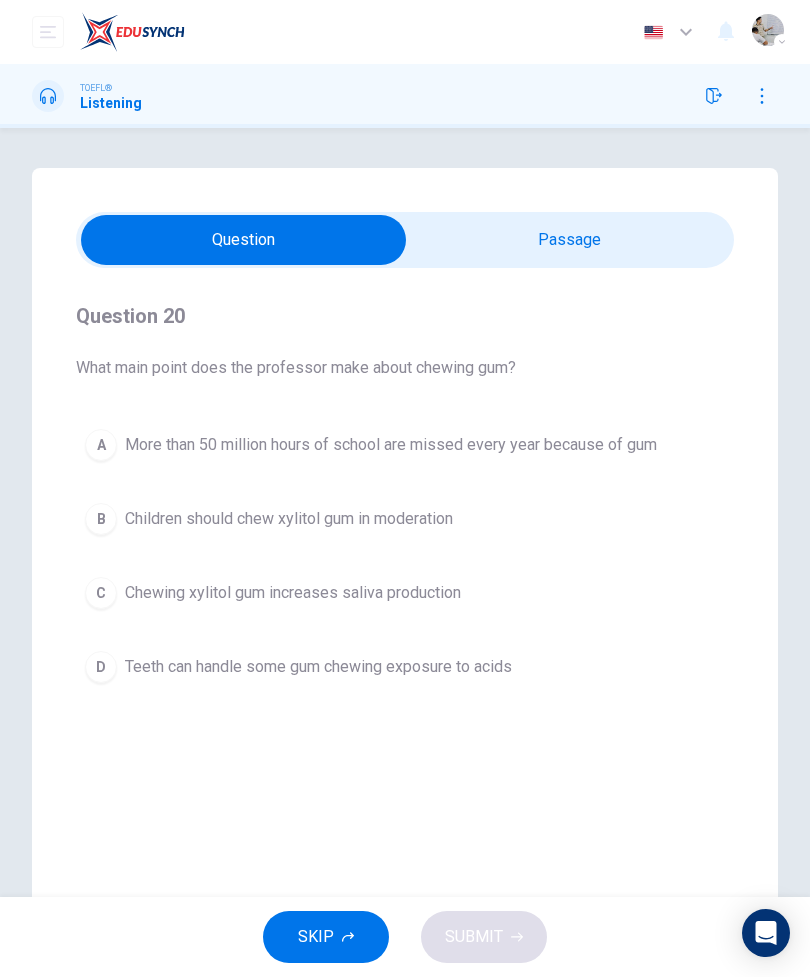 click at bounding box center [243, 240] 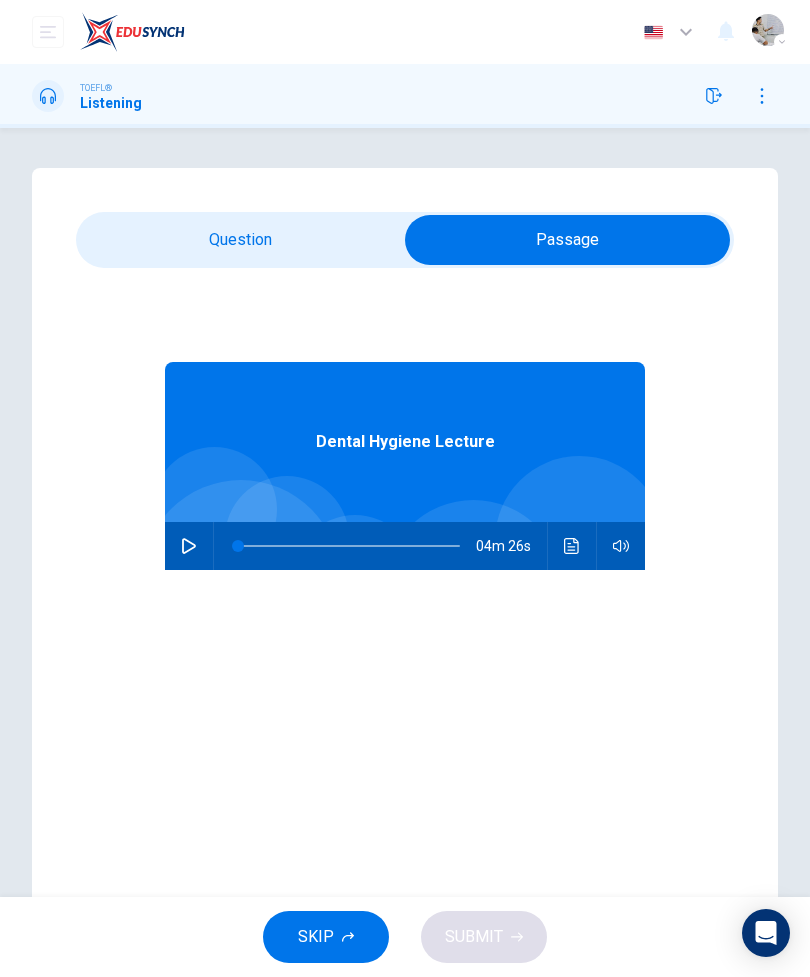 click at bounding box center [567, 240] 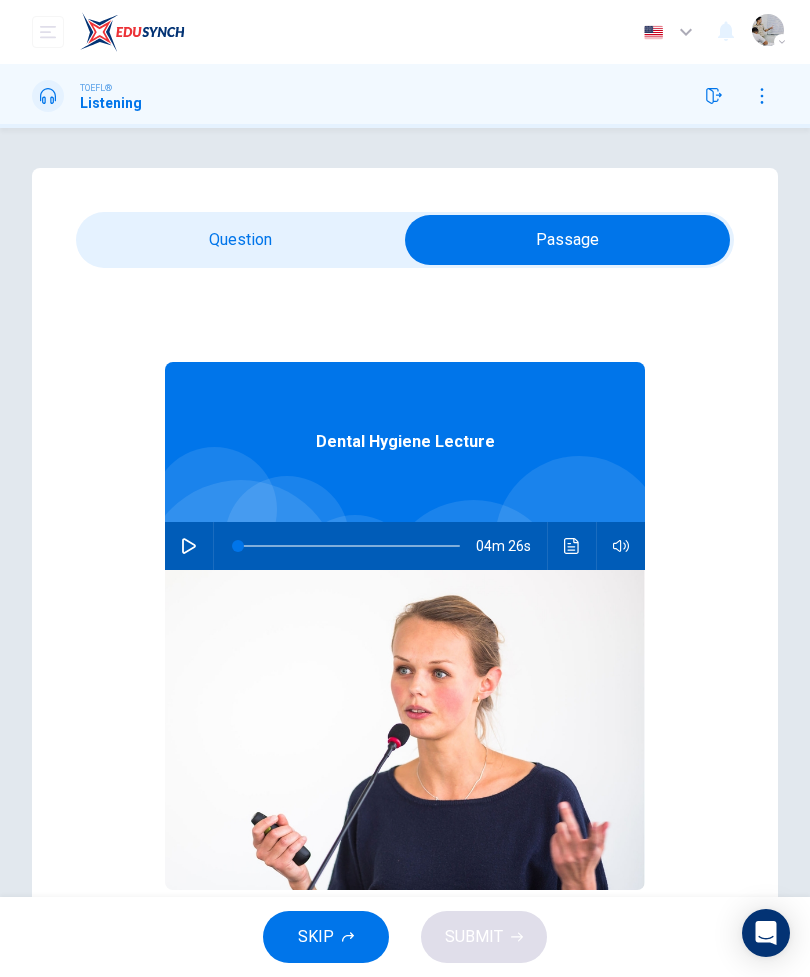 checkbox on "false" 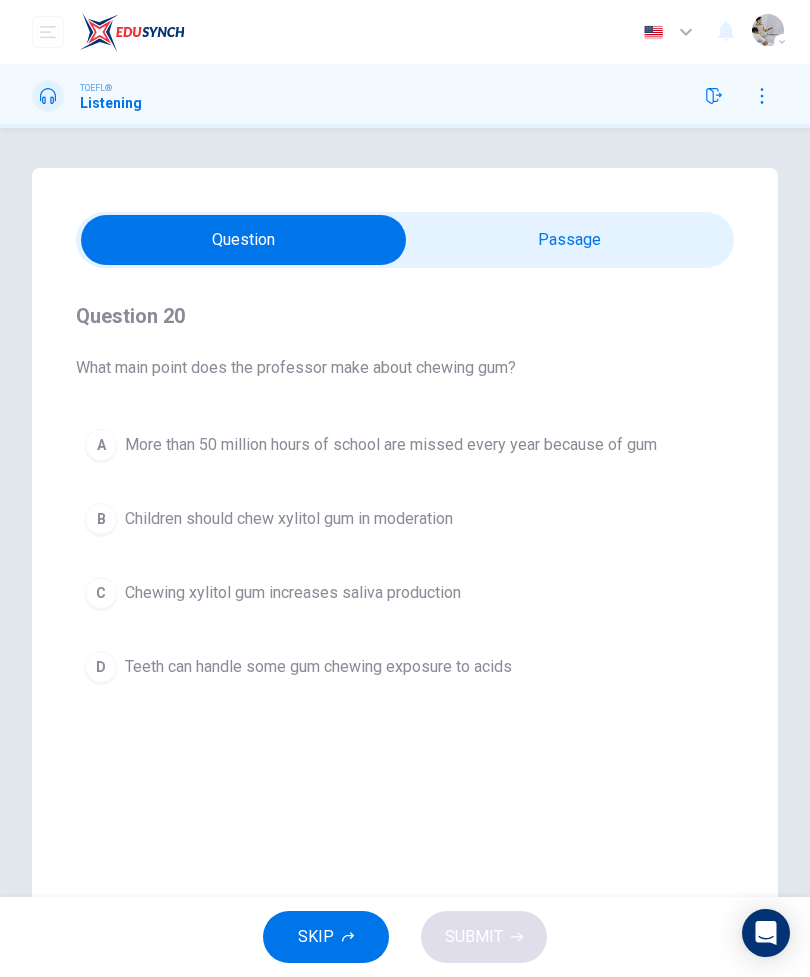 click 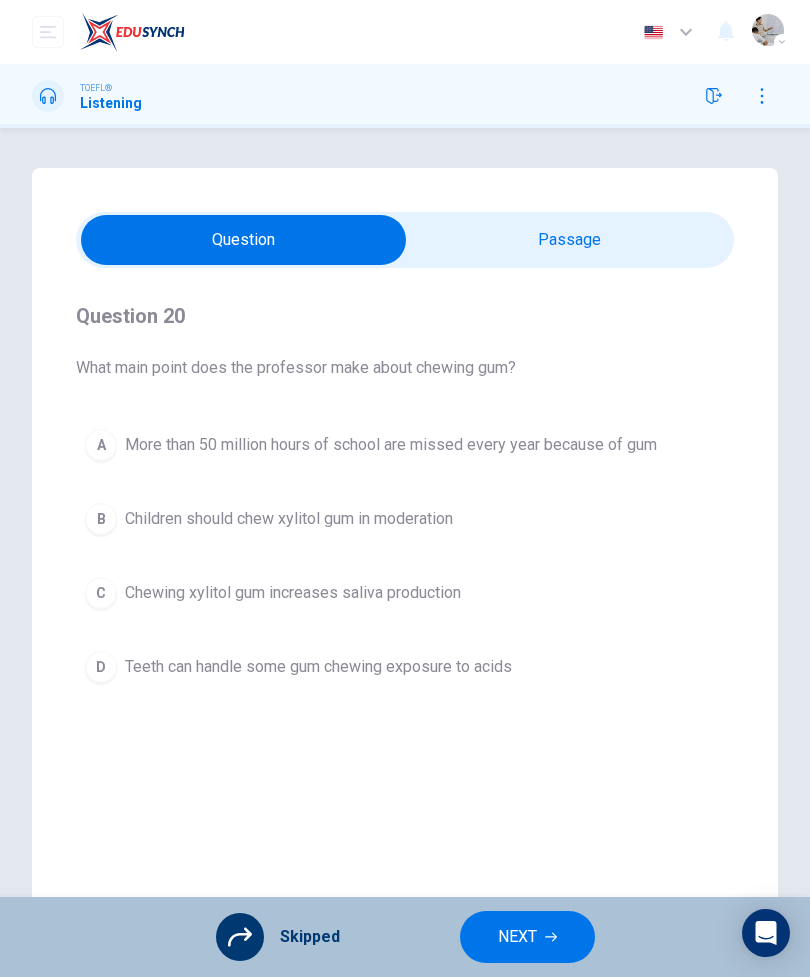 click on "NEXT" at bounding box center [527, 937] 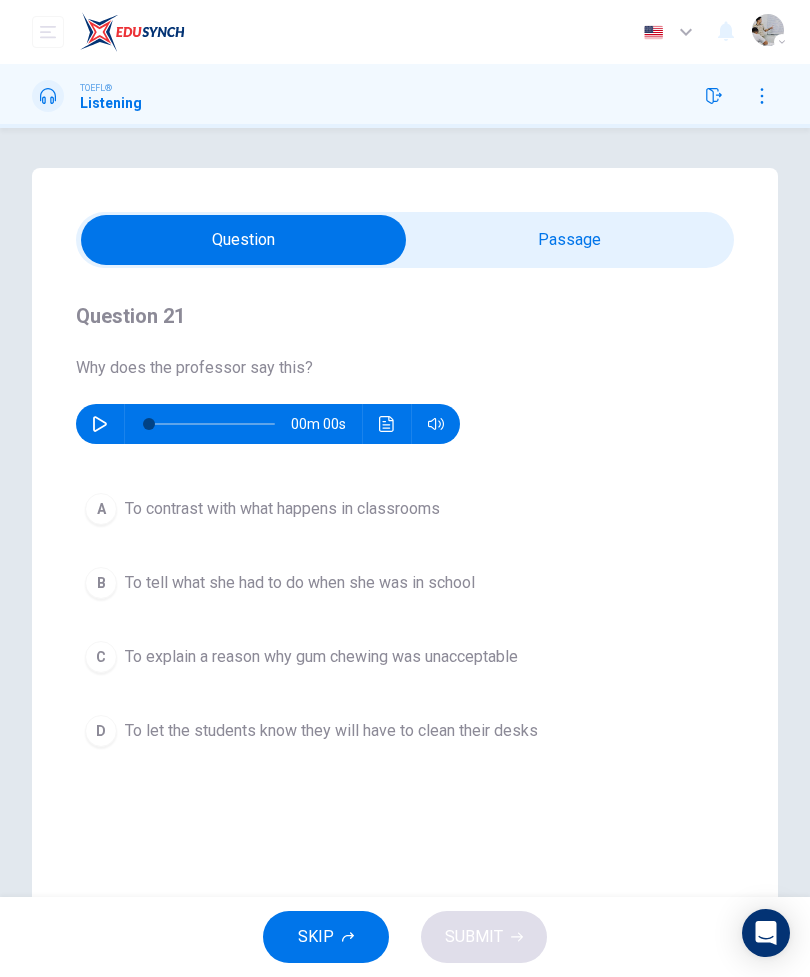 click on "SKIP" at bounding box center (326, 937) 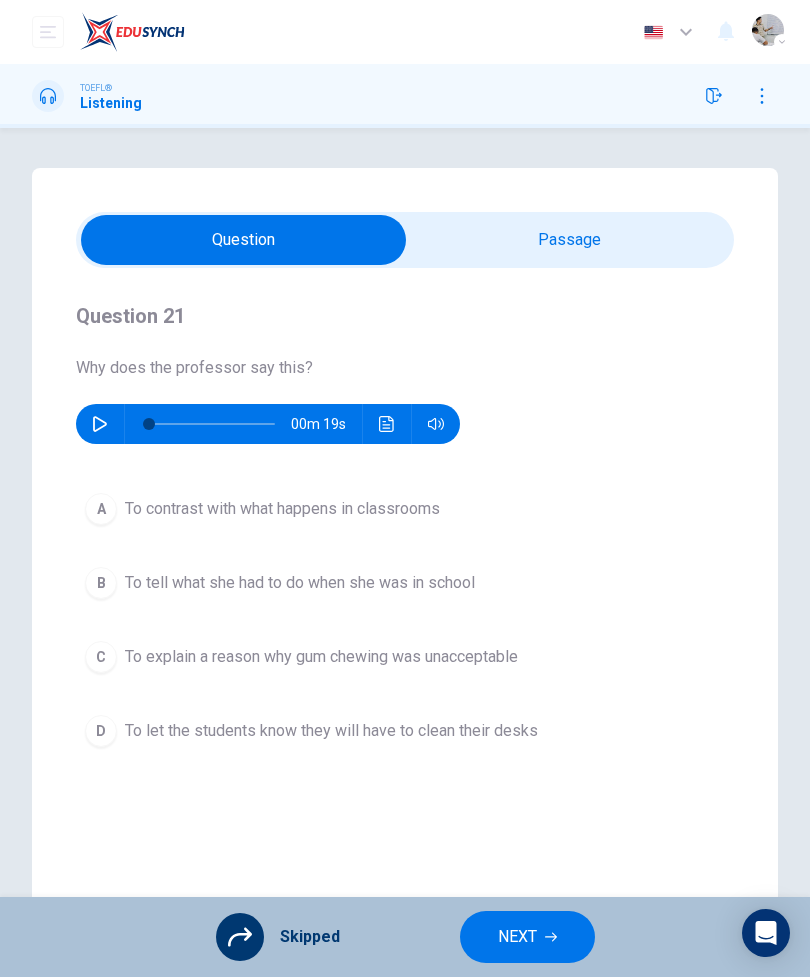 click at bounding box center [240, 937] 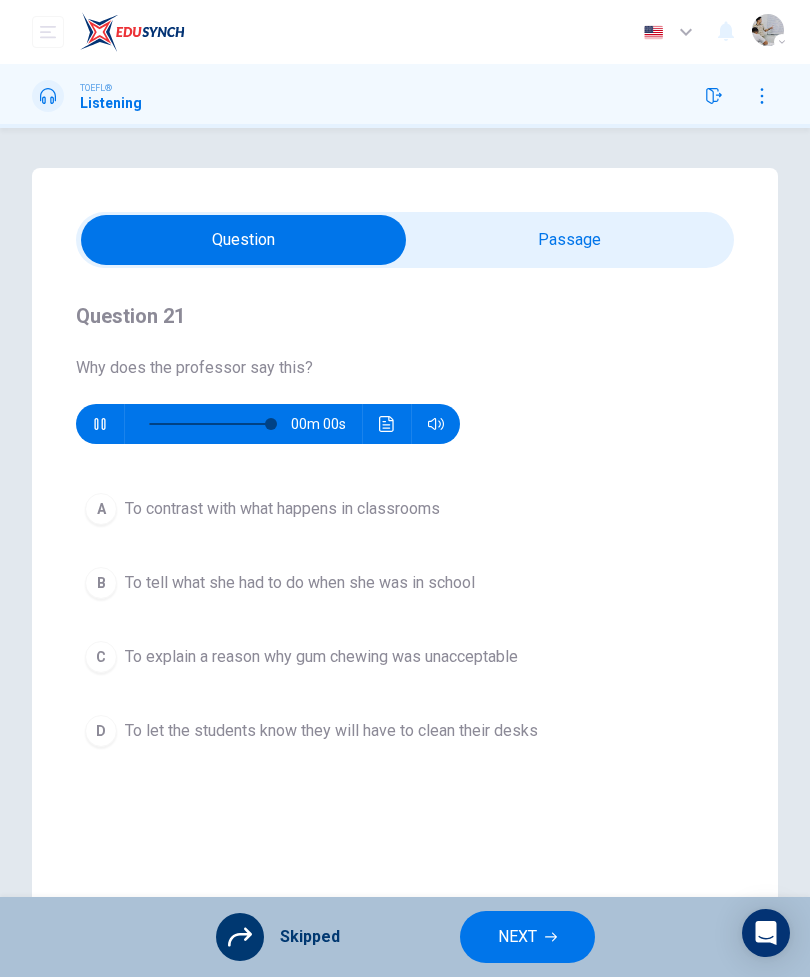 type on "0" 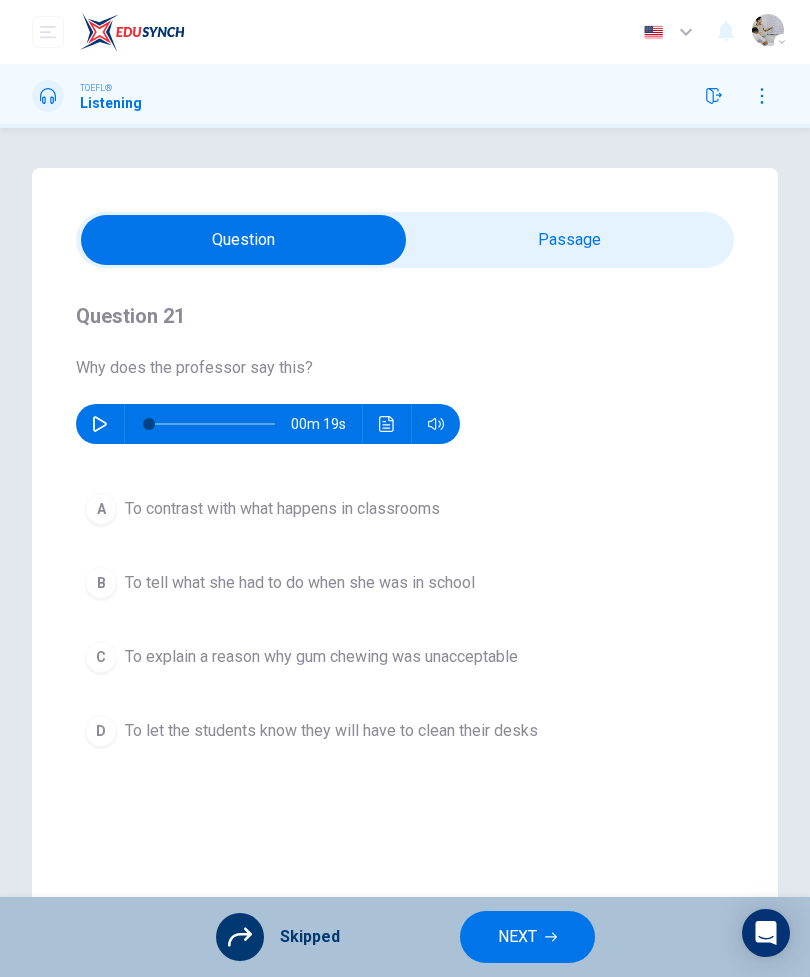 click on "A To contrast with what happens in classrooms B To tell what she had to do when she was in school C To explain a reason why gum chewing was unacceptable D To let the students know they will have to clean their desks" at bounding box center [405, 620] 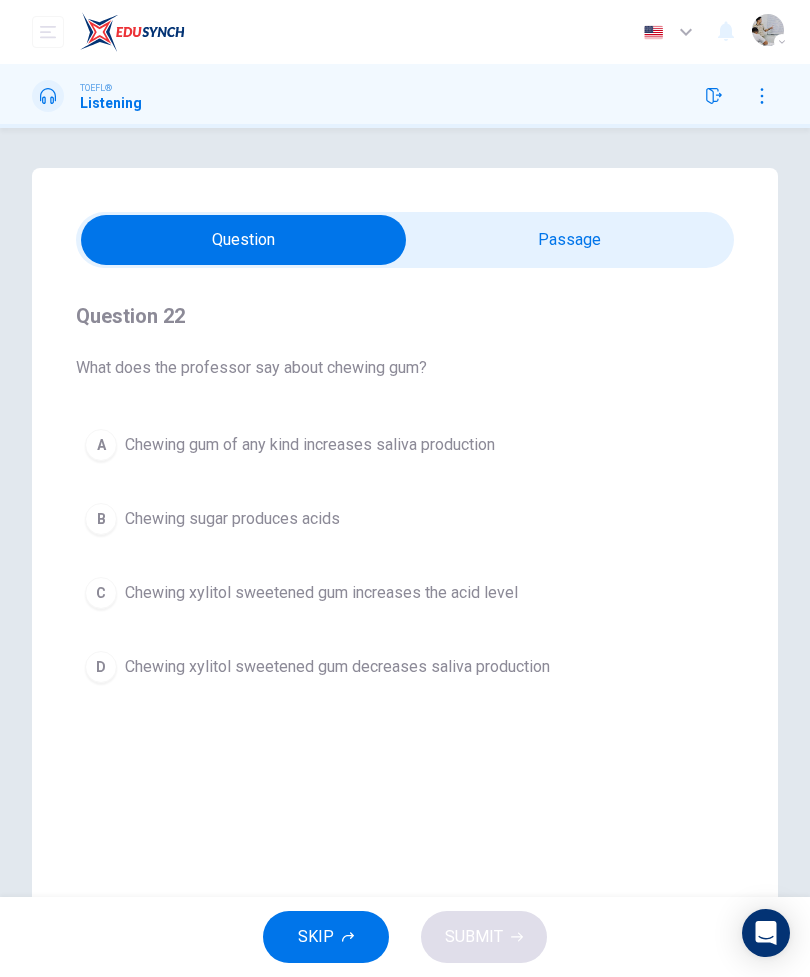 click on "SKIP" at bounding box center (326, 937) 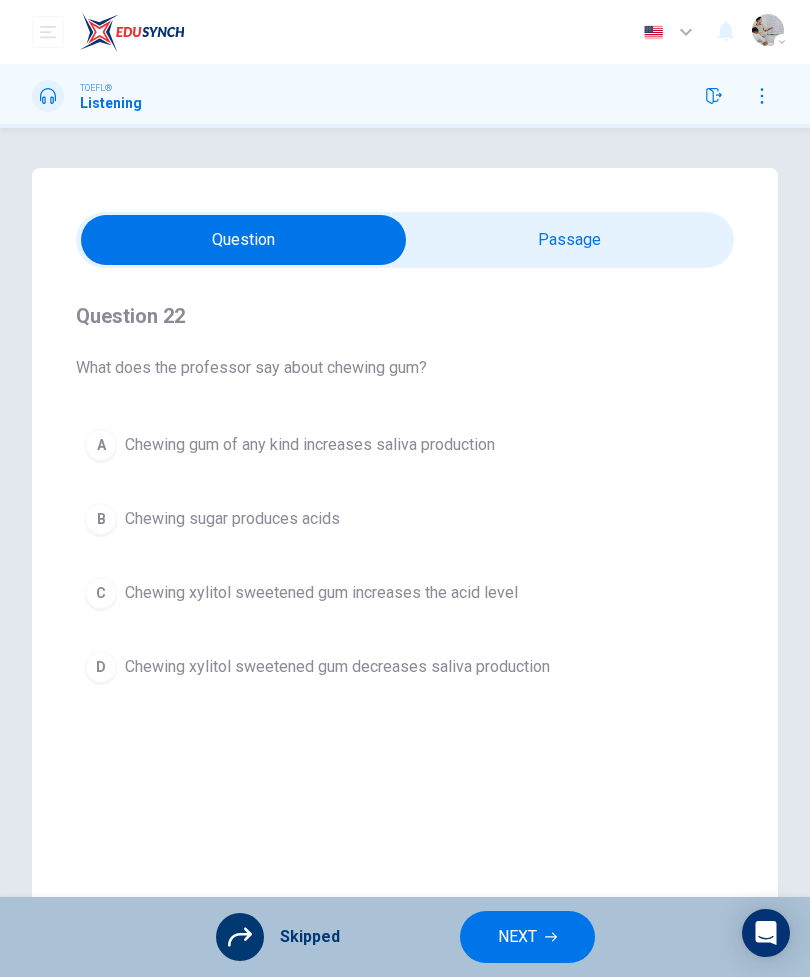 click on "NEXT" at bounding box center (517, 937) 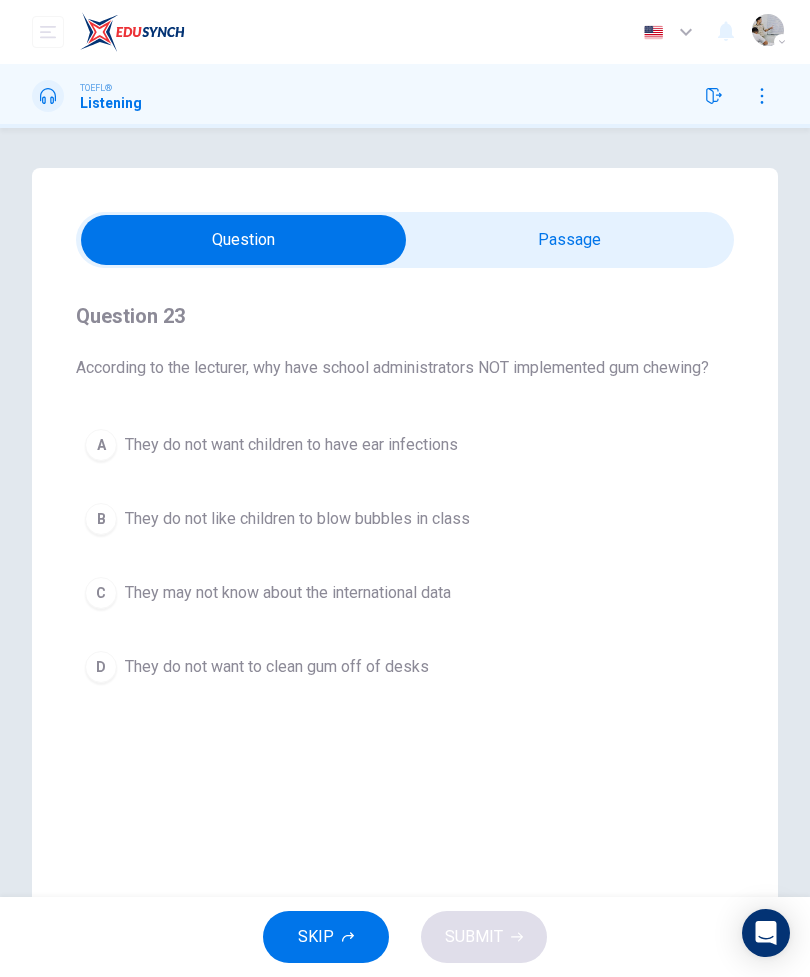 click on "SKIP" at bounding box center [326, 937] 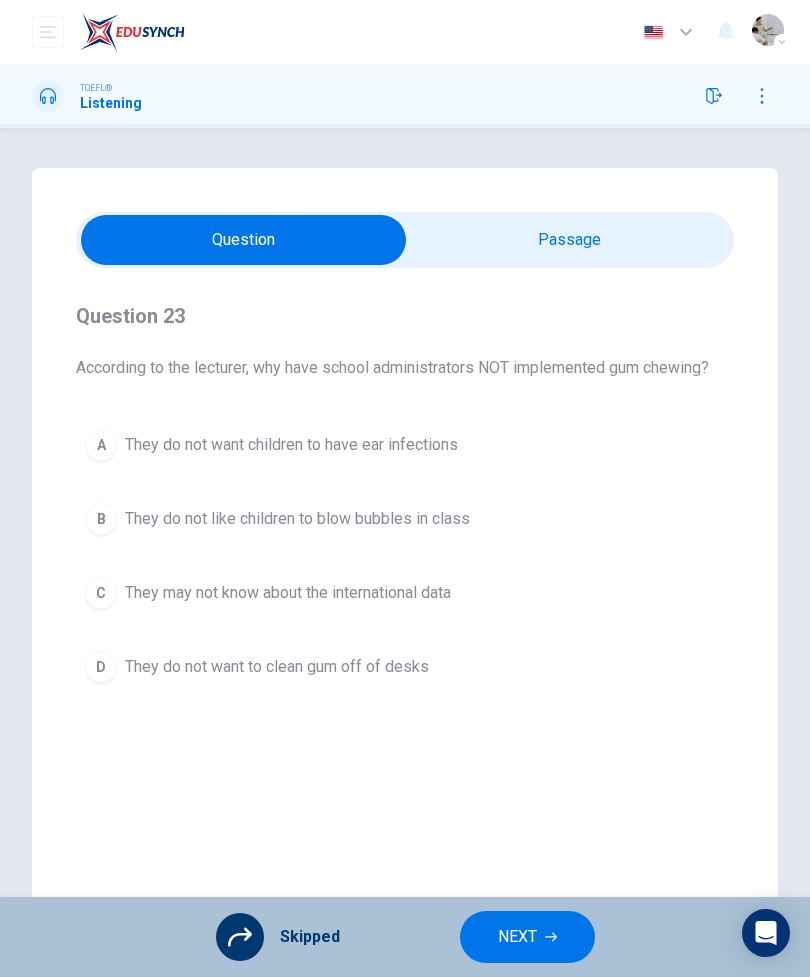 click on "NEXT" at bounding box center (517, 937) 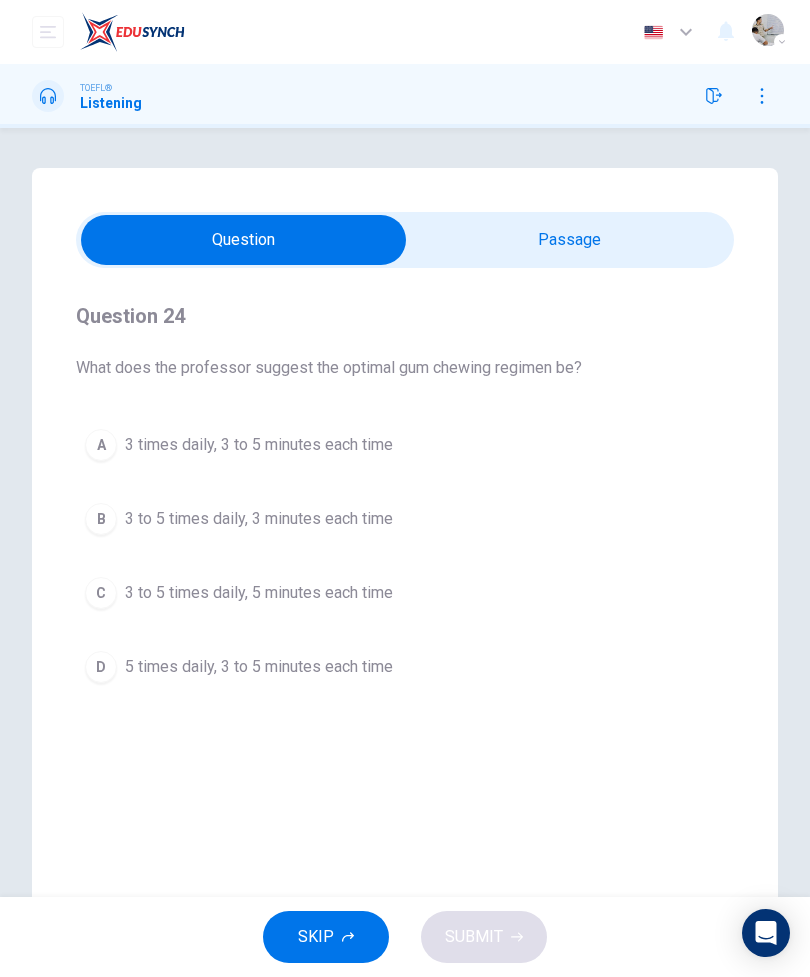 click on "SKIP" at bounding box center (326, 937) 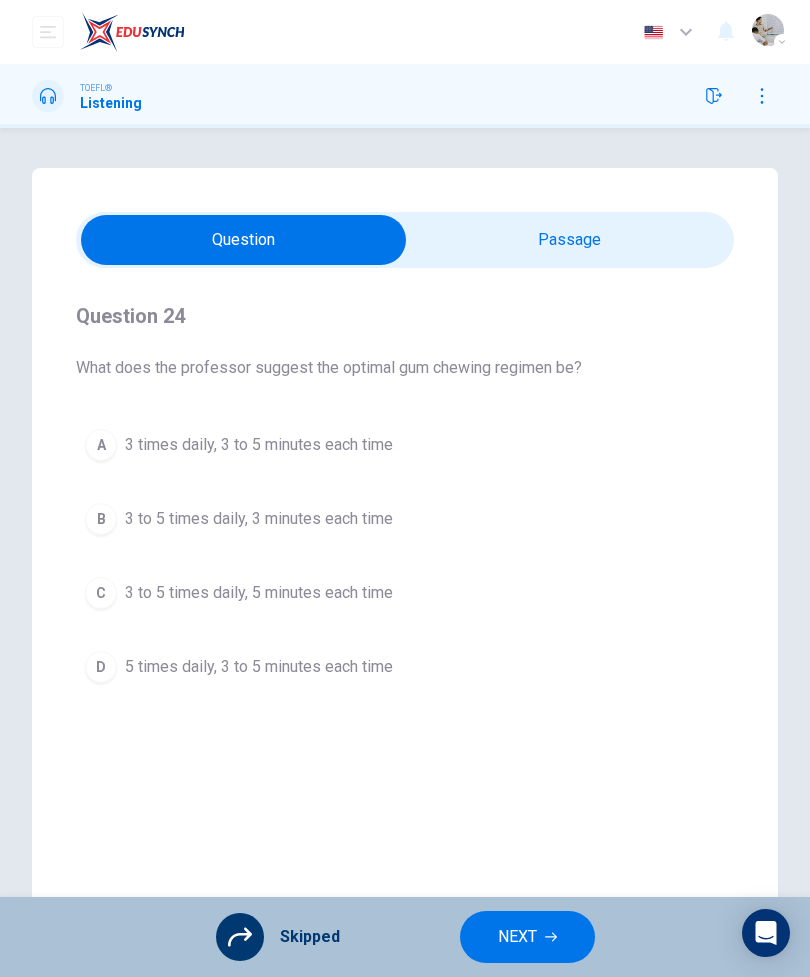 click on "NEXT" at bounding box center (517, 937) 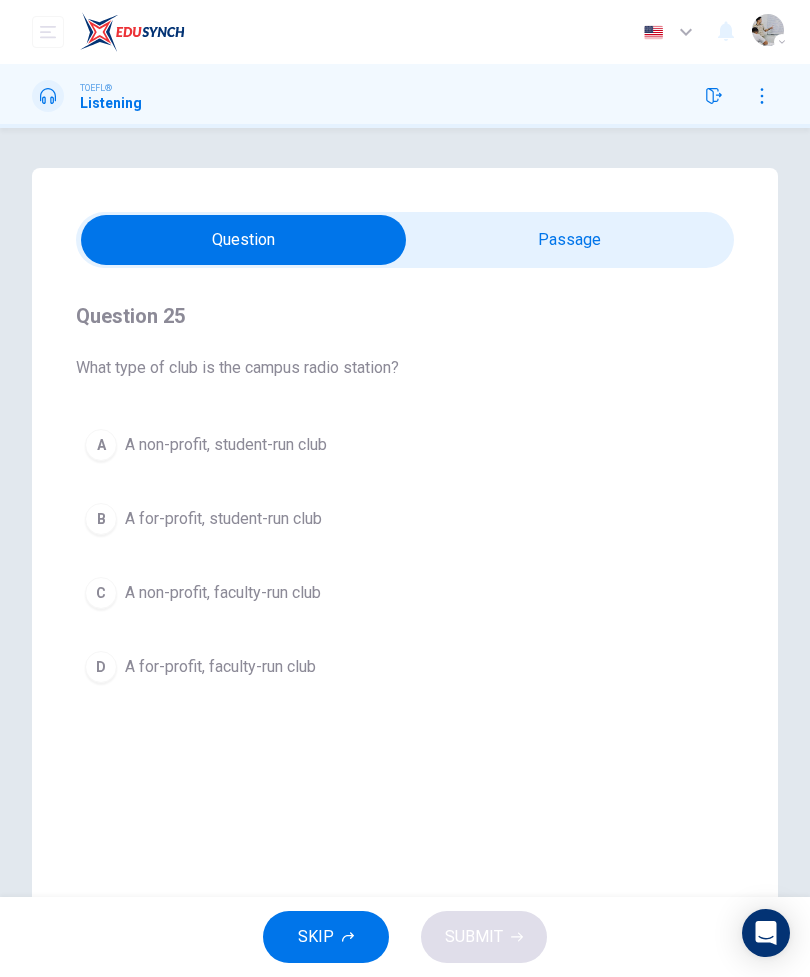 click at bounding box center [243, 240] 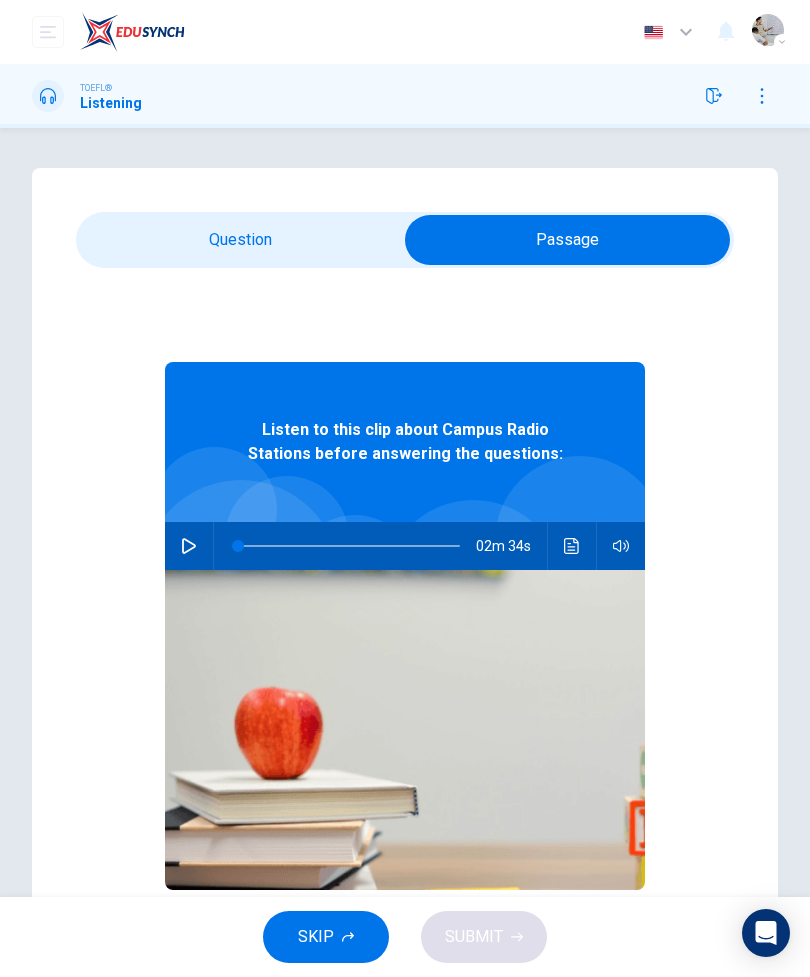 click 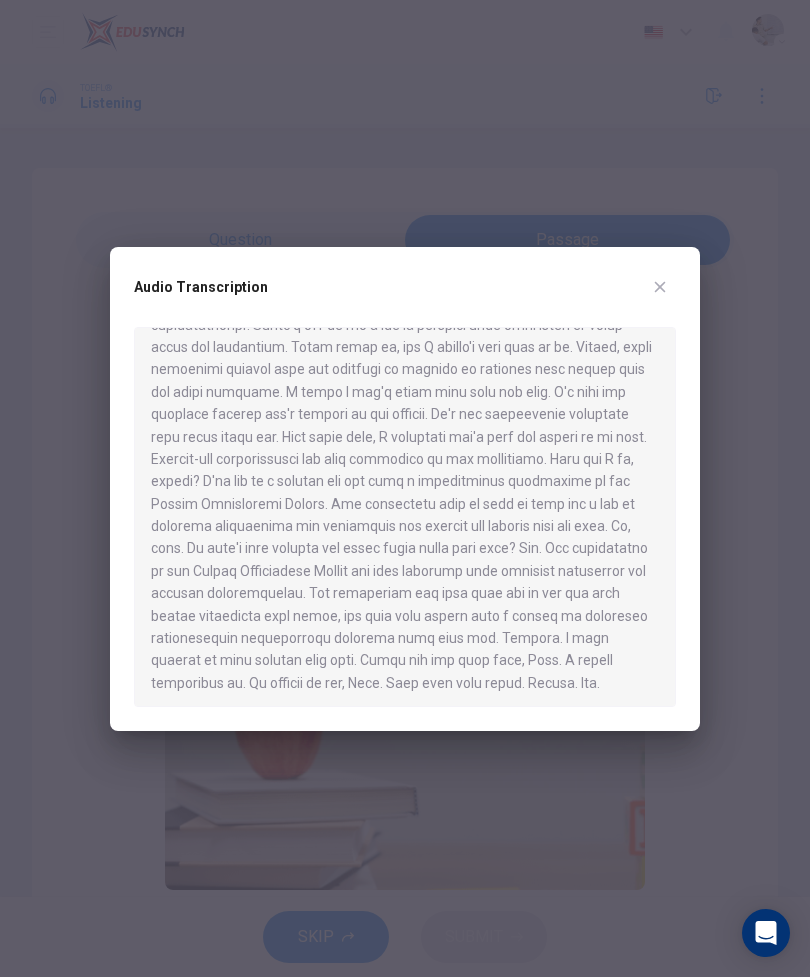 scroll, scrollTop: 314, scrollLeft: 0, axis: vertical 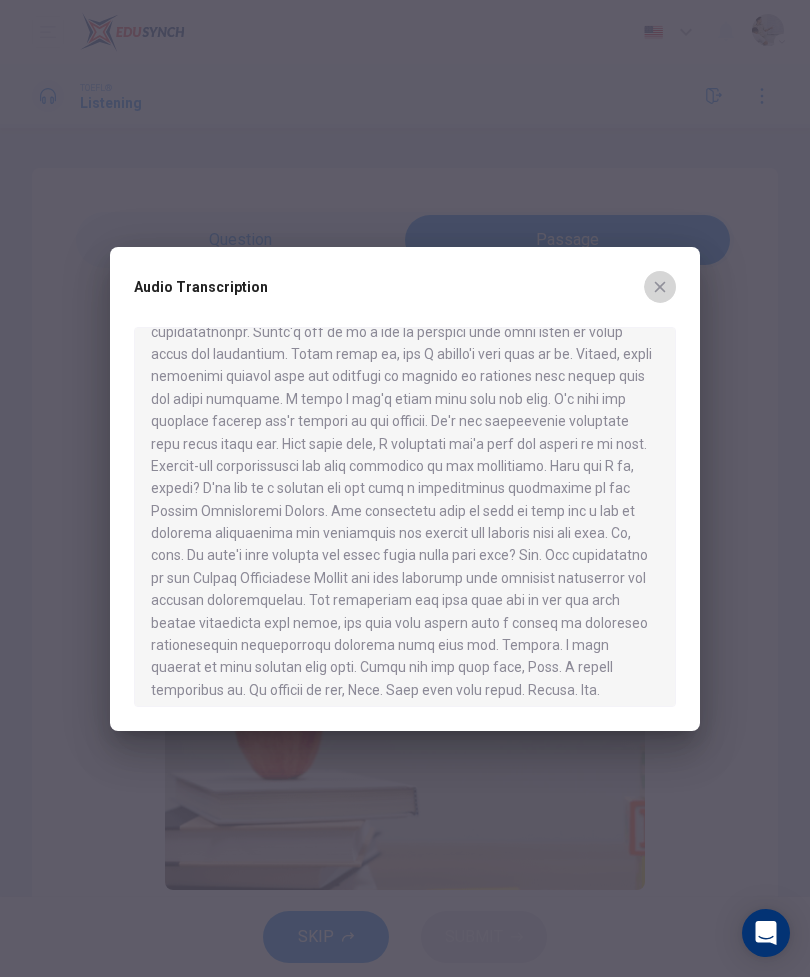 click 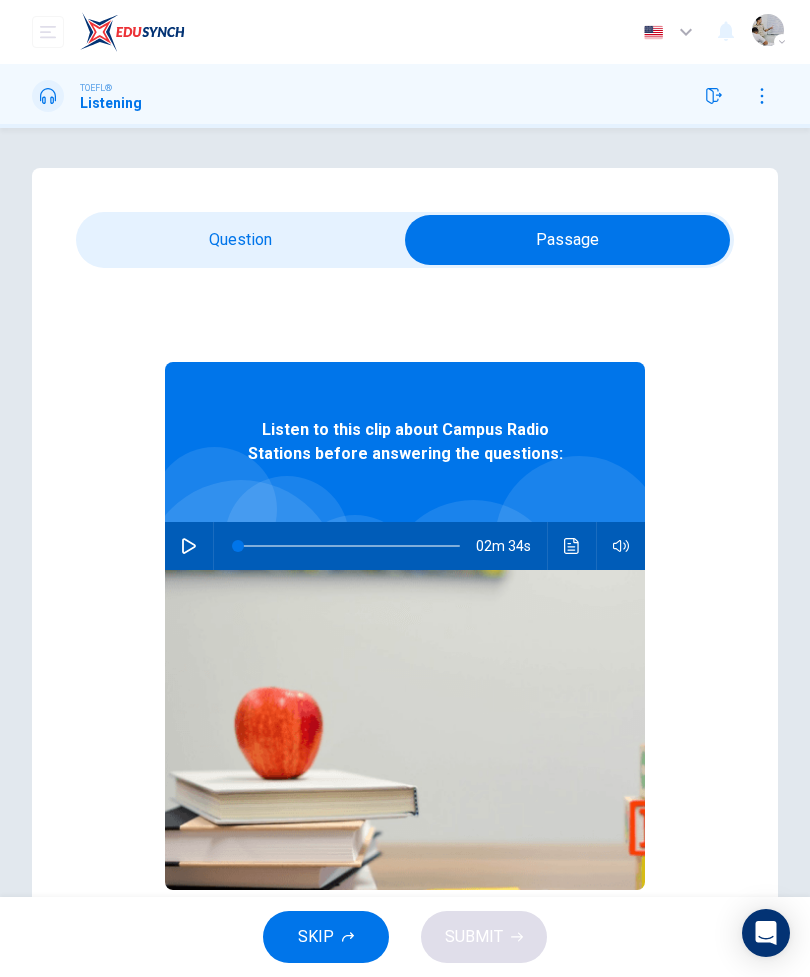 click 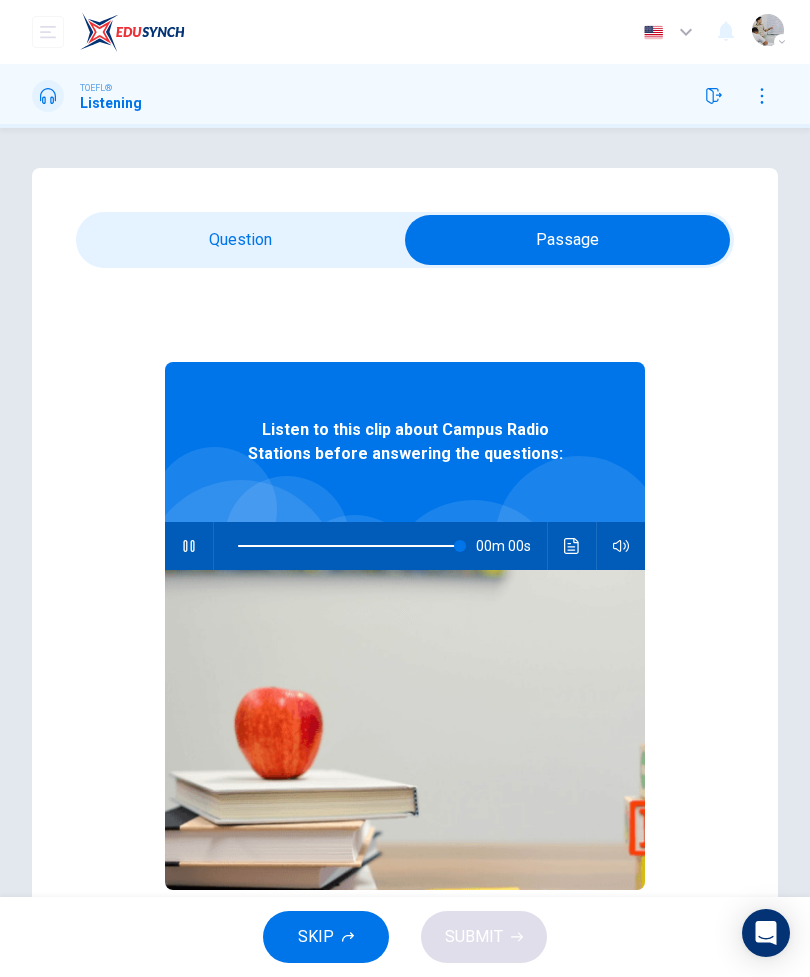 type on "0" 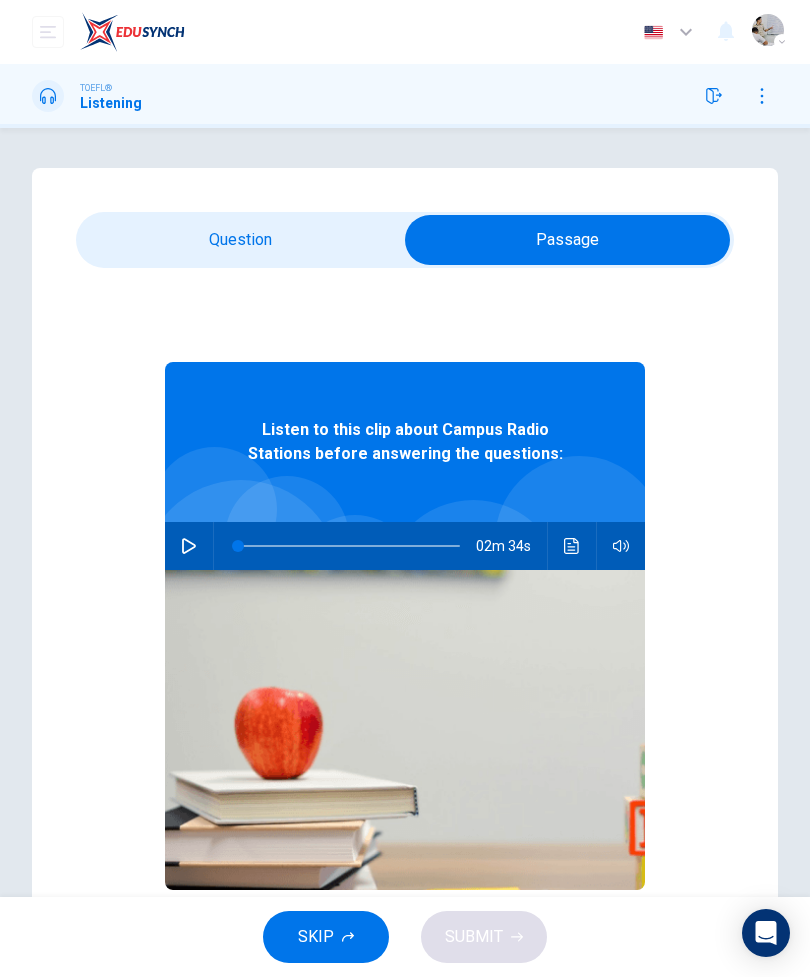 click at bounding box center (567, 240) 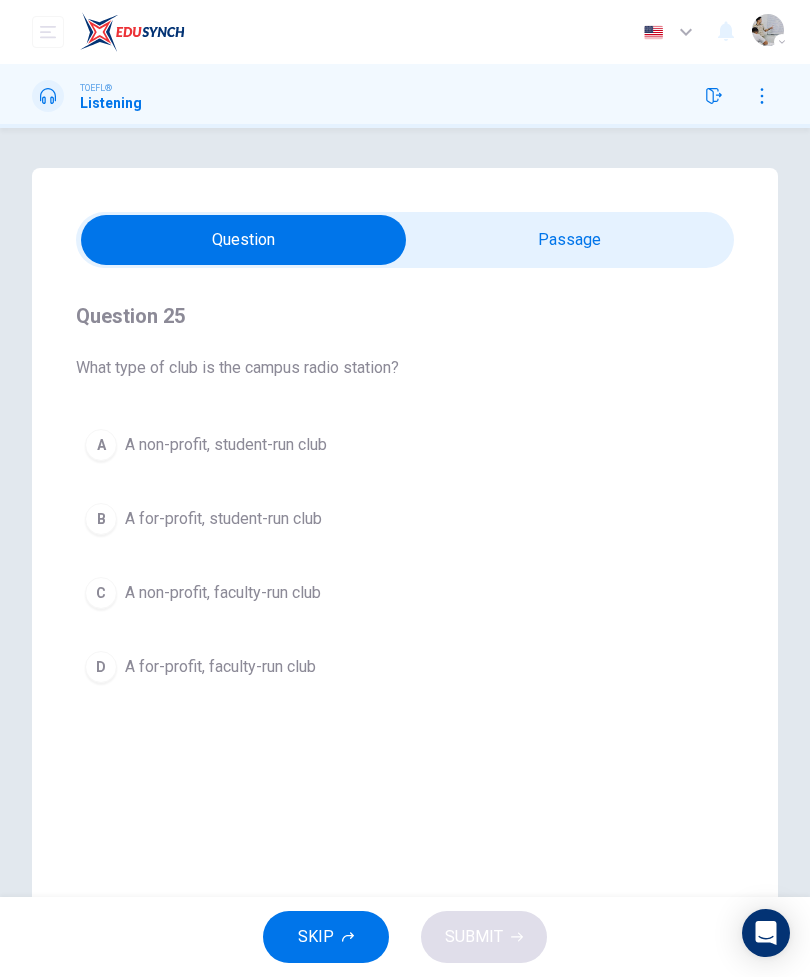 click on "A A non-profit, student-run club" at bounding box center [405, 445] 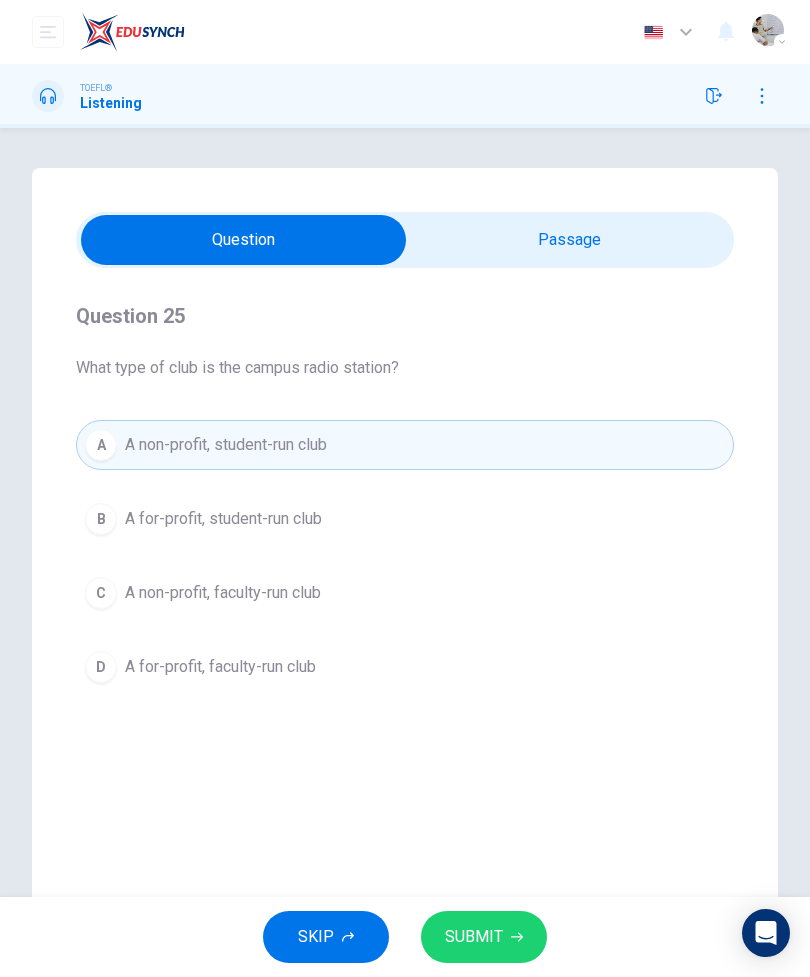 click on "SUBMIT" at bounding box center (474, 937) 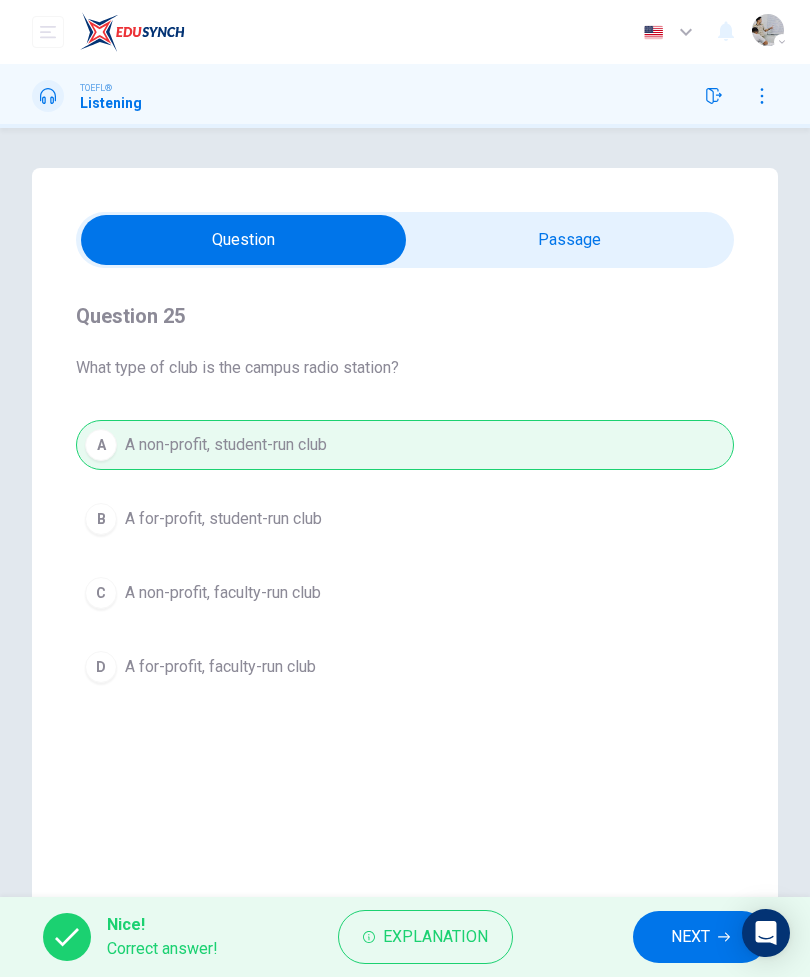 click on "NEXT" at bounding box center [690, 937] 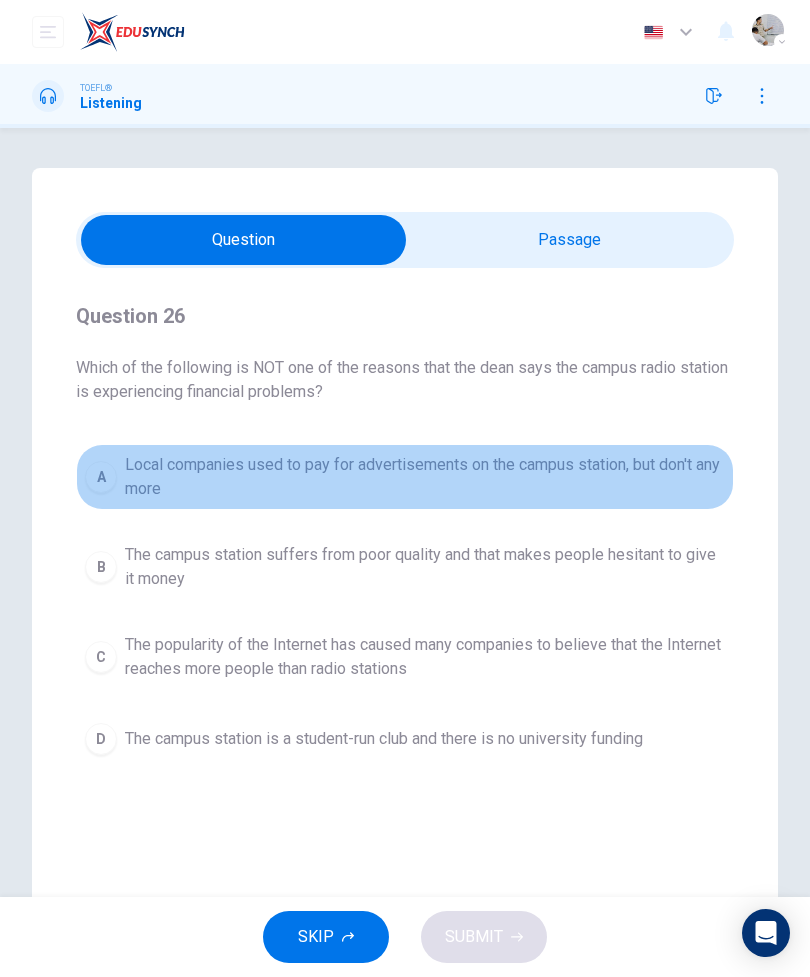click on "Local companies used to pay for advertisements on the campus station, but don't any more" at bounding box center (425, 477) 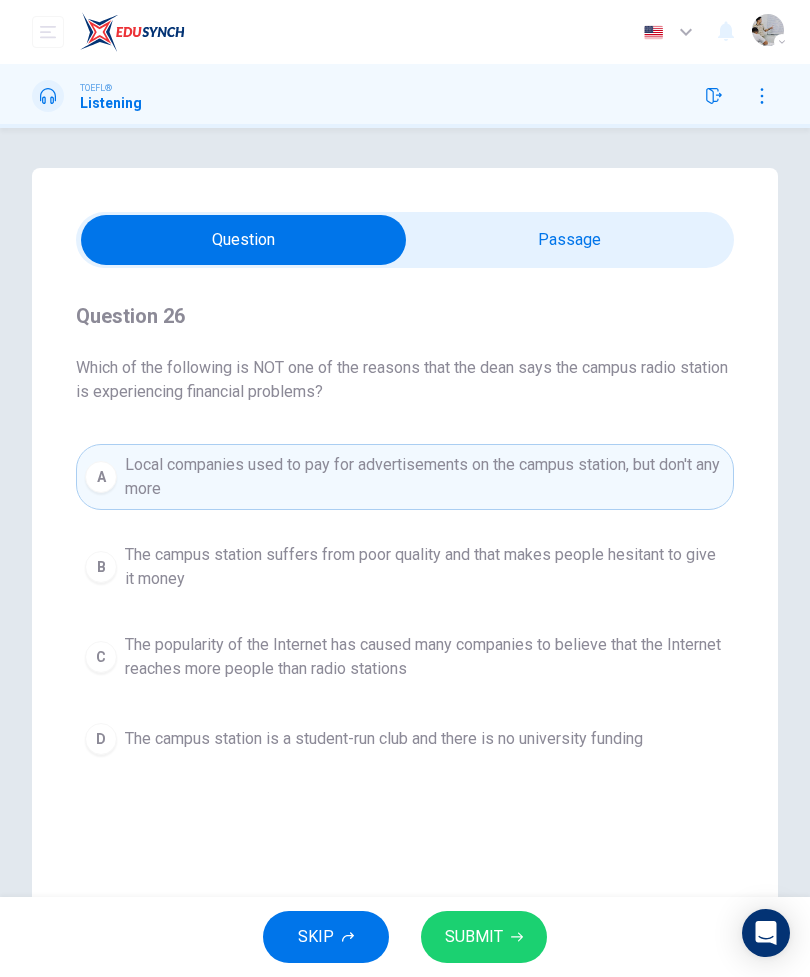 click on "The campus station suffers from poor quality and that makes people hesitant to give it money" at bounding box center (425, 567) 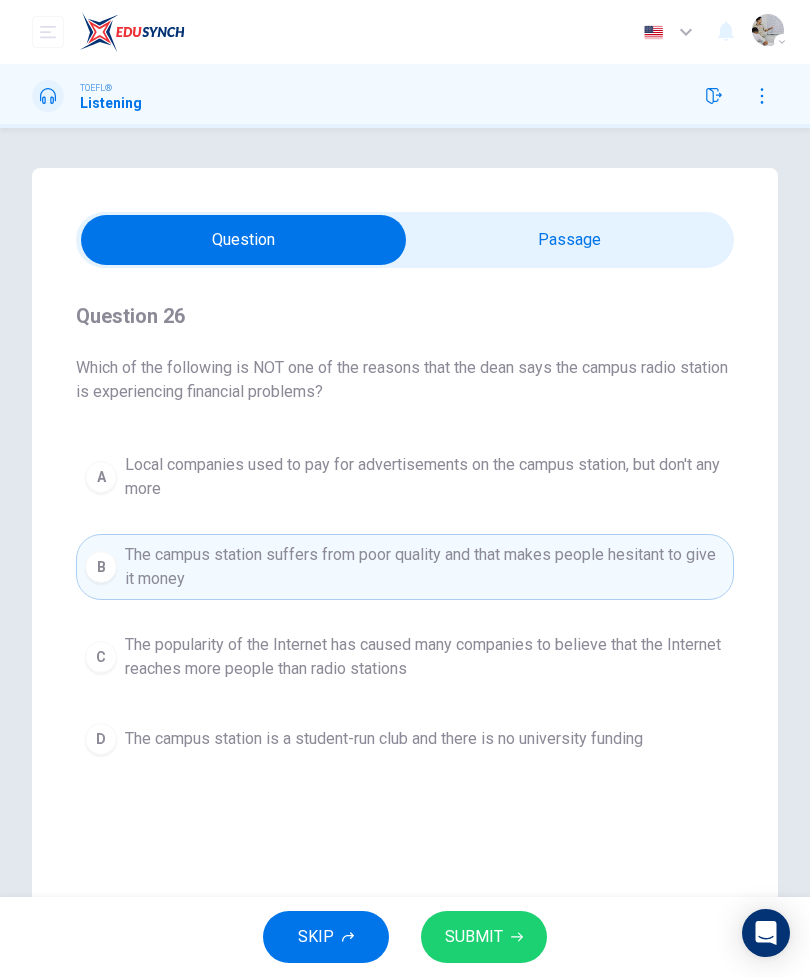 click 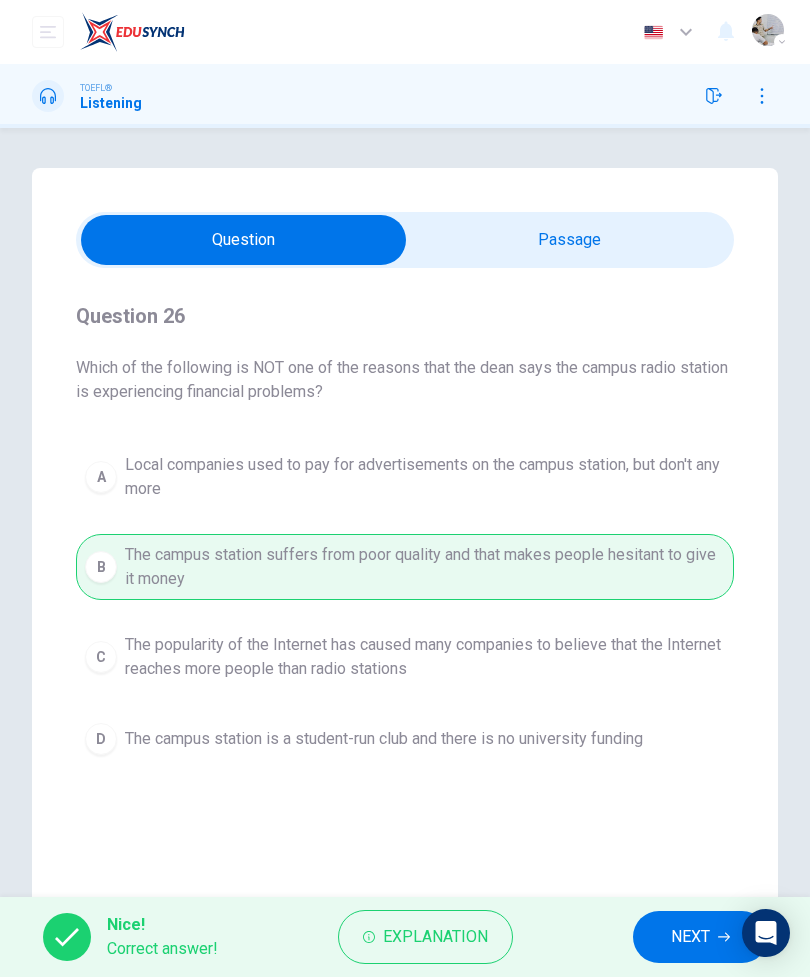 click on "NEXT" at bounding box center (690, 937) 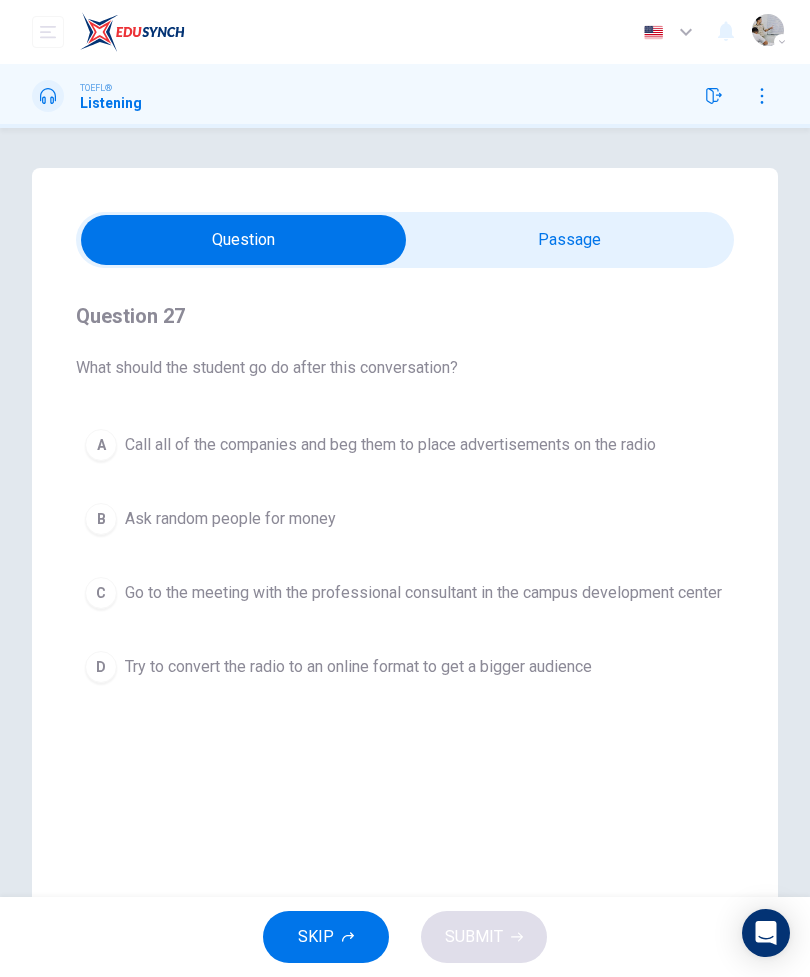 click on "Go to the meeting with the professional consultant in the campus development center" at bounding box center (423, 593) 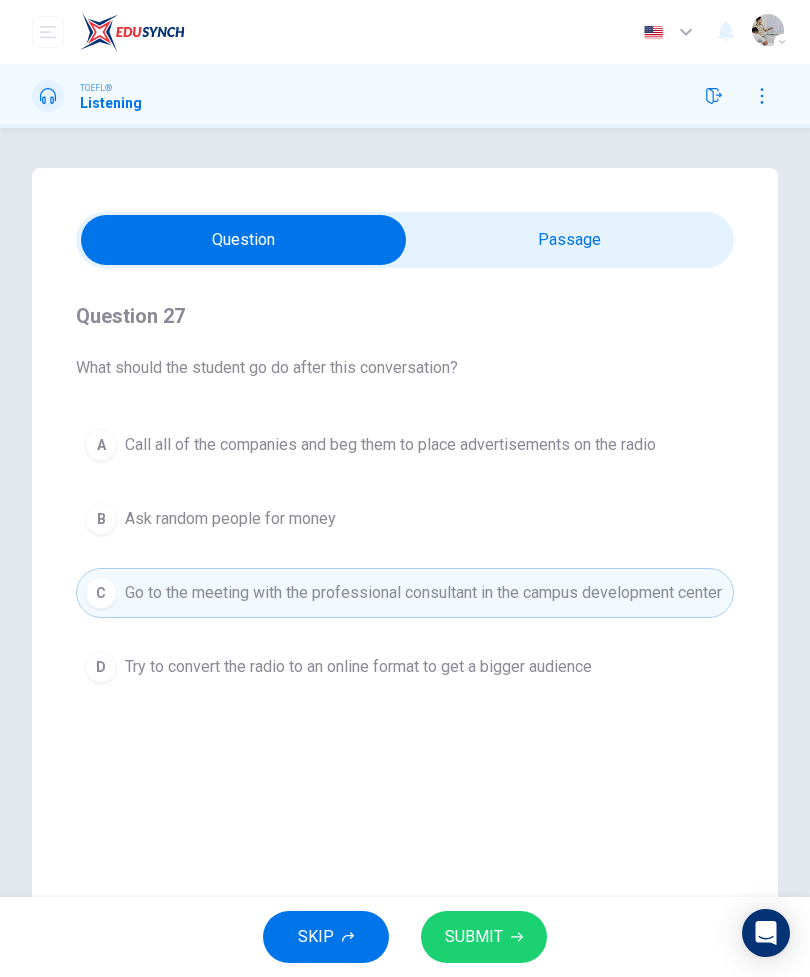 click on "SUBMIT" at bounding box center [484, 937] 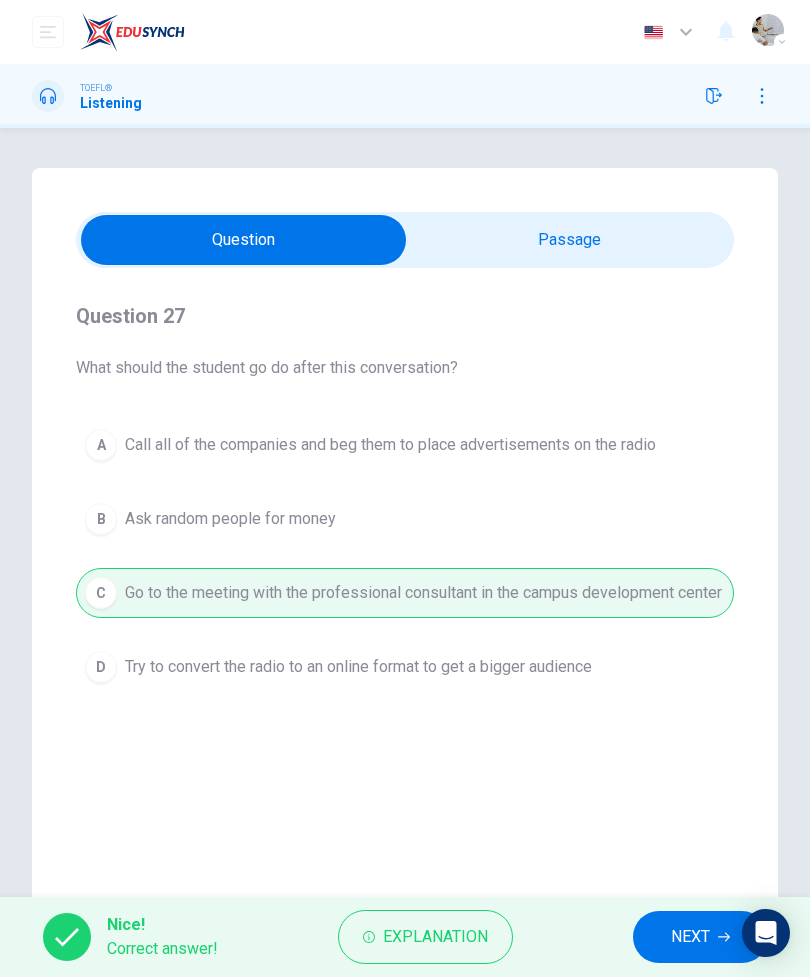 click on "NEXT" at bounding box center [690, 937] 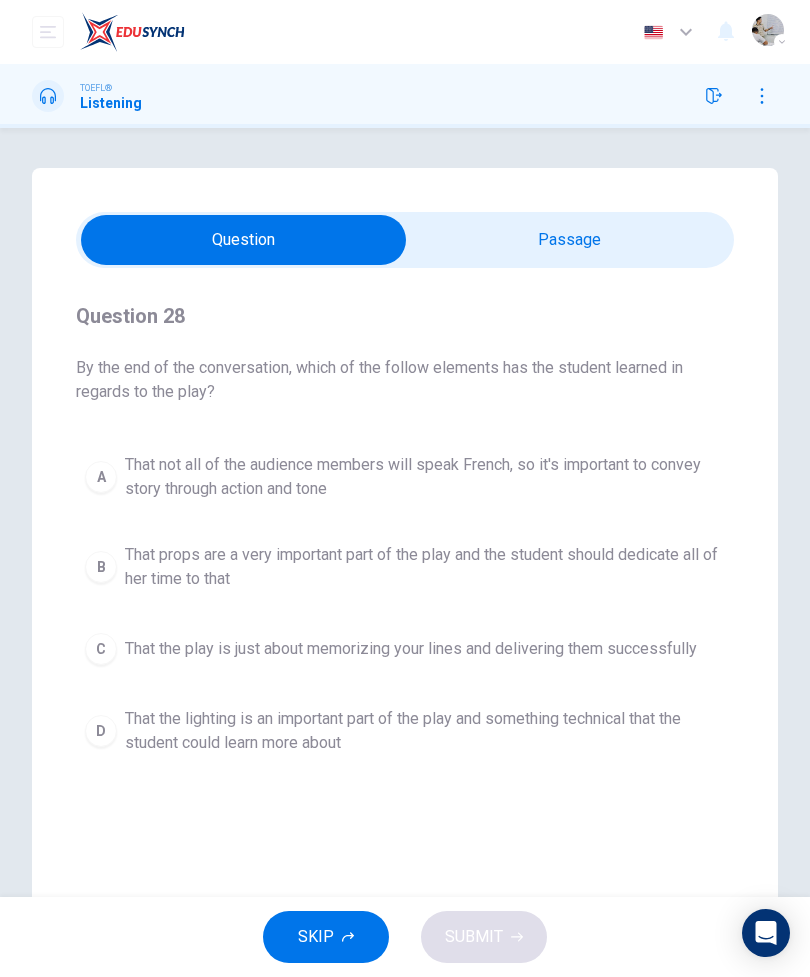 click at bounding box center [243, 240] 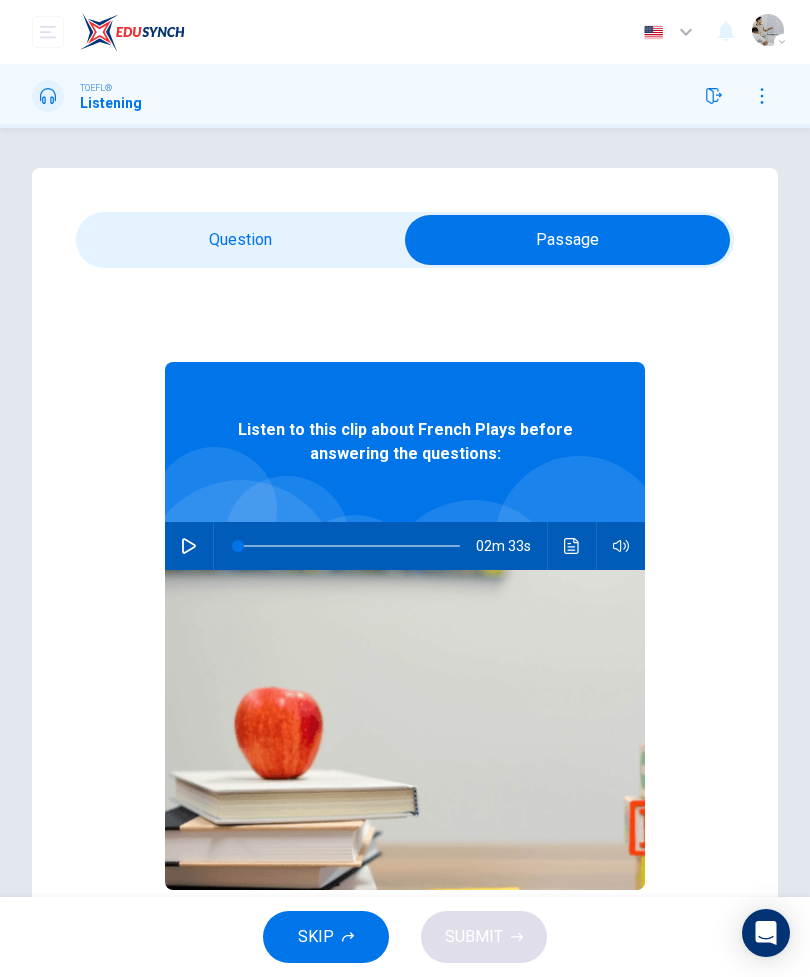 click at bounding box center (567, 240) 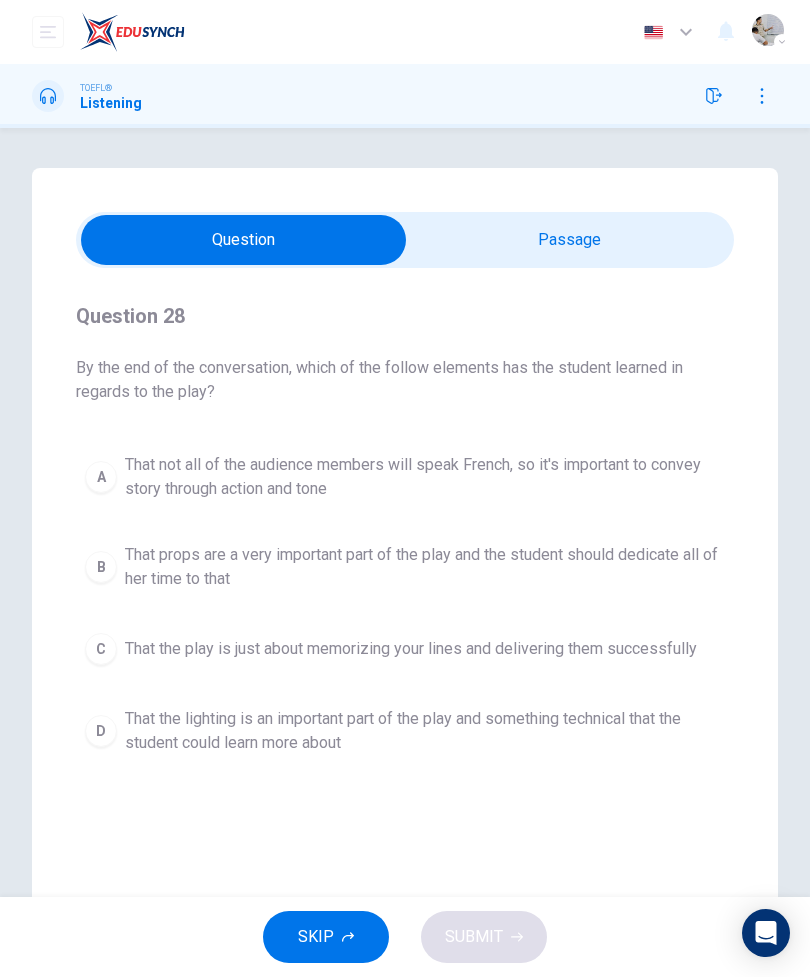 click at bounding box center [243, 240] 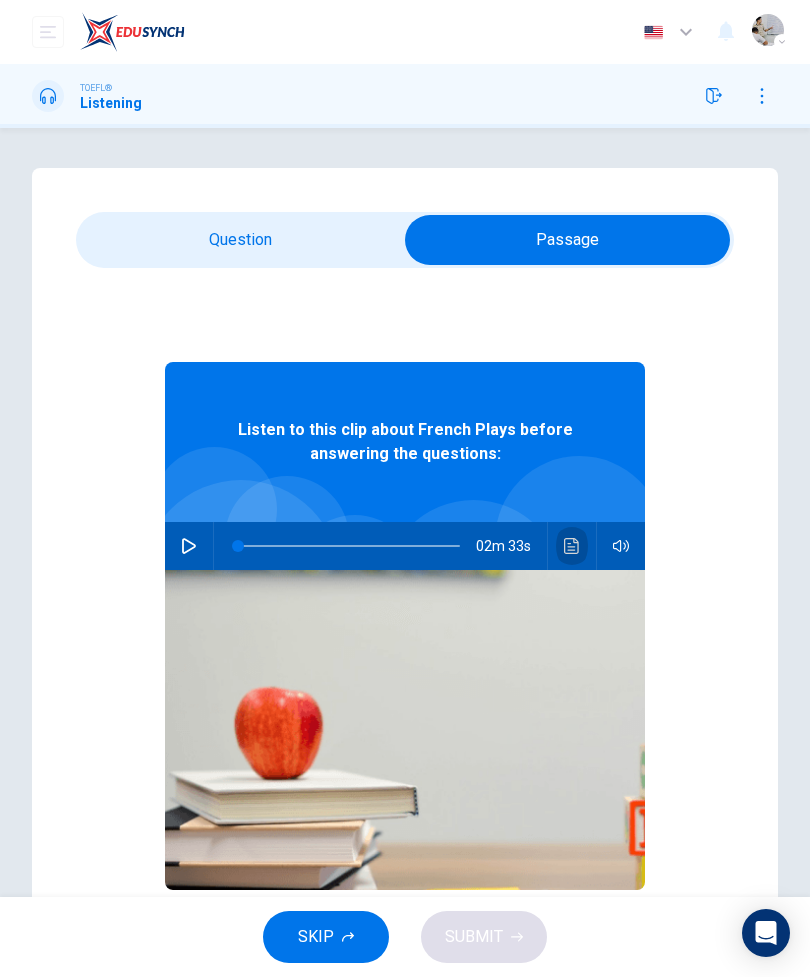 click 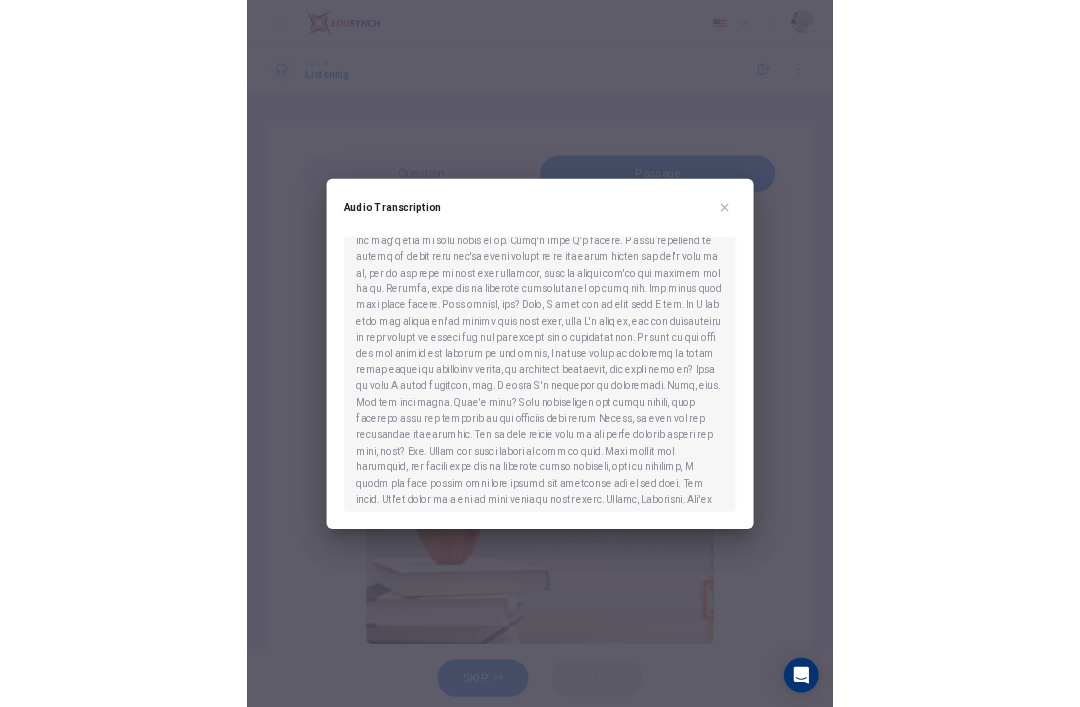 scroll, scrollTop: 380, scrollLeft: 0, axis: vertical 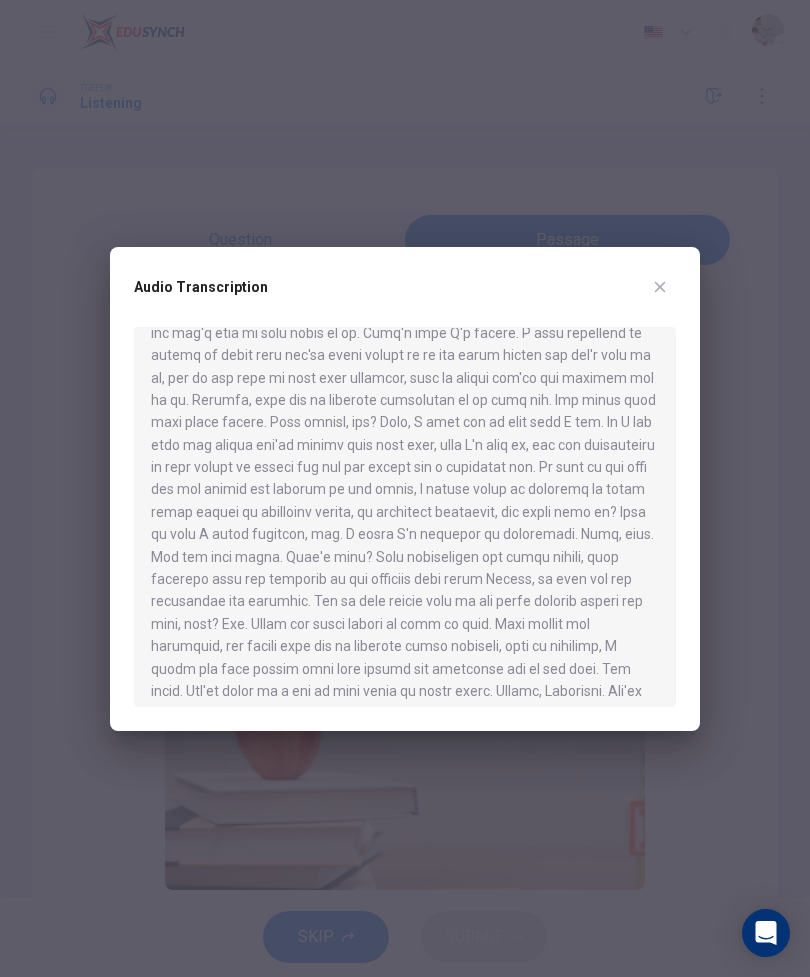 click at bounding box center (405, 488) 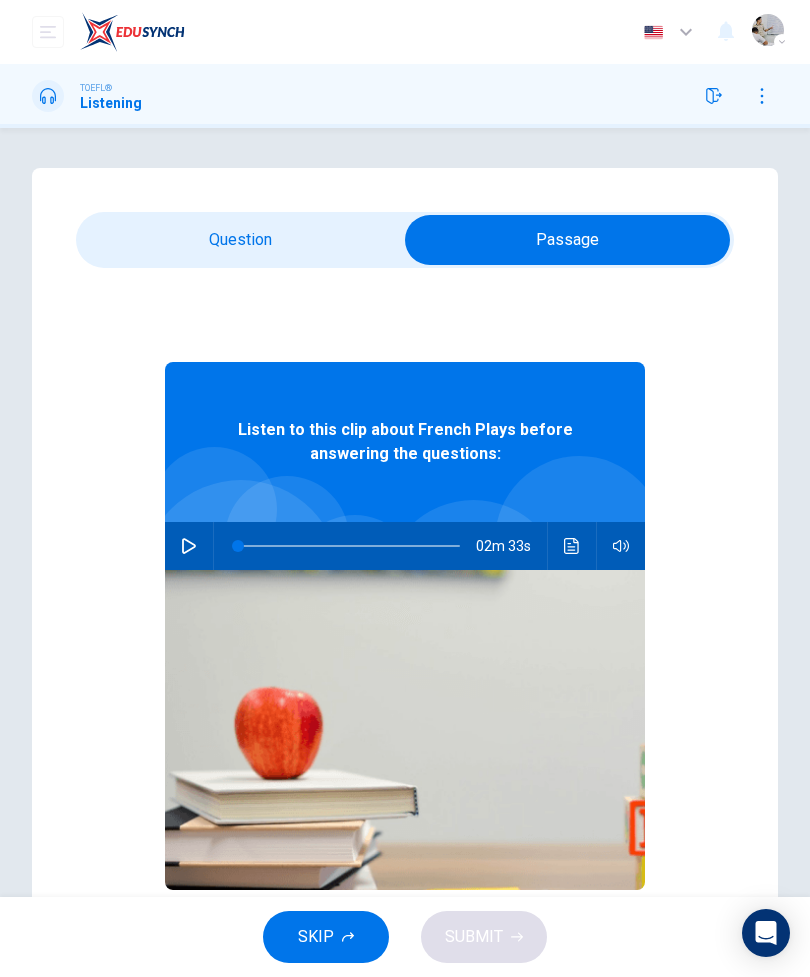 click on "Listen to this clip about French Plays before answering the questions:  02m 33s" at bounding box center (405, 654) 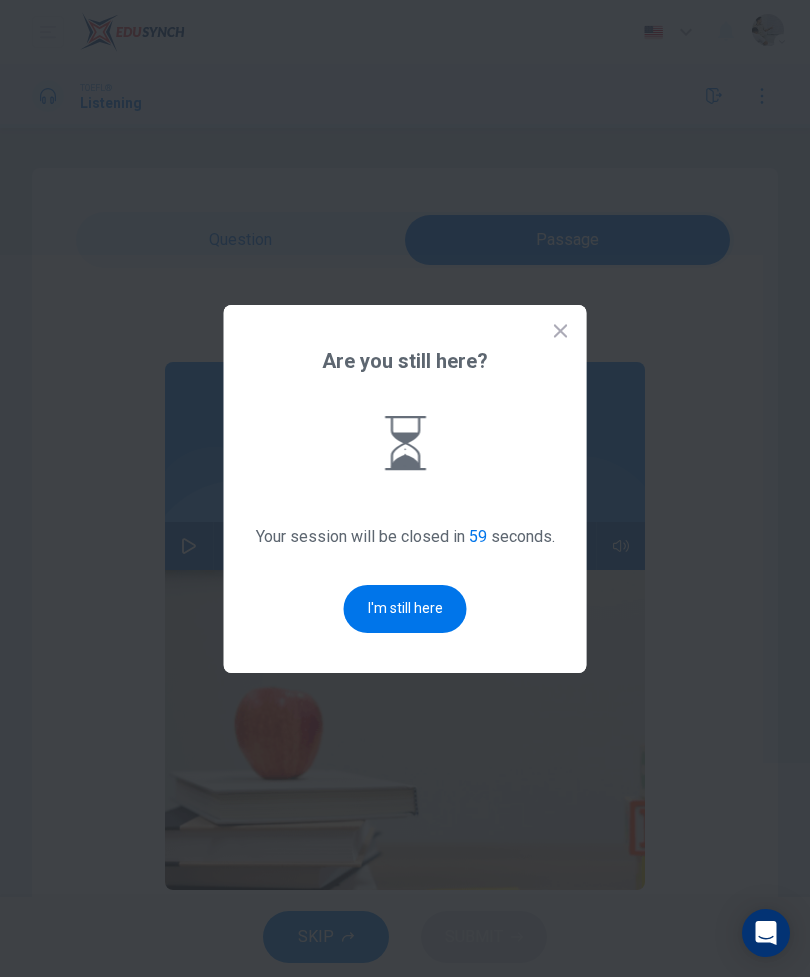 click on "I'm still here" at bounding box center [405, 609] 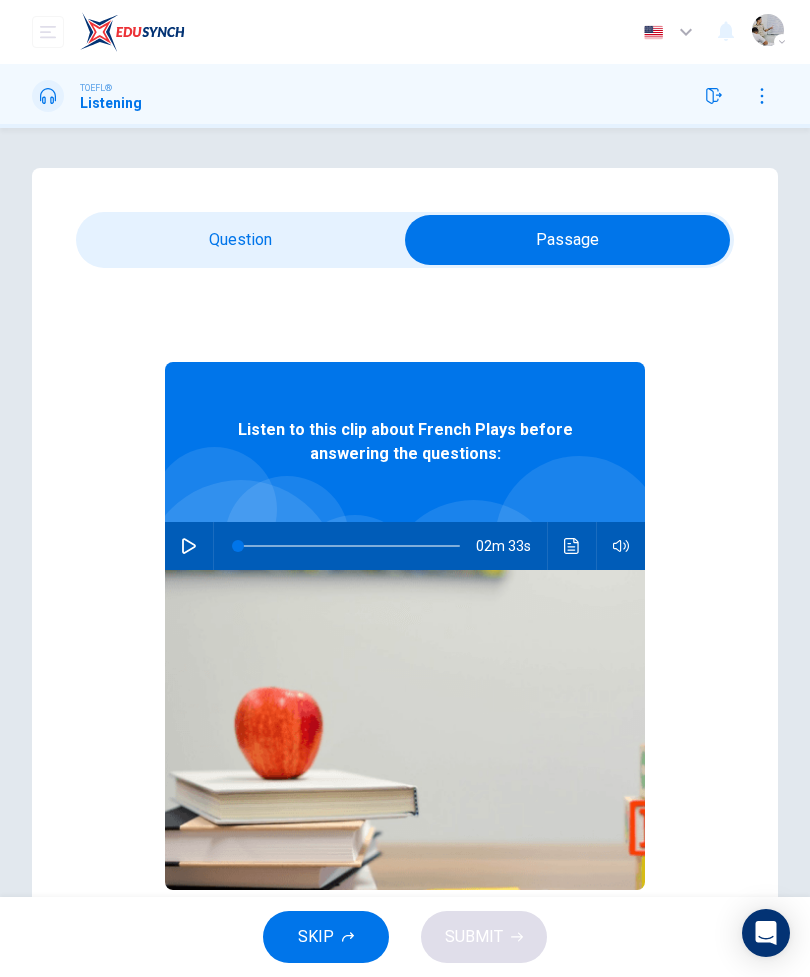click 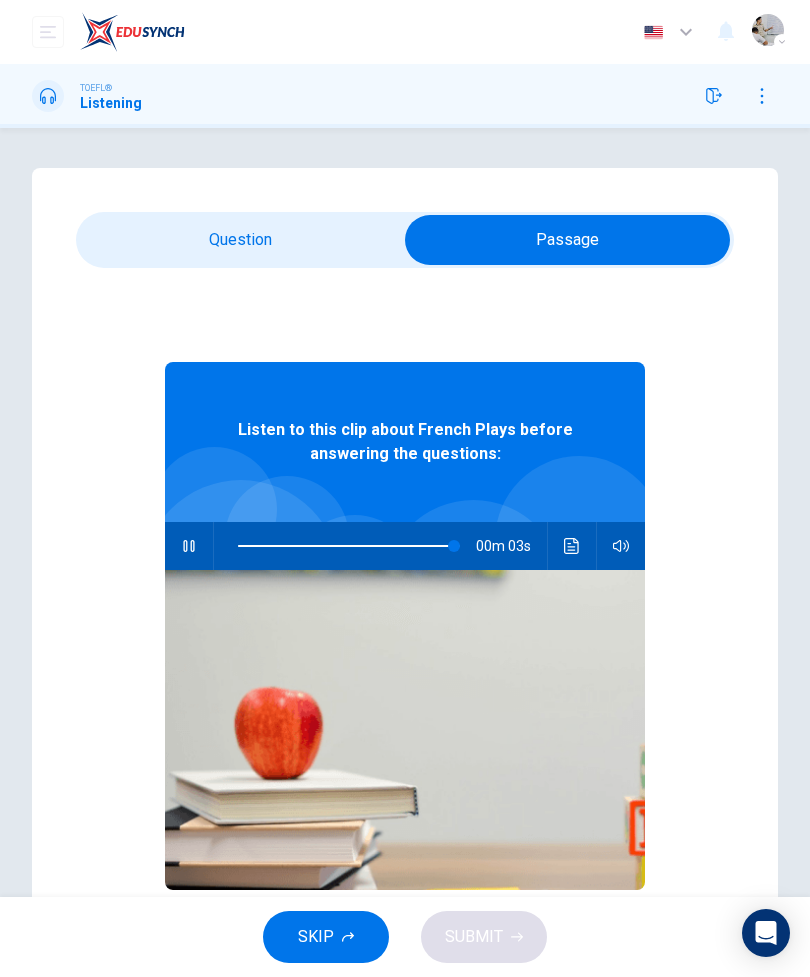 type on "98" 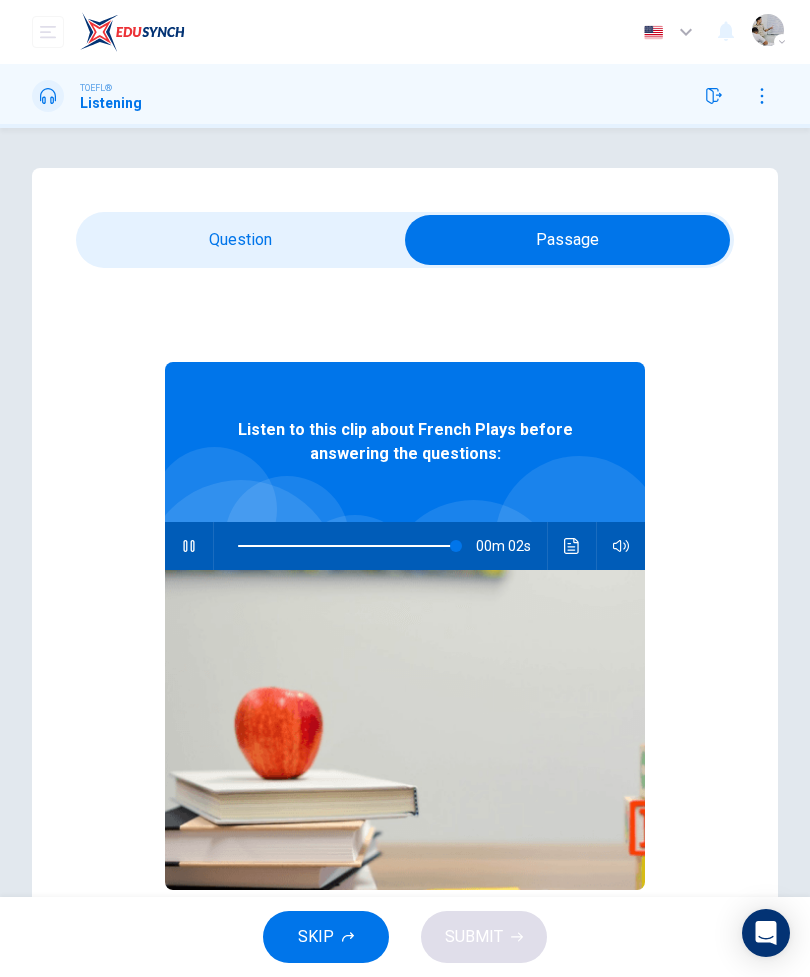 click at bounding box center [567, 240] 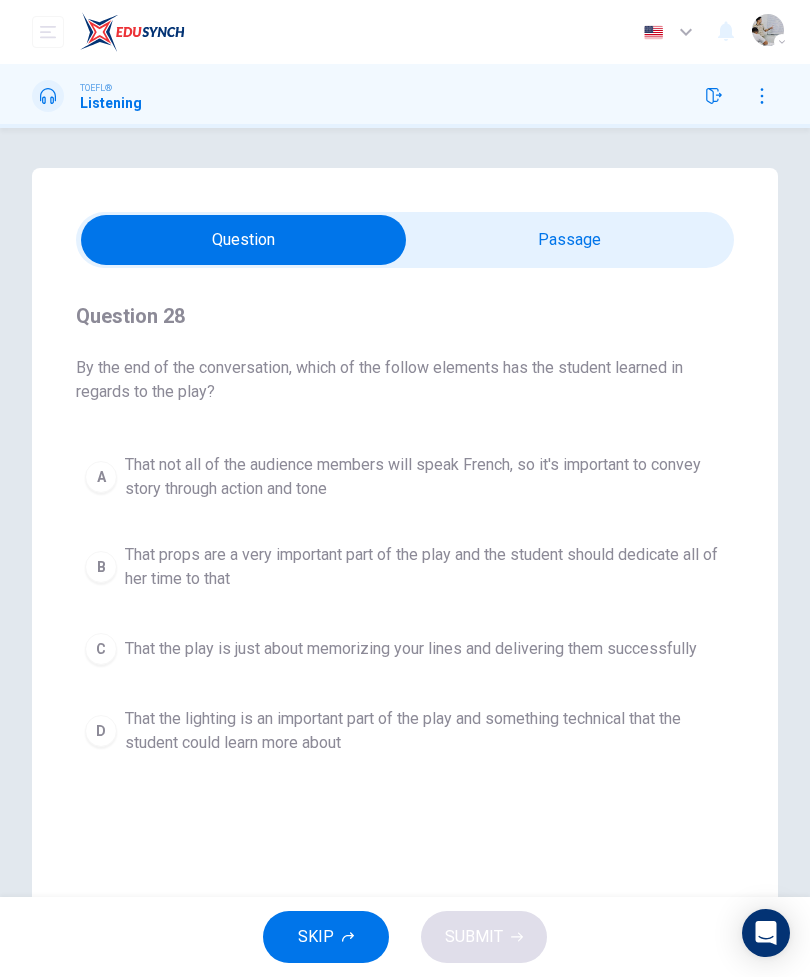 click on "B That props are a very important part of the play and the student should dedicate all of her time to that" at bounding box center [405, 567] 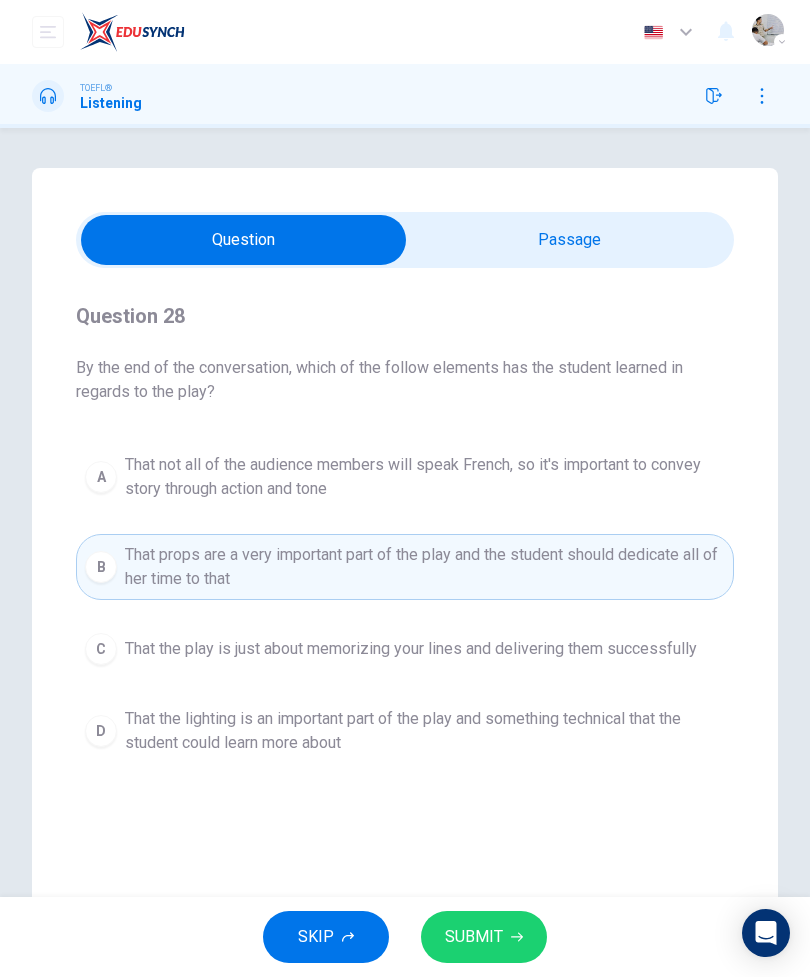 click on "That not all of the audience members will speak French, so it's important to convey story through action and tone" at bounding box center [425, 477] 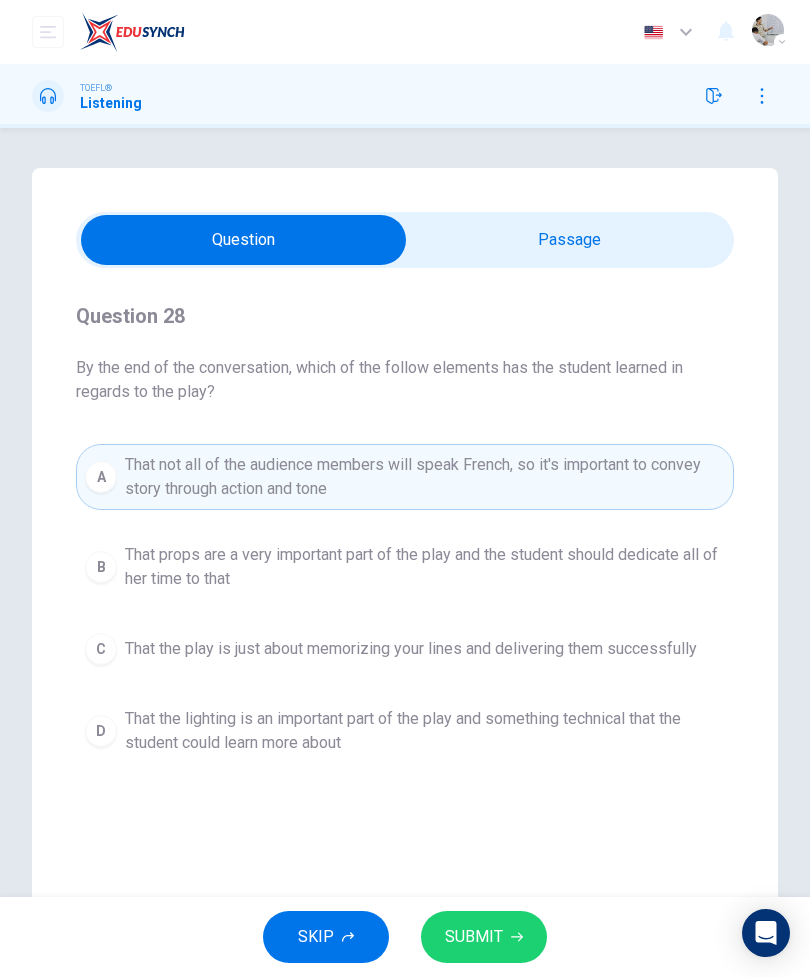 click on "SUBMIT" at bounding box center [484, 937] 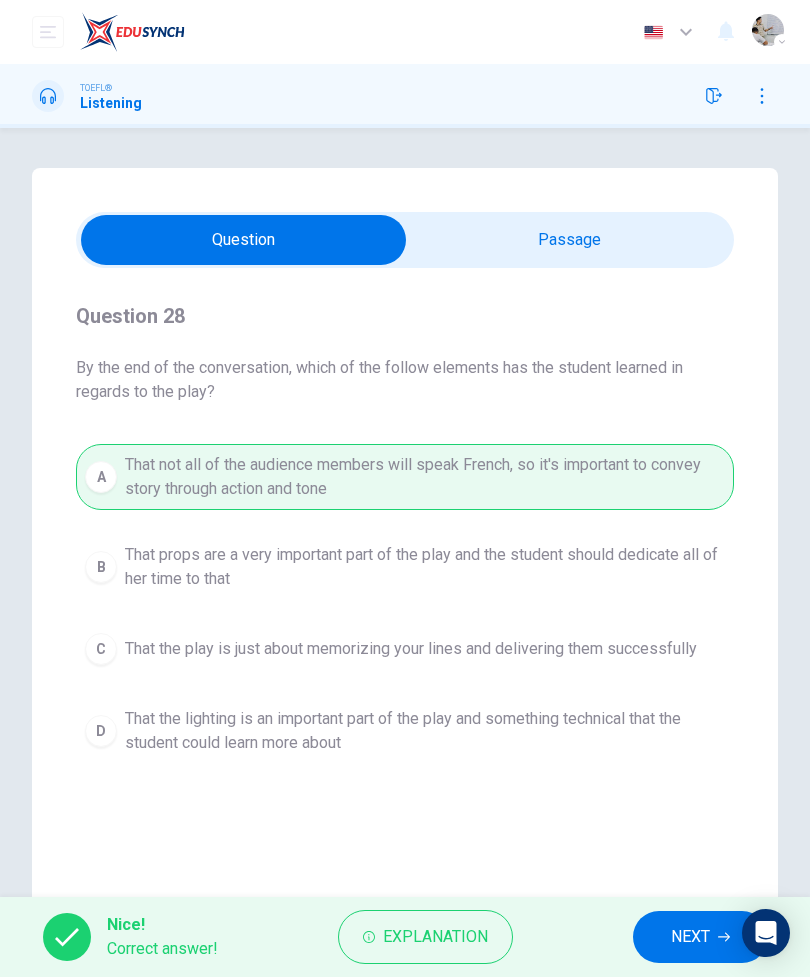 click on "NEXT" at bounding box center (690, 937) 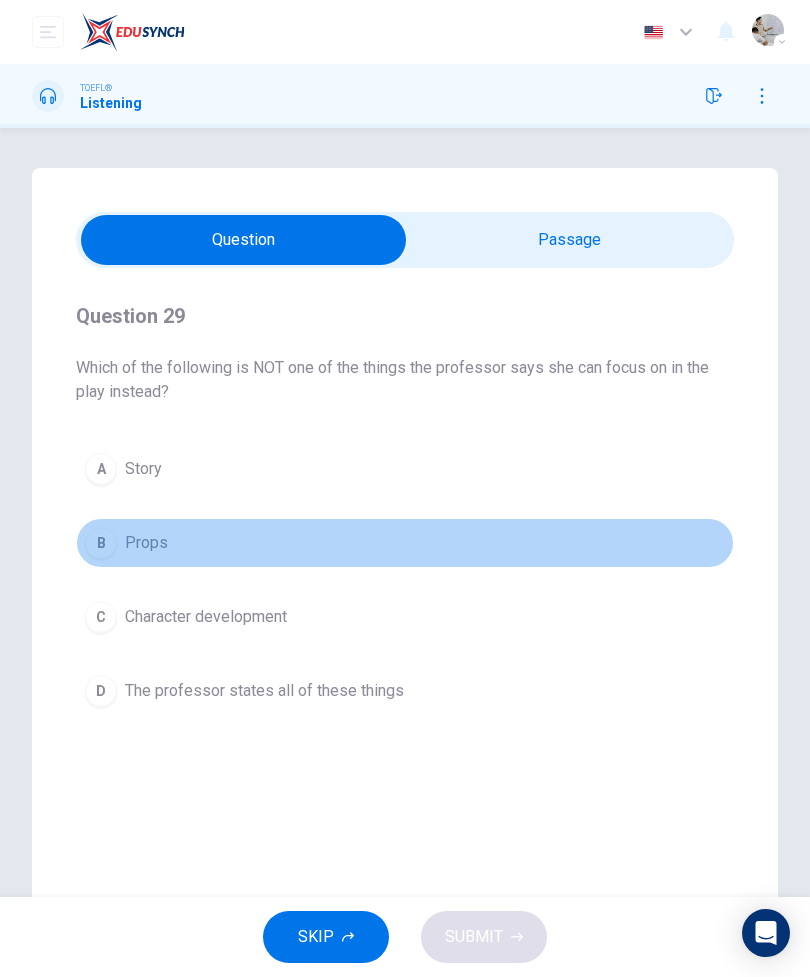 click on "B Props" at bounding box center [405, 543] 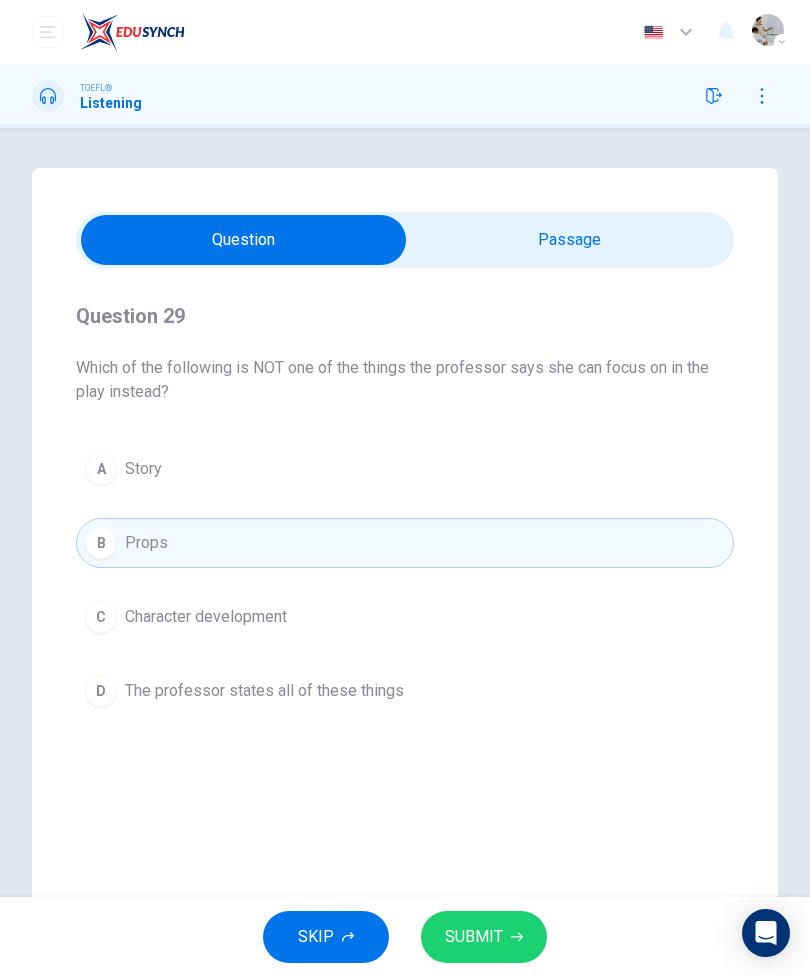 click on "SUBMIT" at bounding box center (484, 937) 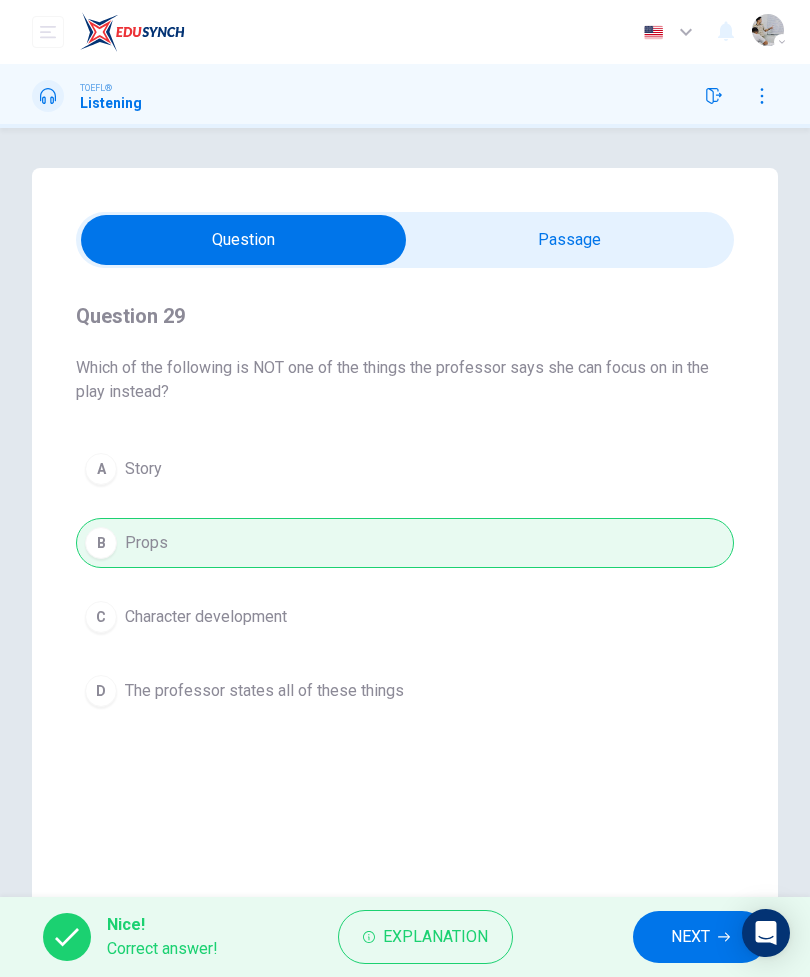 click on "NEXT" at bounding box center (690, 937) 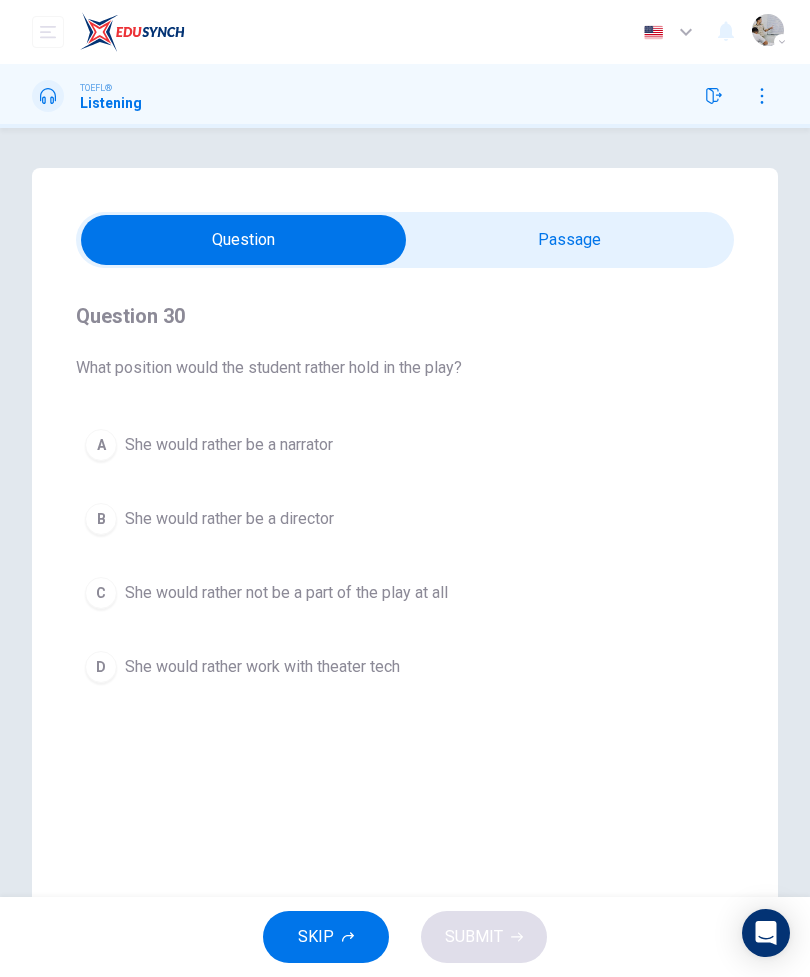 click on "A She would rather be a narrator" at bounding box center [405, 445] 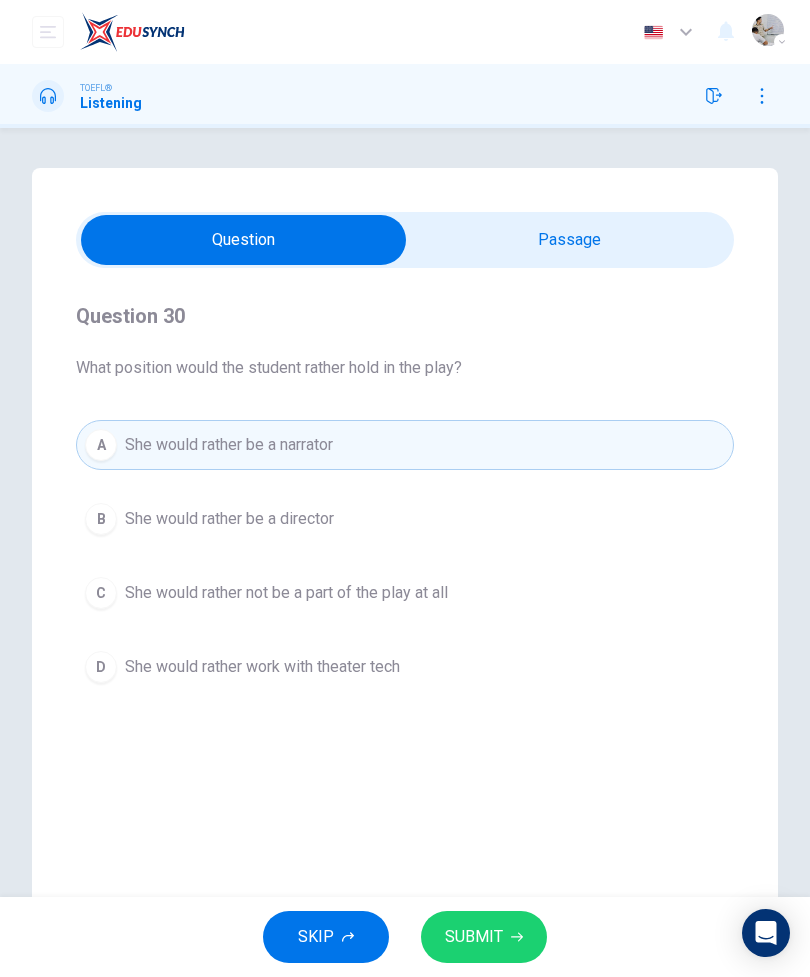 click on "B She would rather be a director" at bounding box center [405, 519] 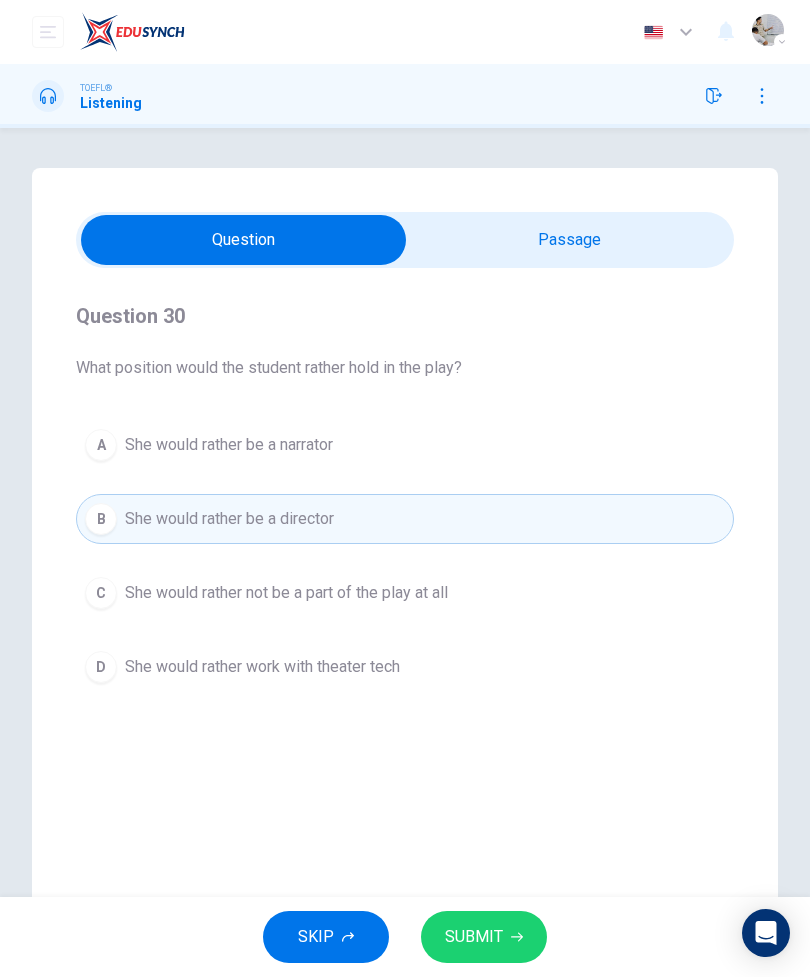 click on "SUBMIT" at bounding box center (484, 937) 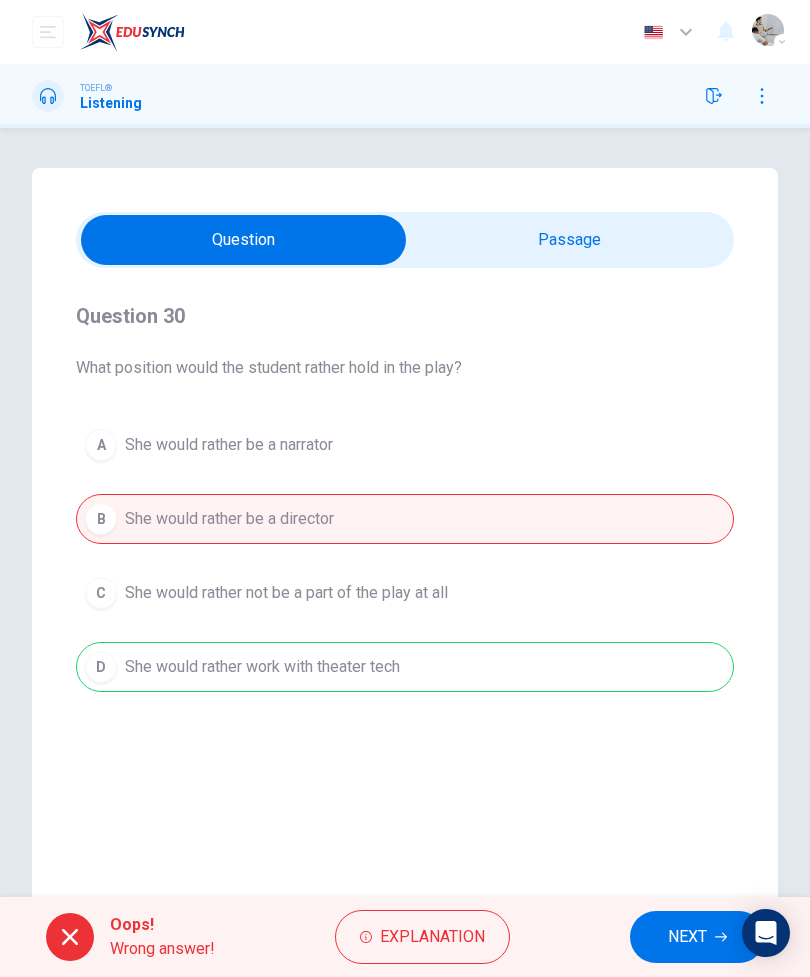 click on "NEXT" at bounding box center (687, 937) 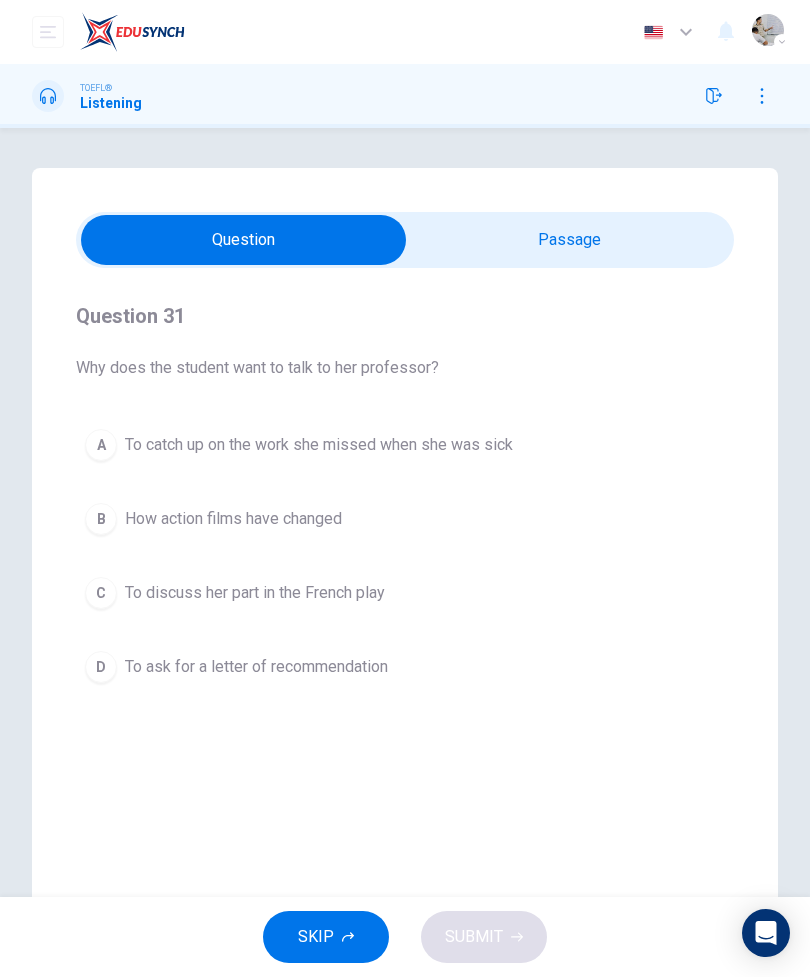 click on "C To discuss her part in the French play" at bounding box center [405, 593] 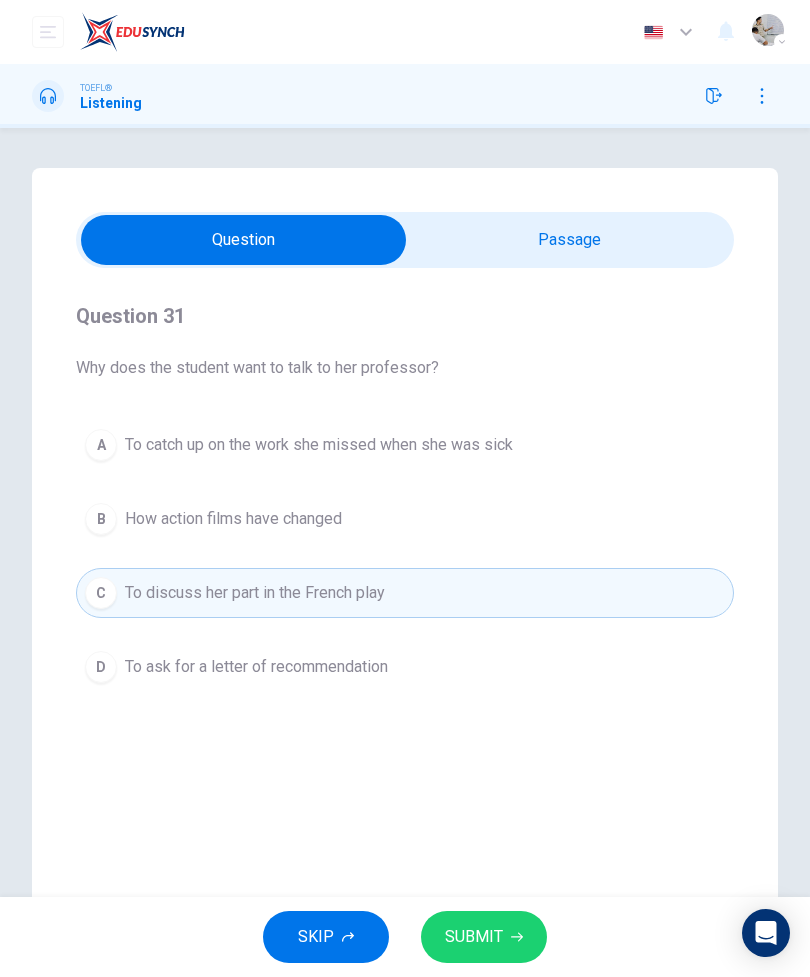 click 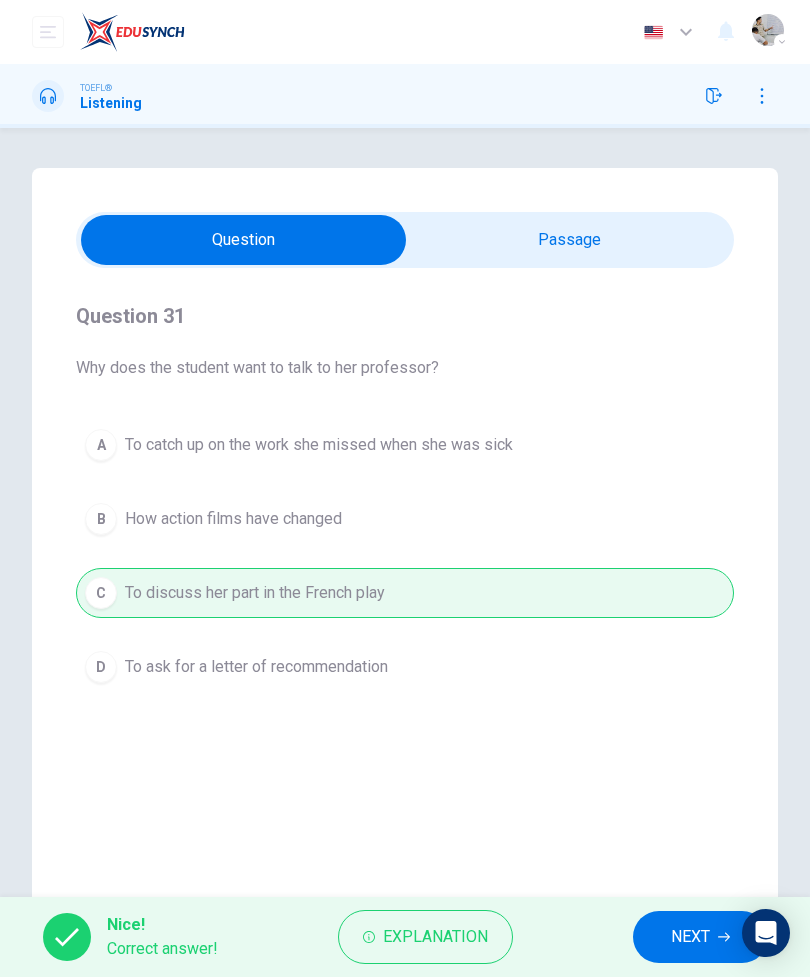 click on "NEXT" at bounding box center [690, 937] 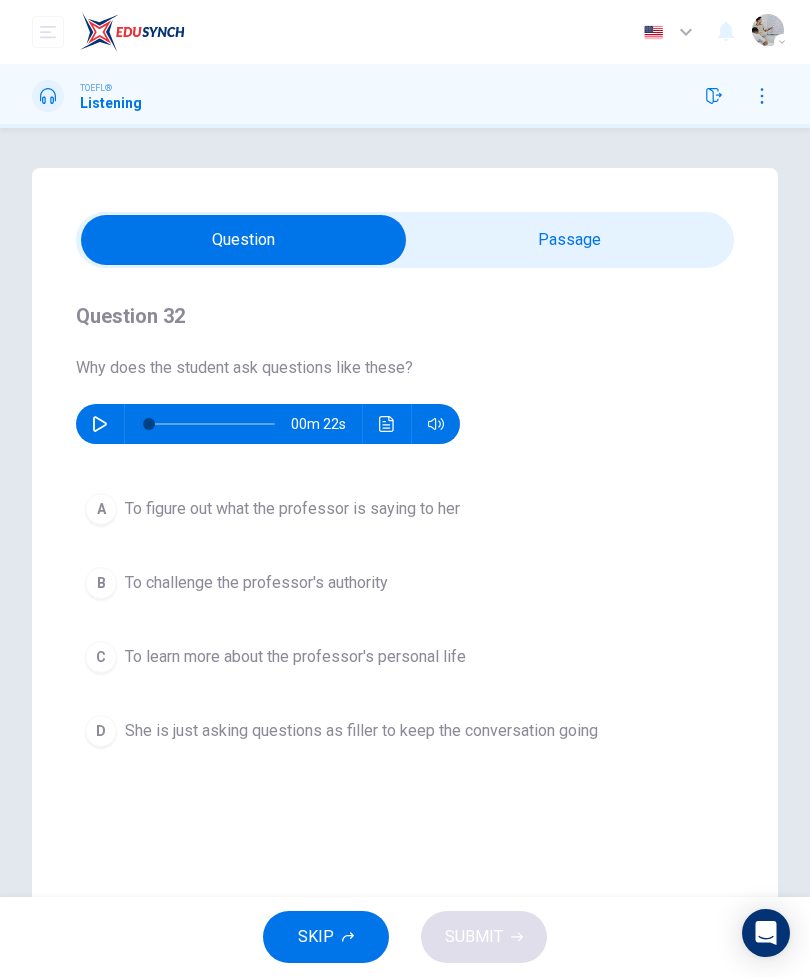 click 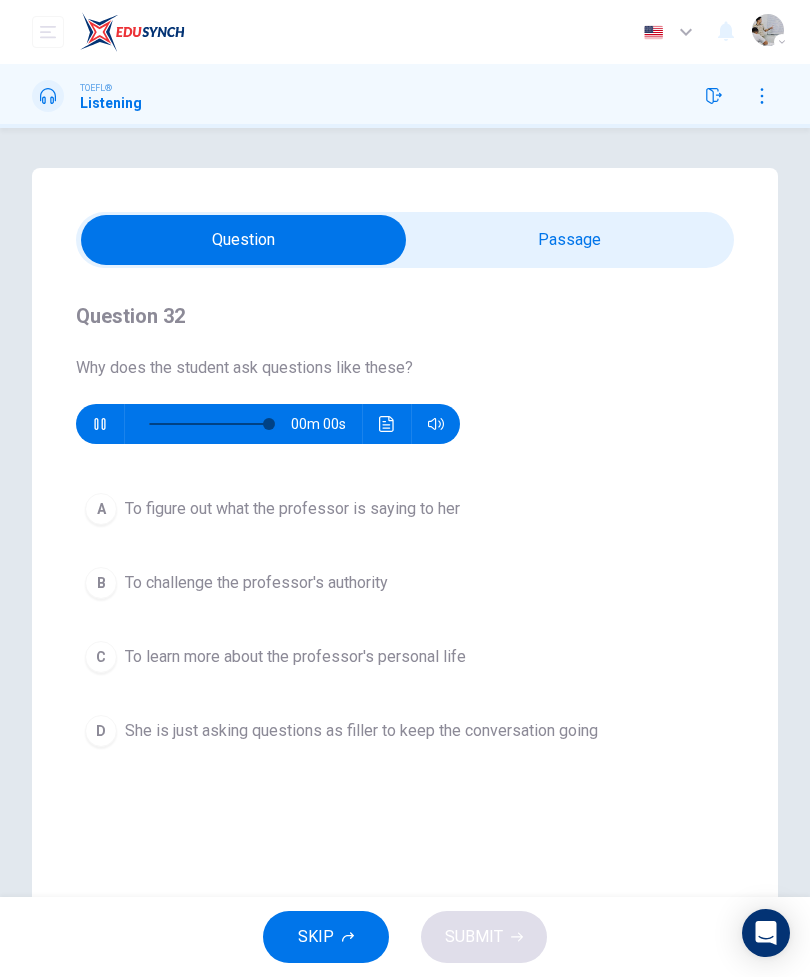 type on "0" 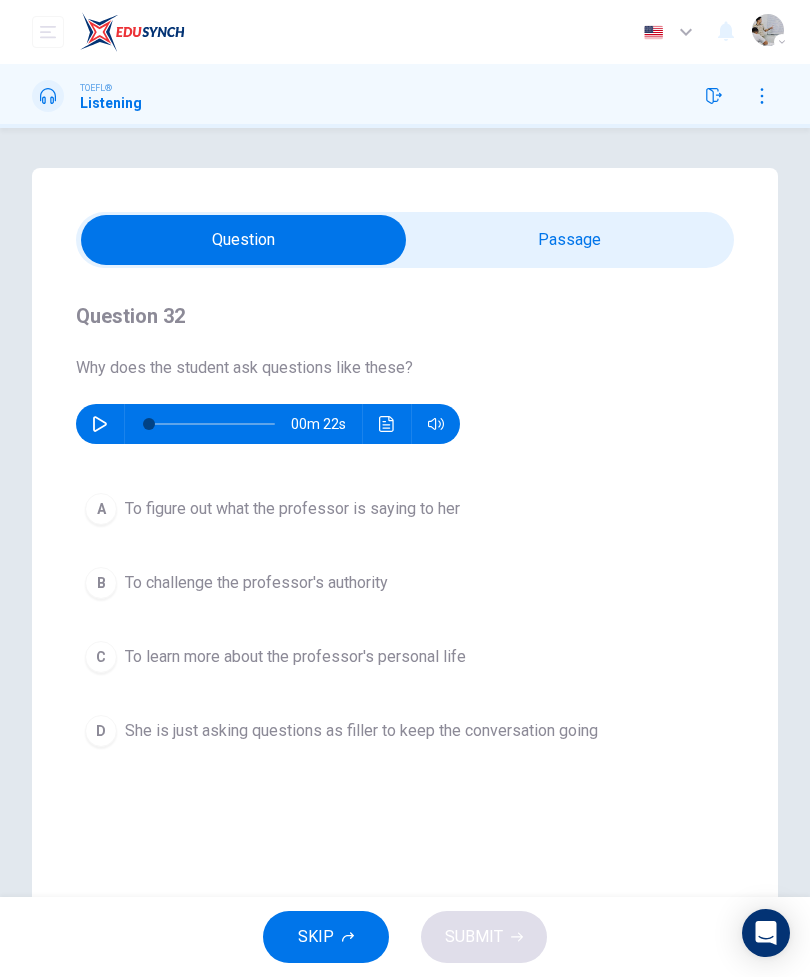 click on "D She is just asking questions as filler to keep the conversation going" at bounding box center [405, 731] 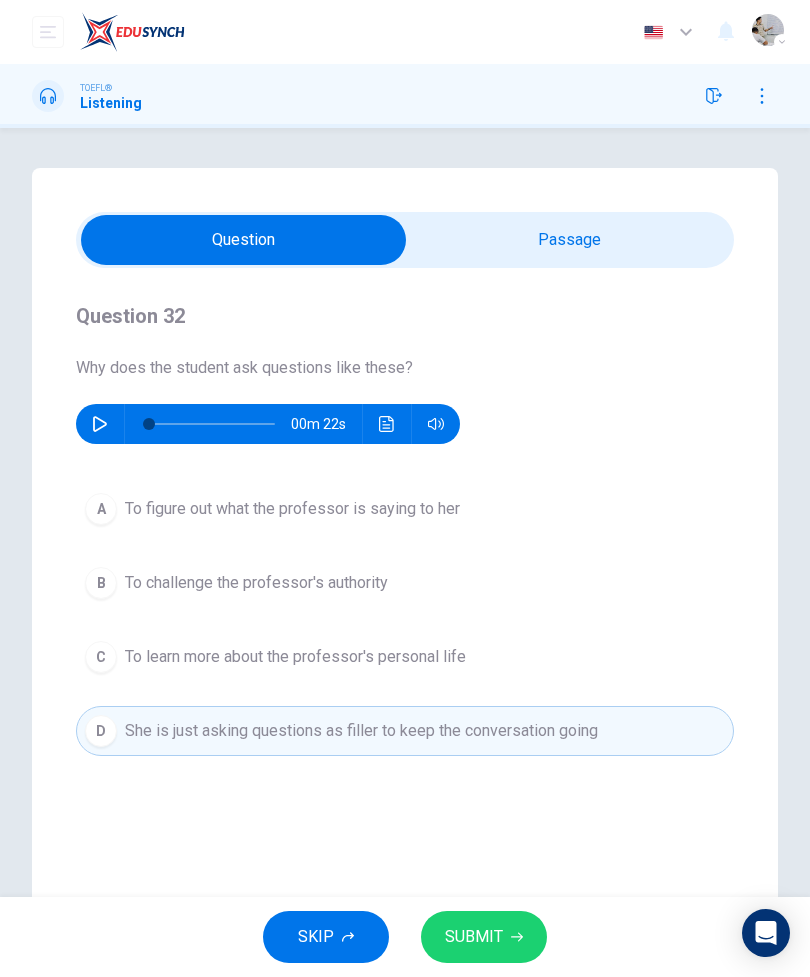 click on "A To figure out what the professor is saying to her" at bounding box center (405, 509) 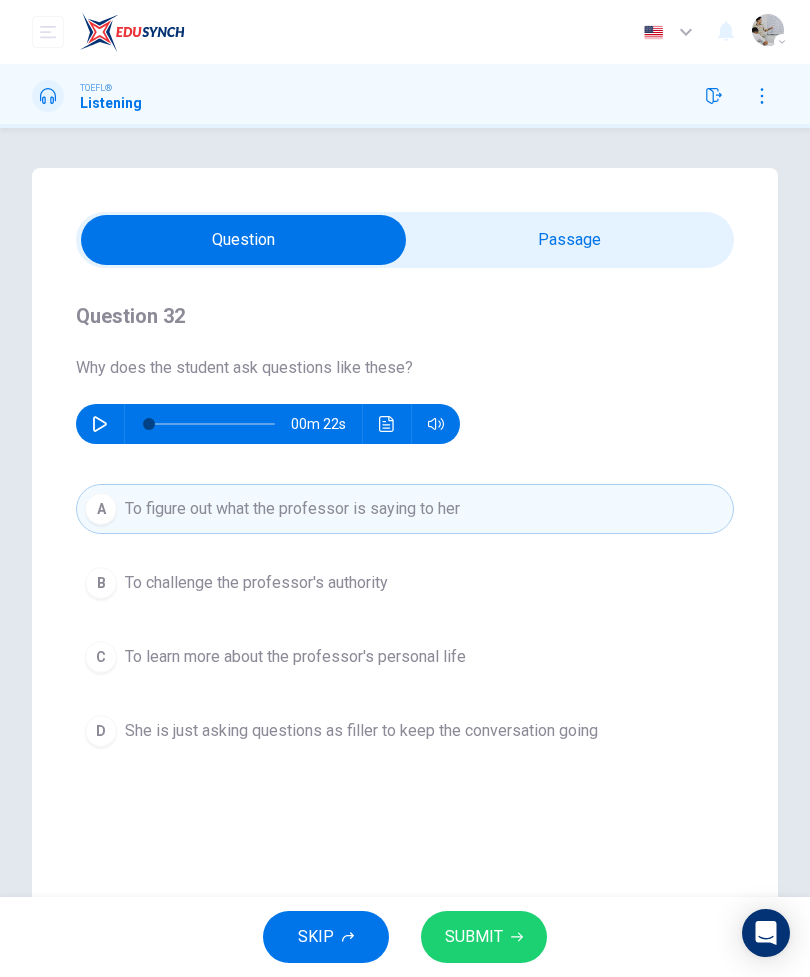 click on "SUBMIT" at bounding box center (484, 937) 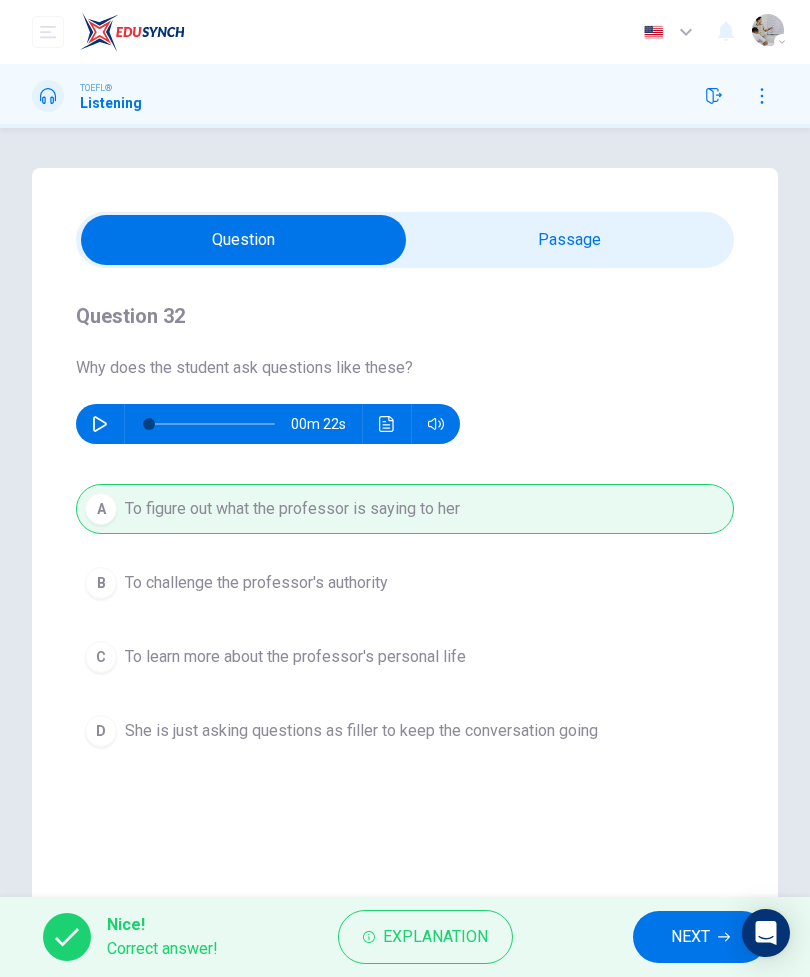 click on "NEXT" at bounding box center (700, 937) 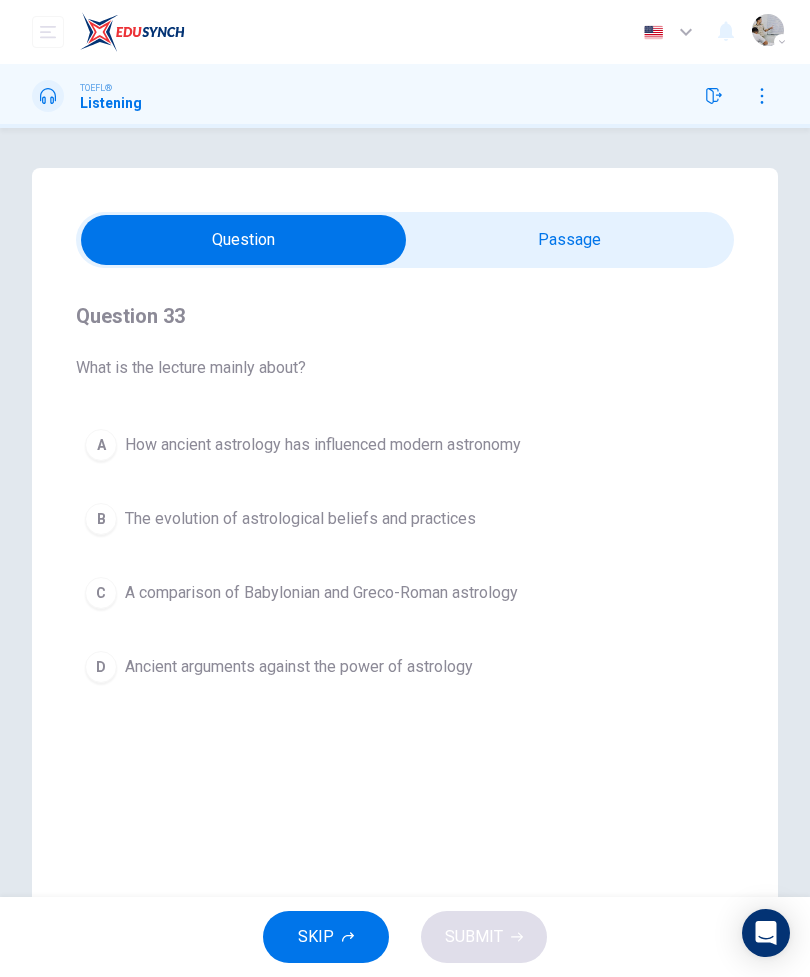 click at bounding box center [243, 240] 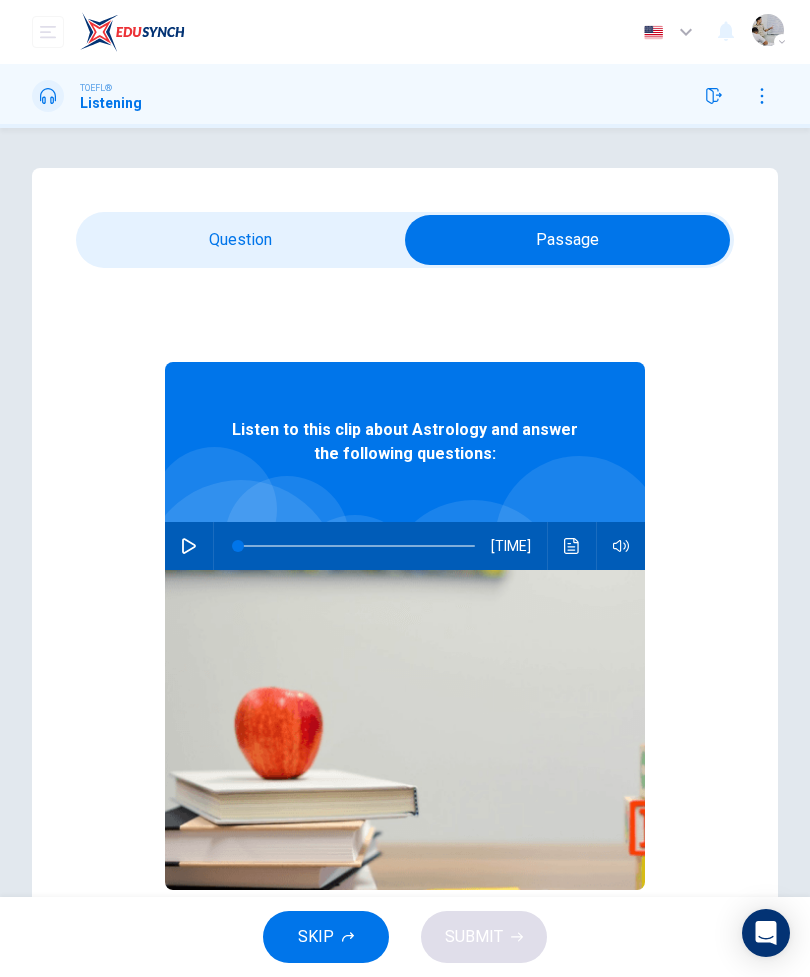 click at bounding box center [567, 240] 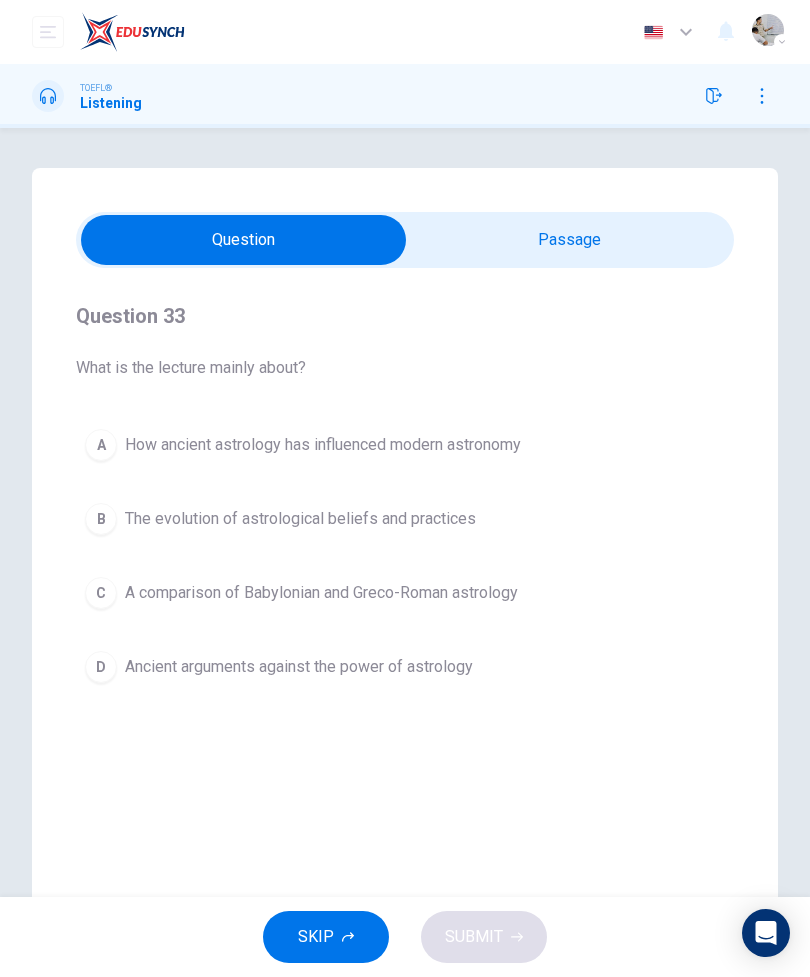 click 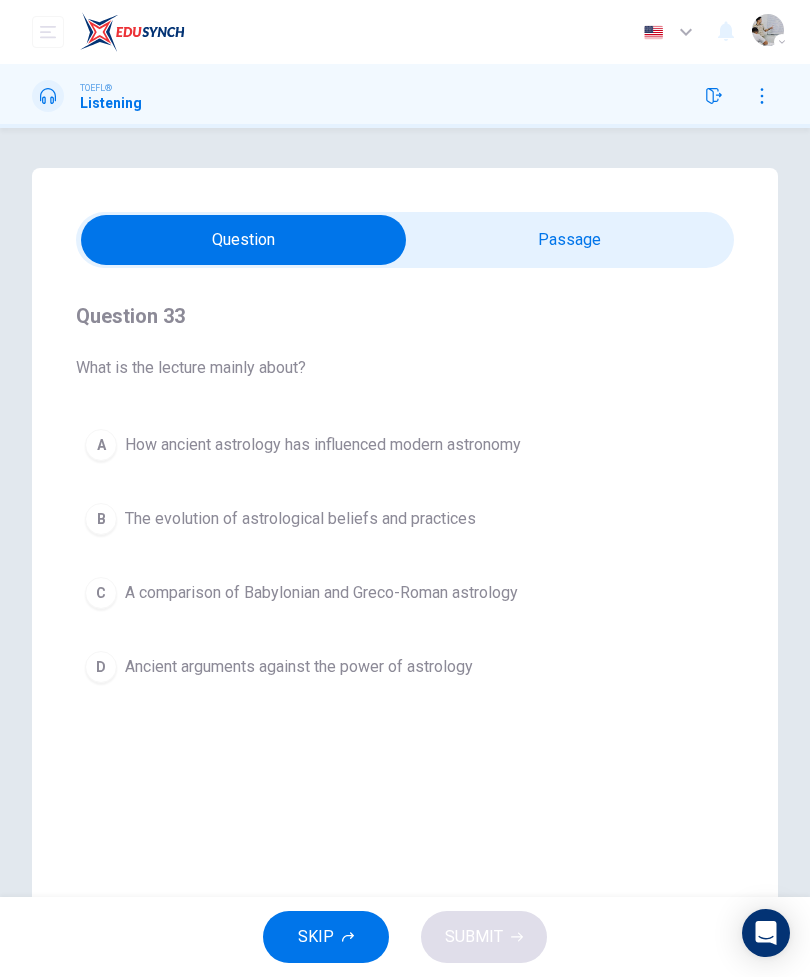 click at bounding box center (714, 96) 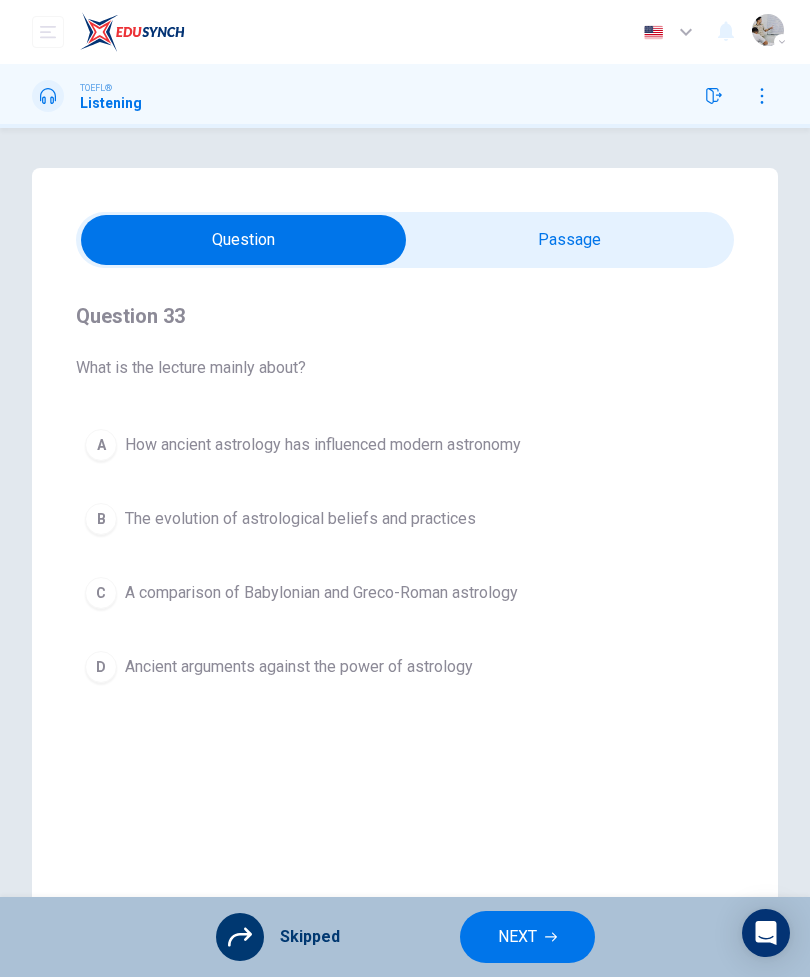 click 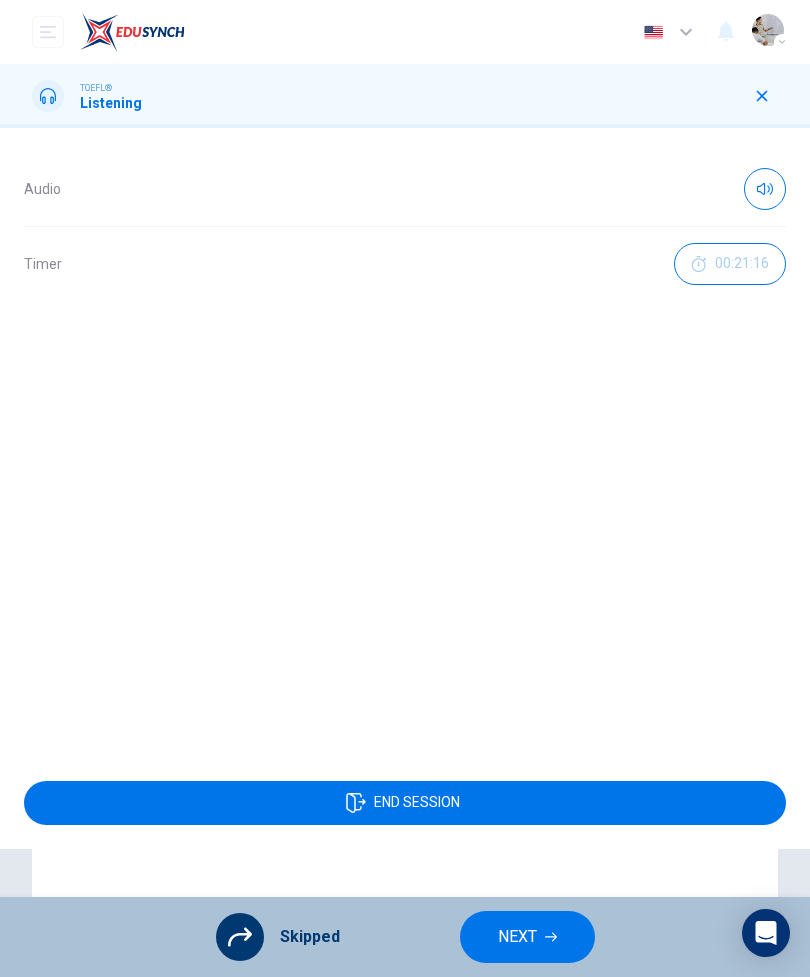 click on "END SESSION" at bounding box center [405, 803] 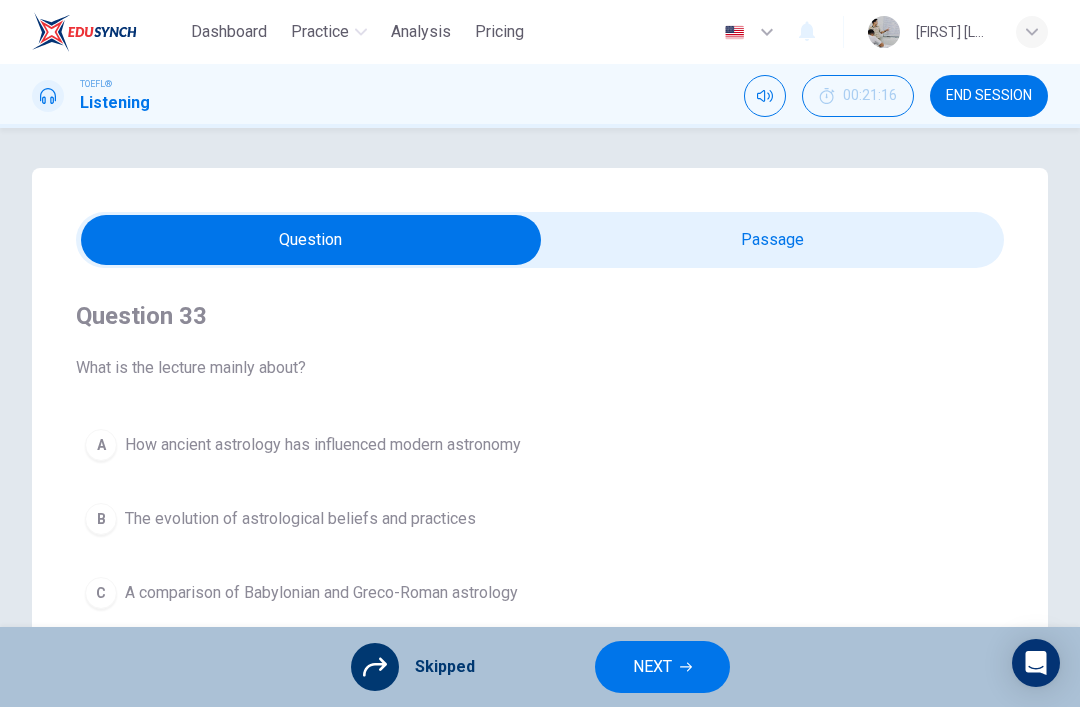 click on "END SESSION" at bounding box center [989, 96] 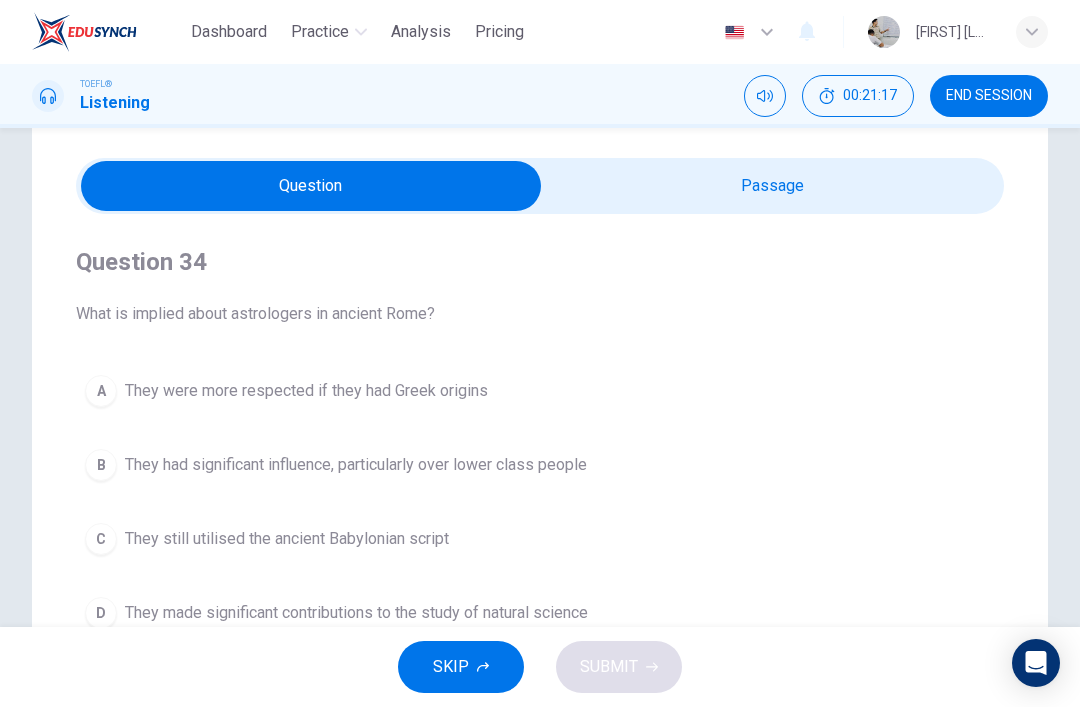 scroll, scrollTop: 55, scrollLeft: 0, axis: vertical 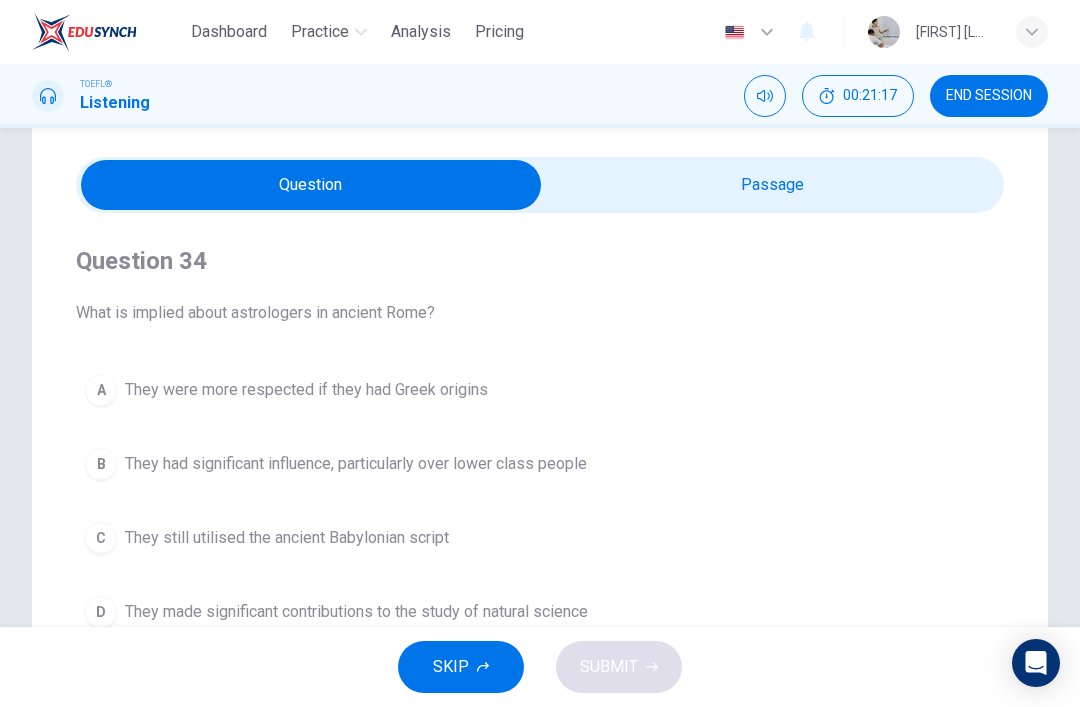click on "END SESSION" at bounding box center (989, 96) 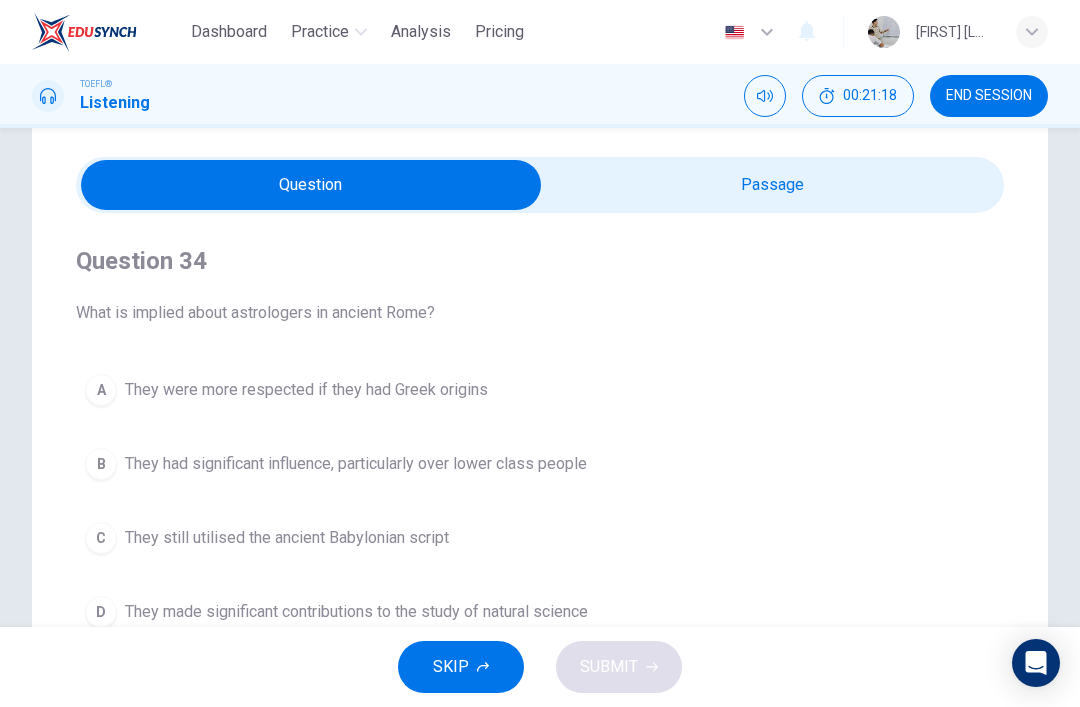 click on "END SESSION" at bounding box center [989, 96] 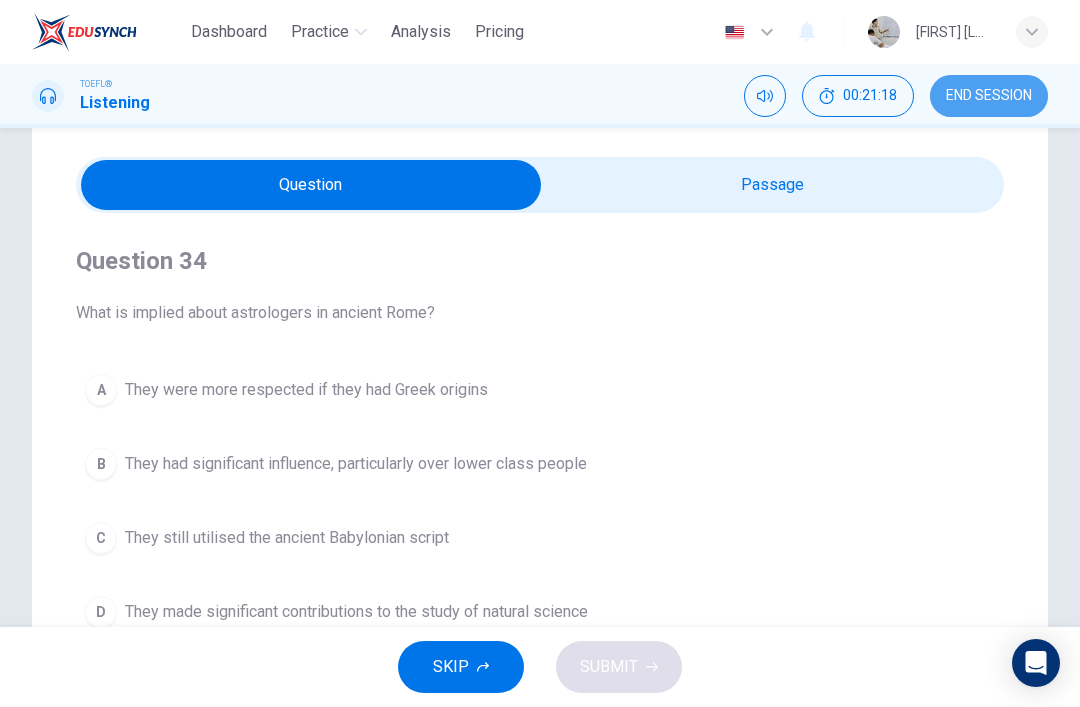 click on "END SESSION" at bounding box center (989, 96) 